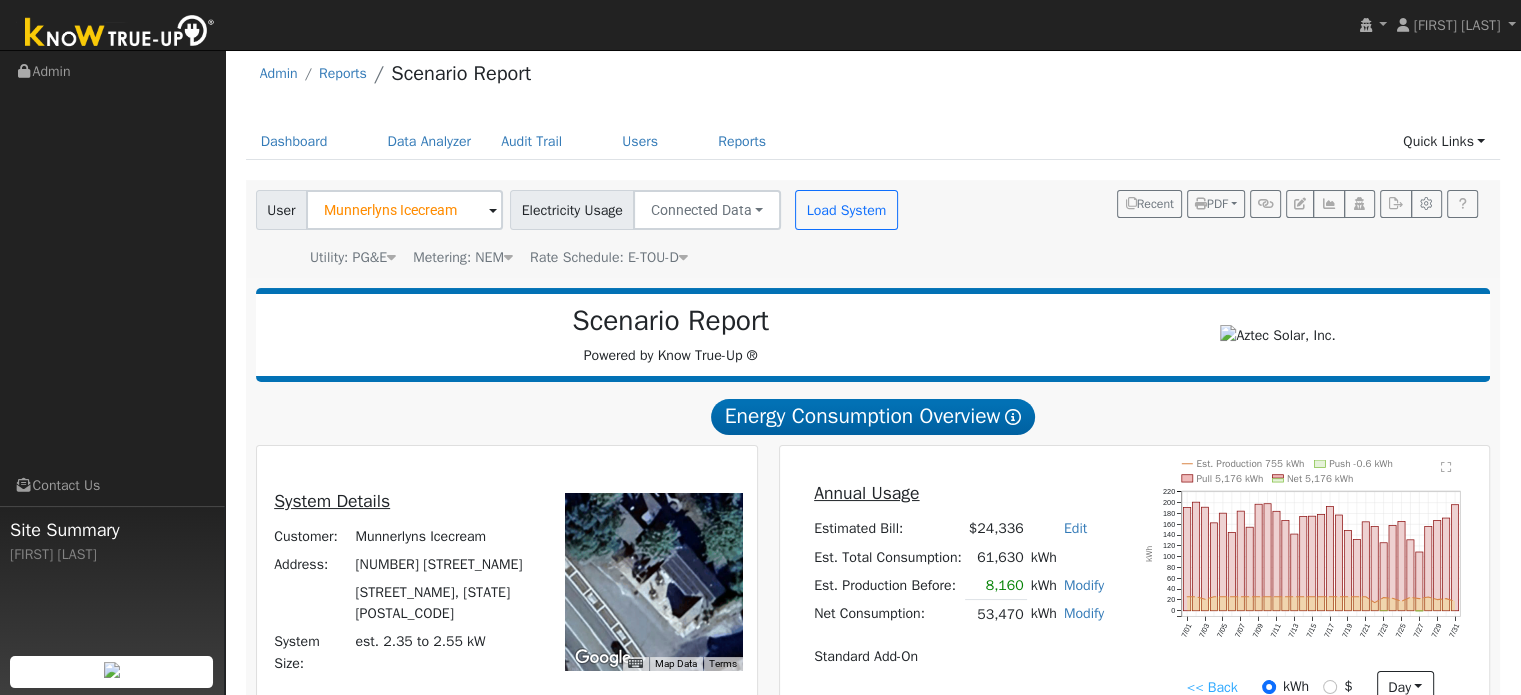 scroll, scrollTop: 0, scrollLeft: 0, axis: both 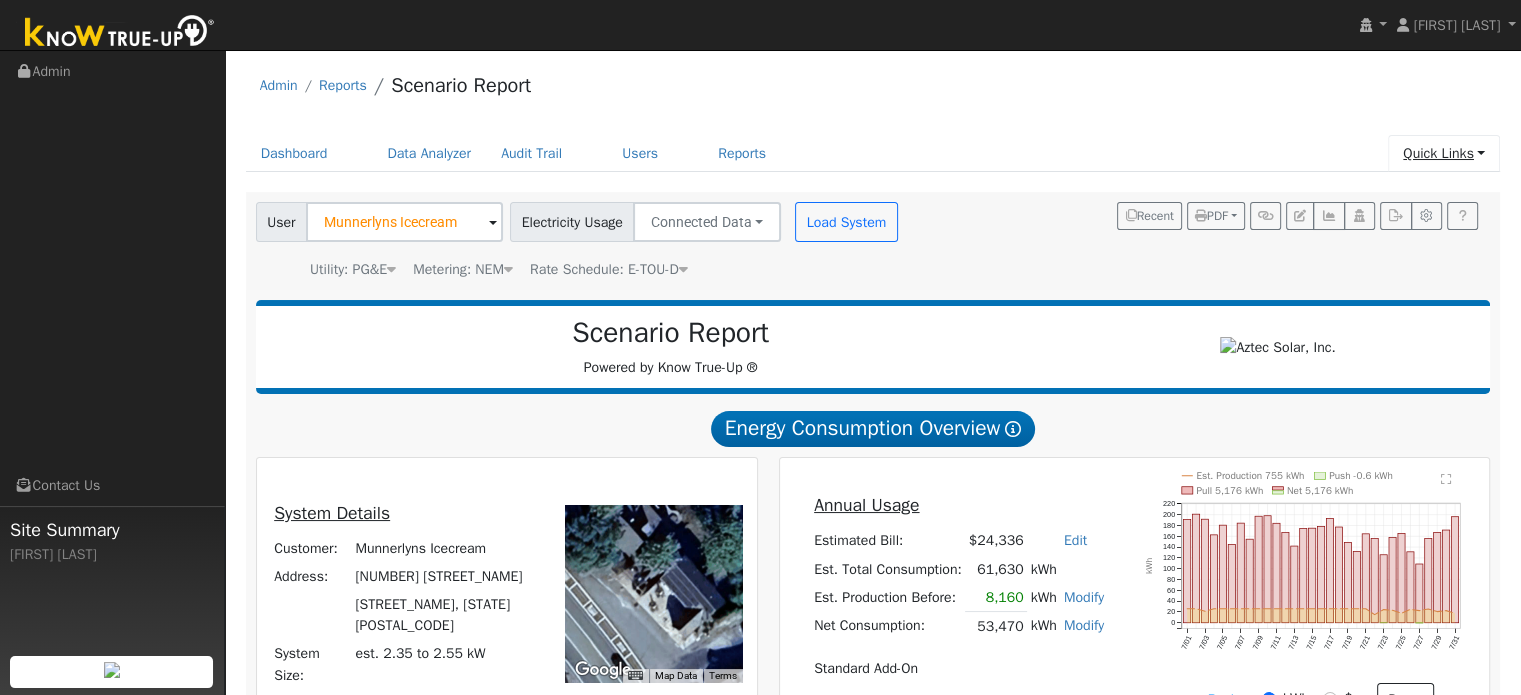 click on "Quick Links" at bounding box center [1444, 153] 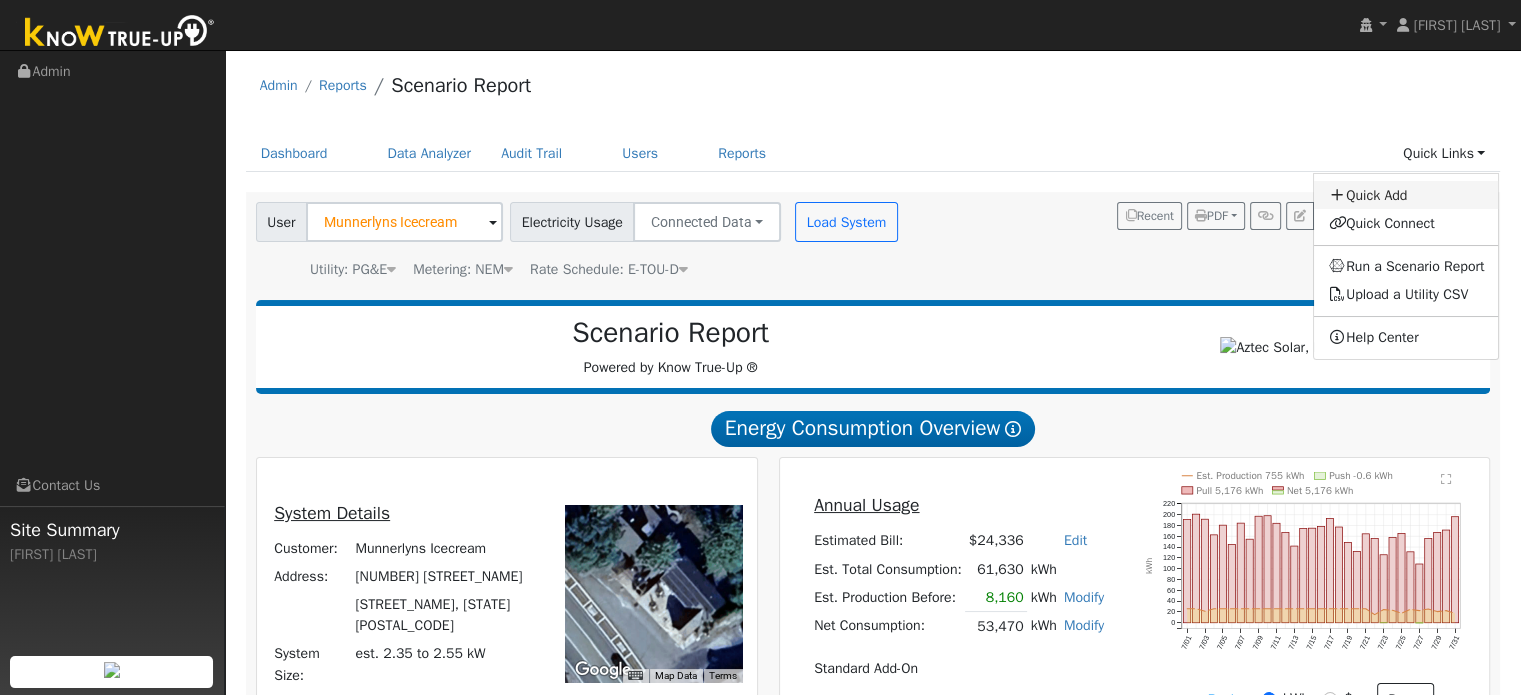click on "Quick Add" at bounding box center (1406, 195) 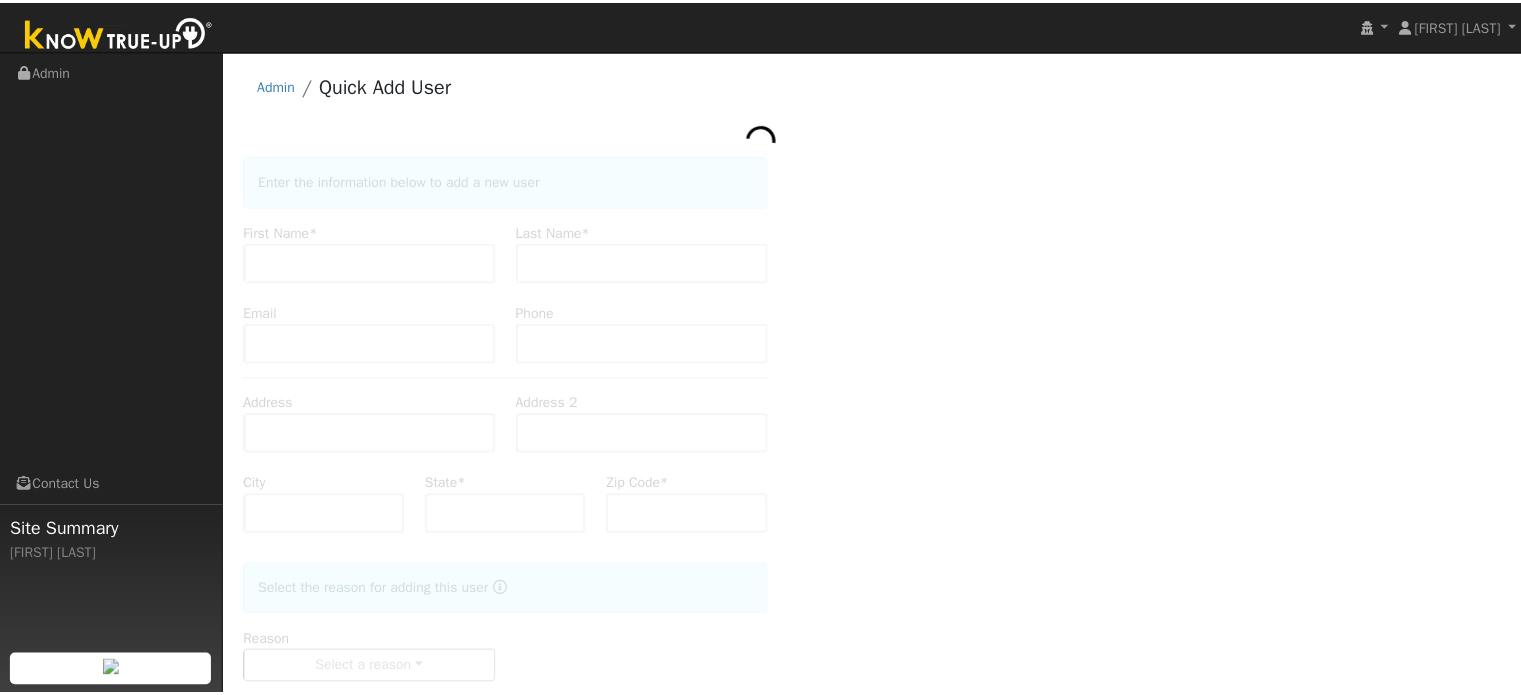 scroll, scrollTop: 0, scrollLeft: 0, axis: both 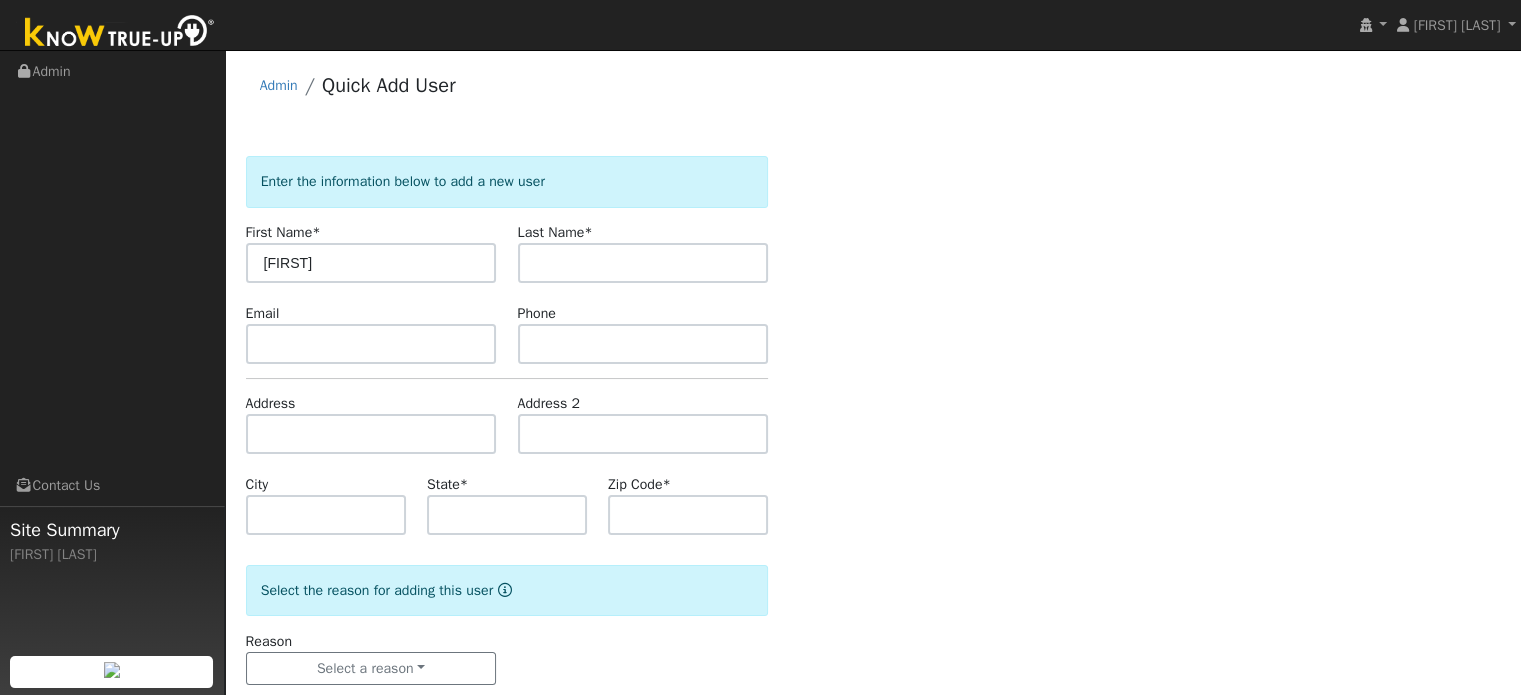 type on "[FIRST]" 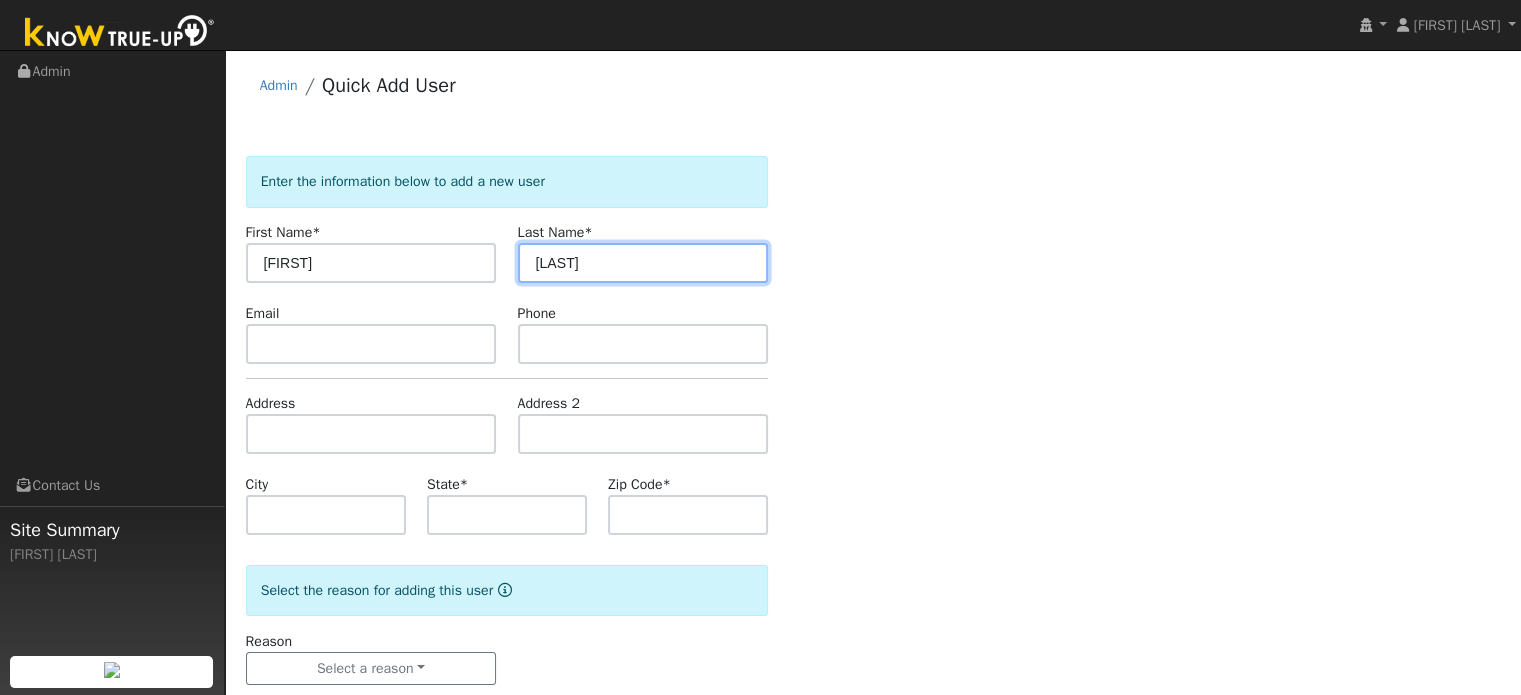 type on "[LAST]" 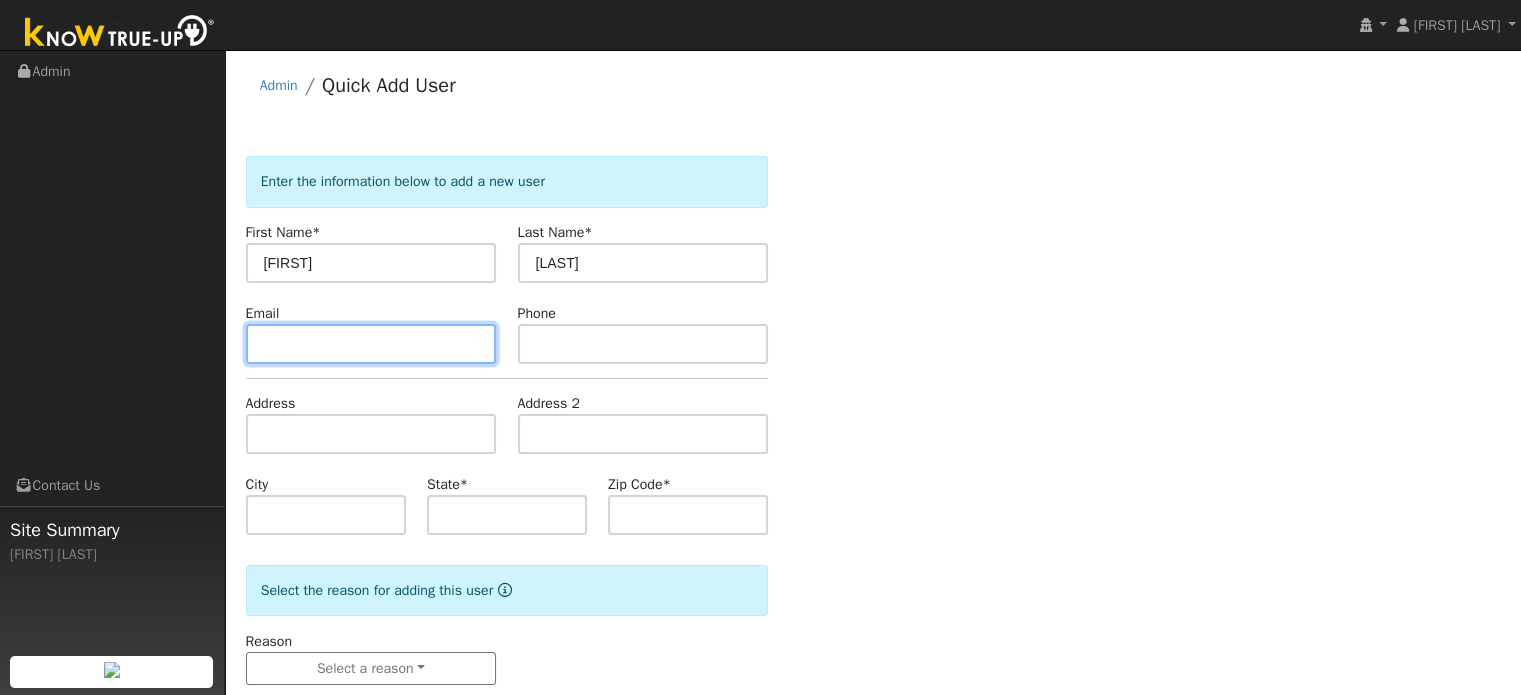 paste on "[EMAIL]" 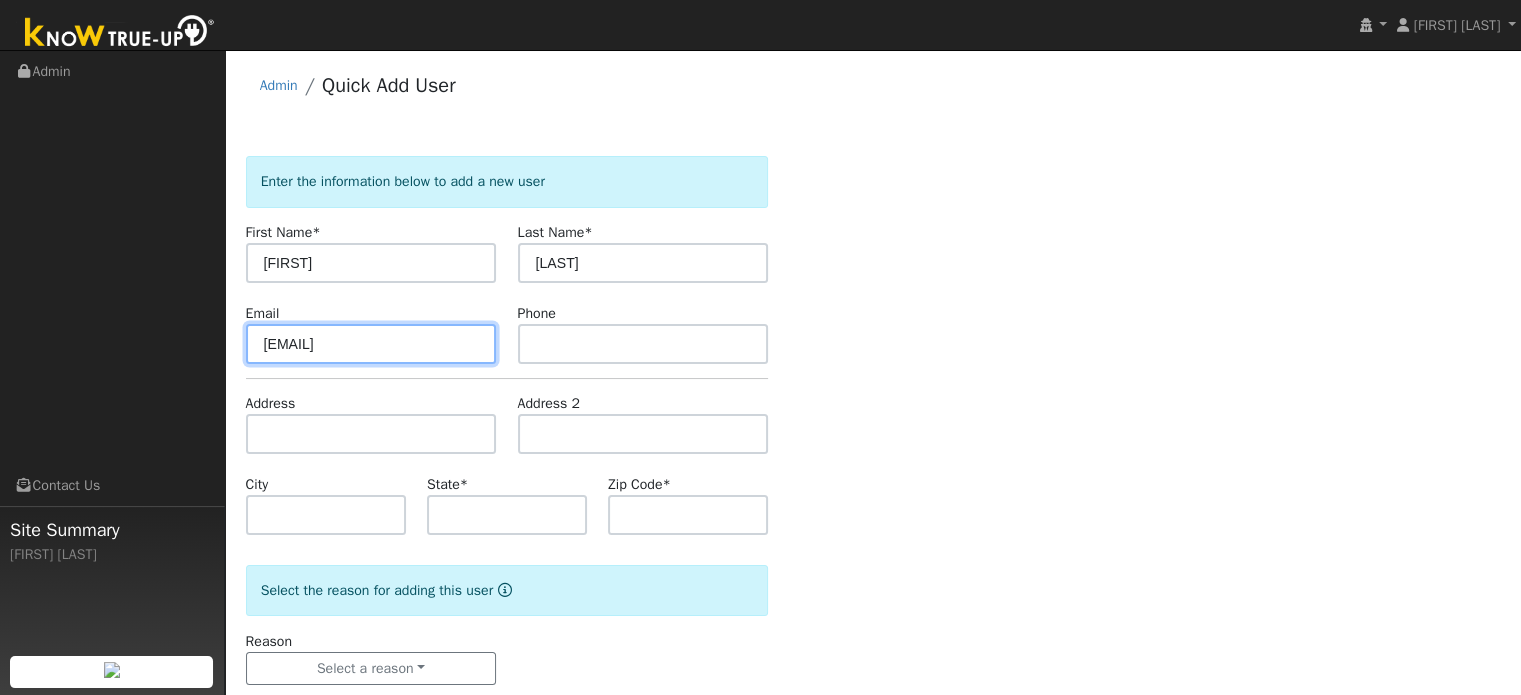 type on "2ndhandstew@gmail.com" 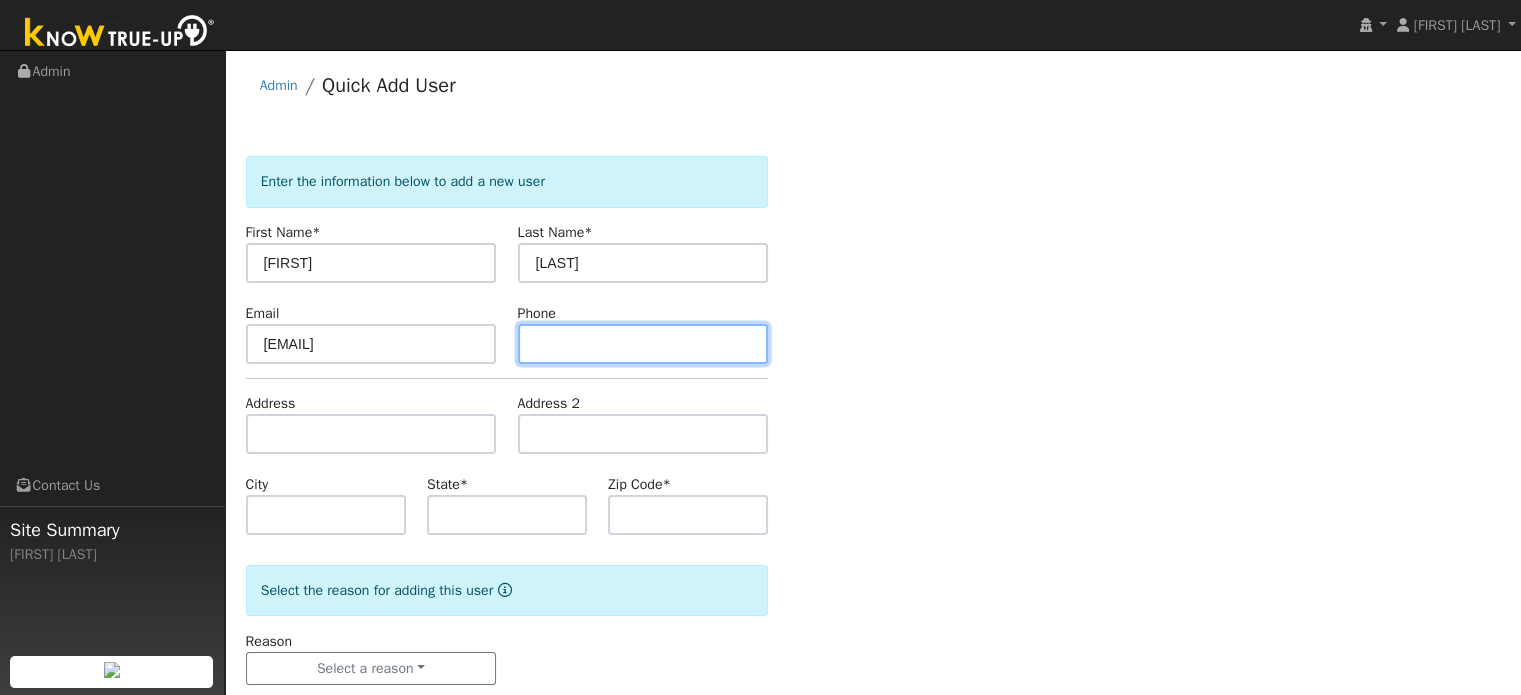 click at bounding box center [643, 344] 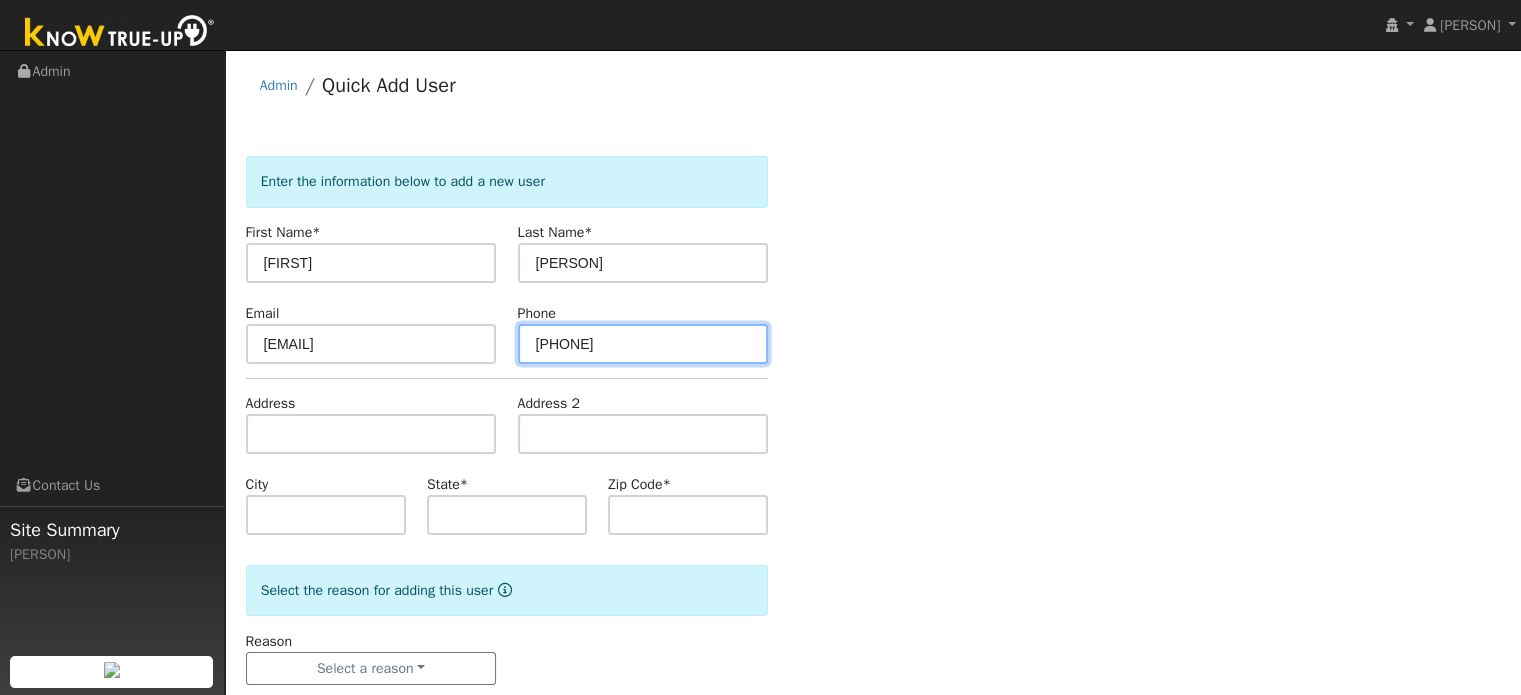 type on "415-847-1490" 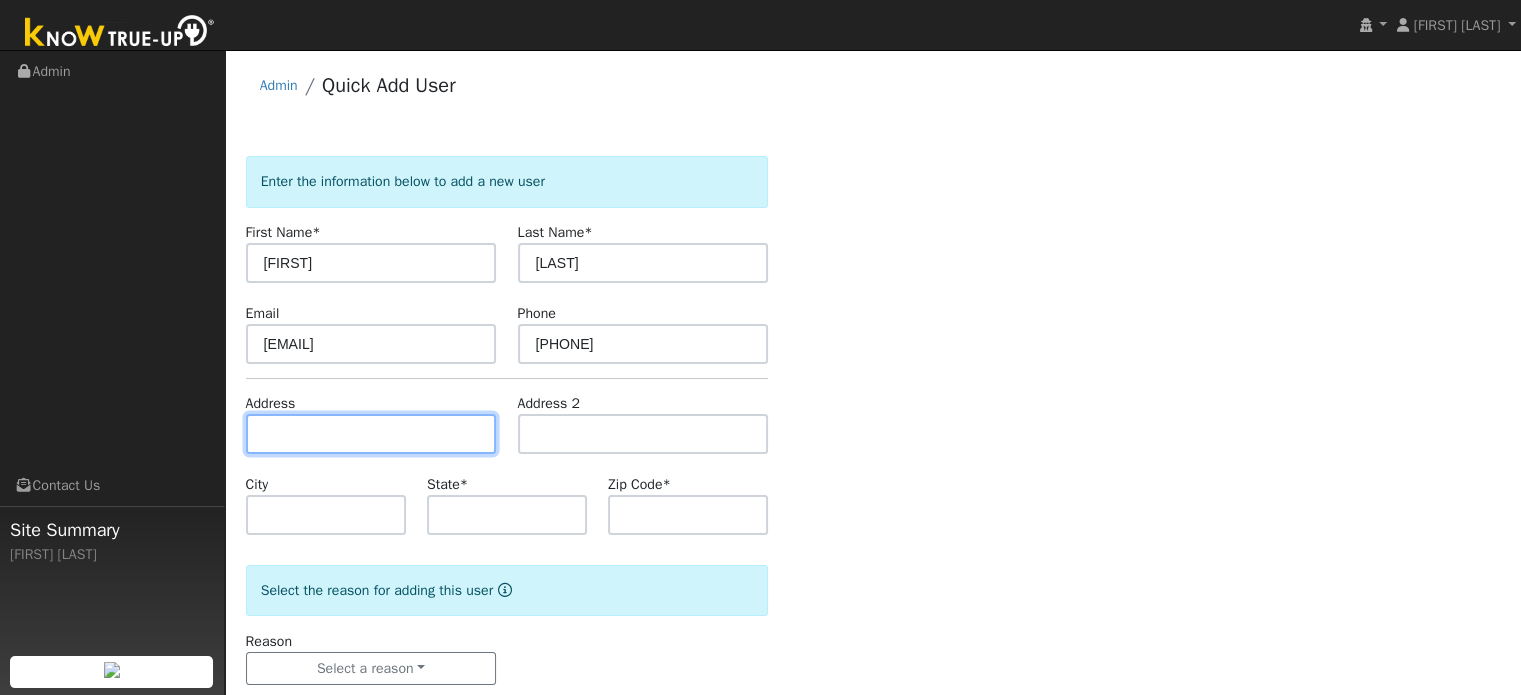 click at bounding box center (371, 434) 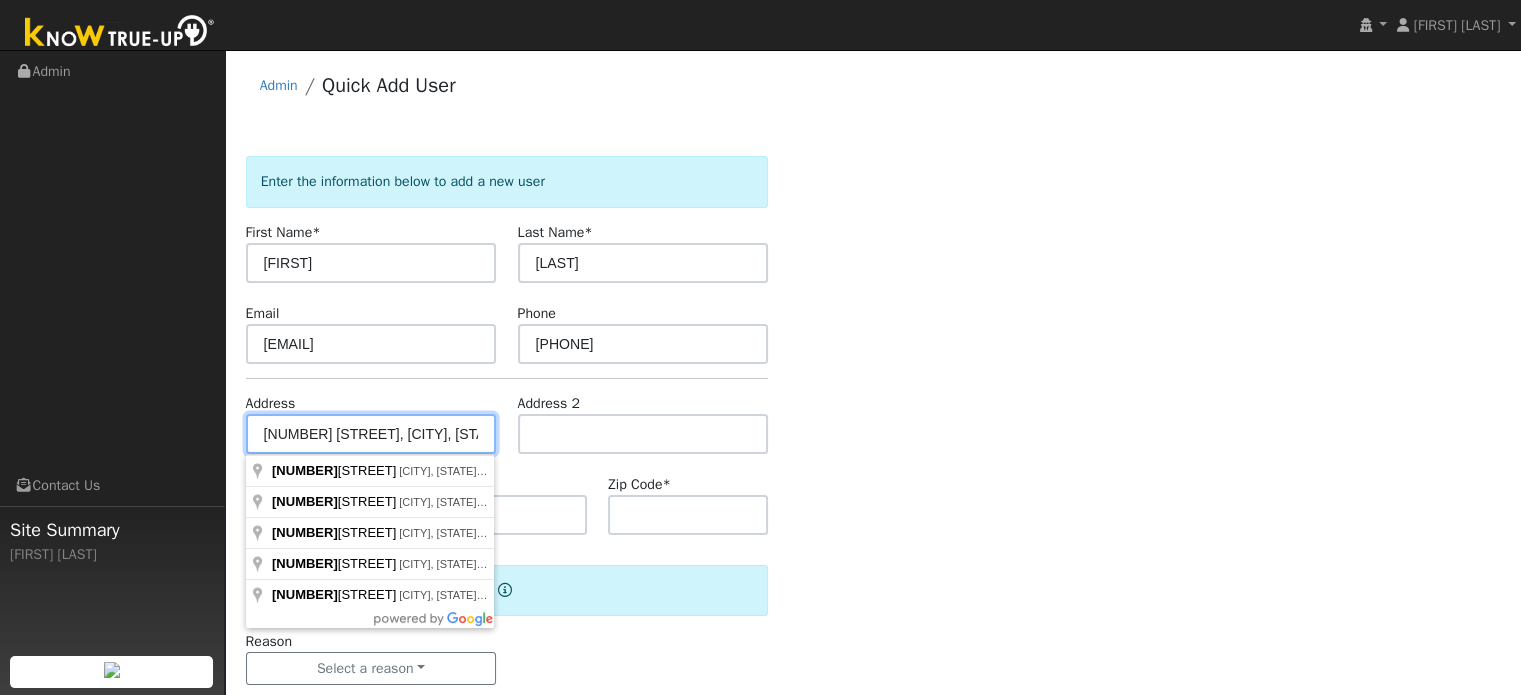 type on "14260 Surrey Junction Lane" 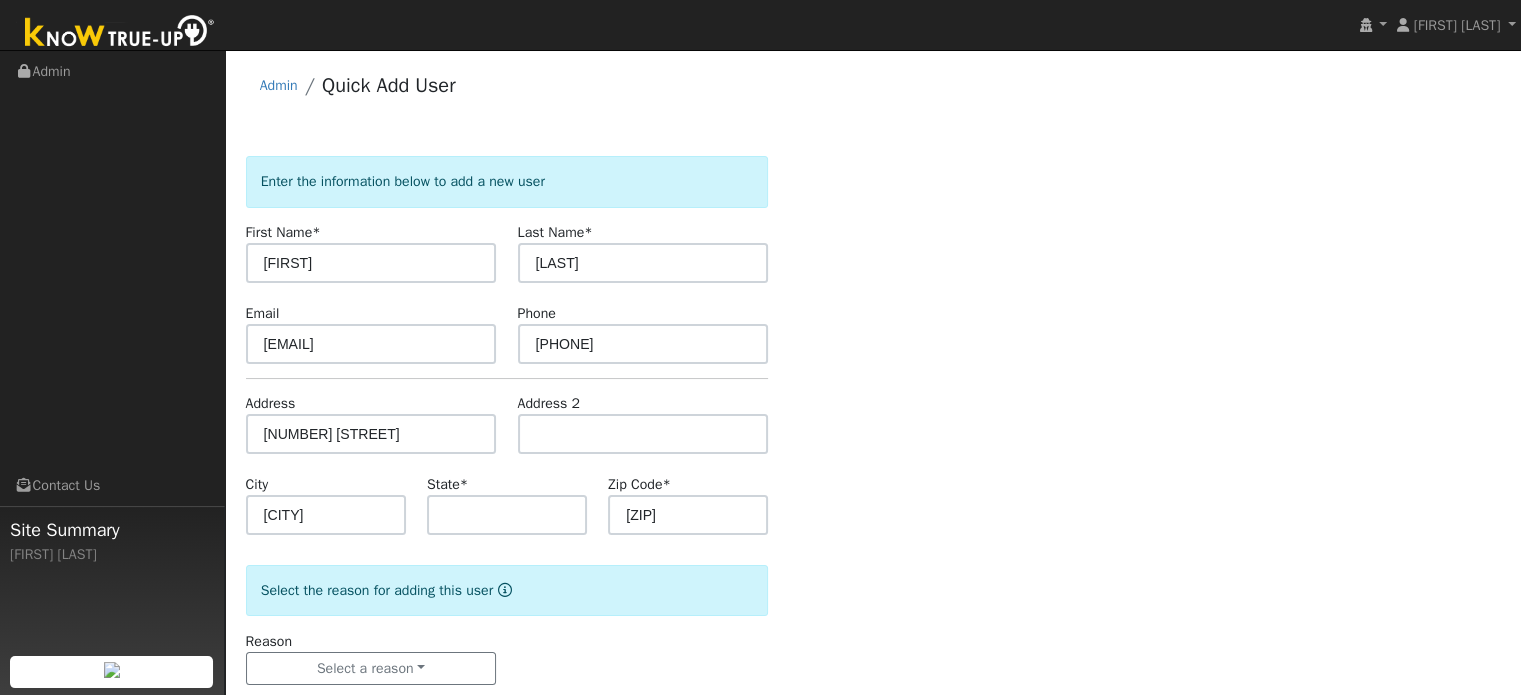 click on "Enter the information below to add a new user First Name  * Stewart Last Name  * Munnerlyn Email 2ndhandstew@gmail.com Phone 415-847-1490 Address 14260 Surrey Junction Lane Address 2 City Sutter Creek State  * Zip Code  * 95685  Select the reason for adding this user  Reason Select a reason New lead New customer adding solar New customer has solar Settings Salesperson Requested Utility Requested Inverter Enable Access Email Notifications No Emails No Emails Weekly Emails Monthly Emails No Yes" at bounding box center [873, 440] 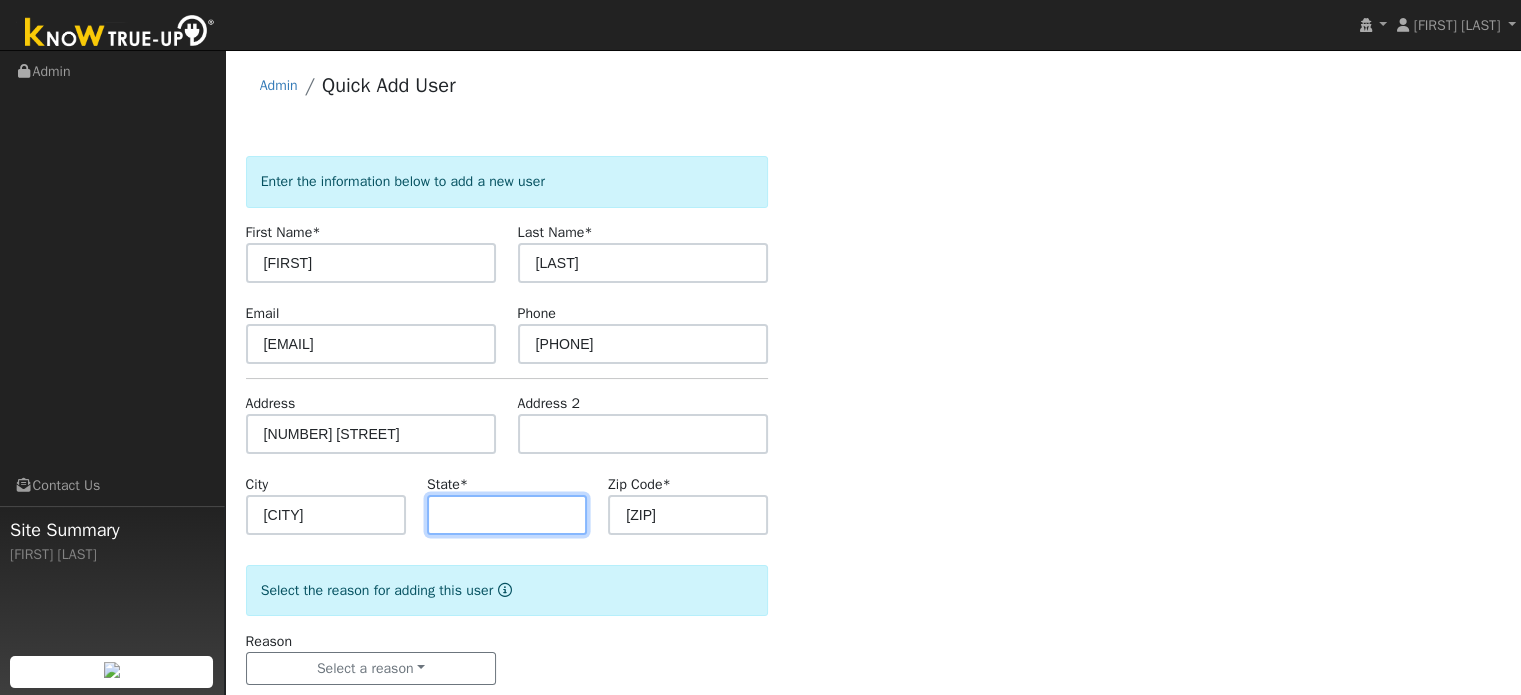 click at bounding box center (507, 515) 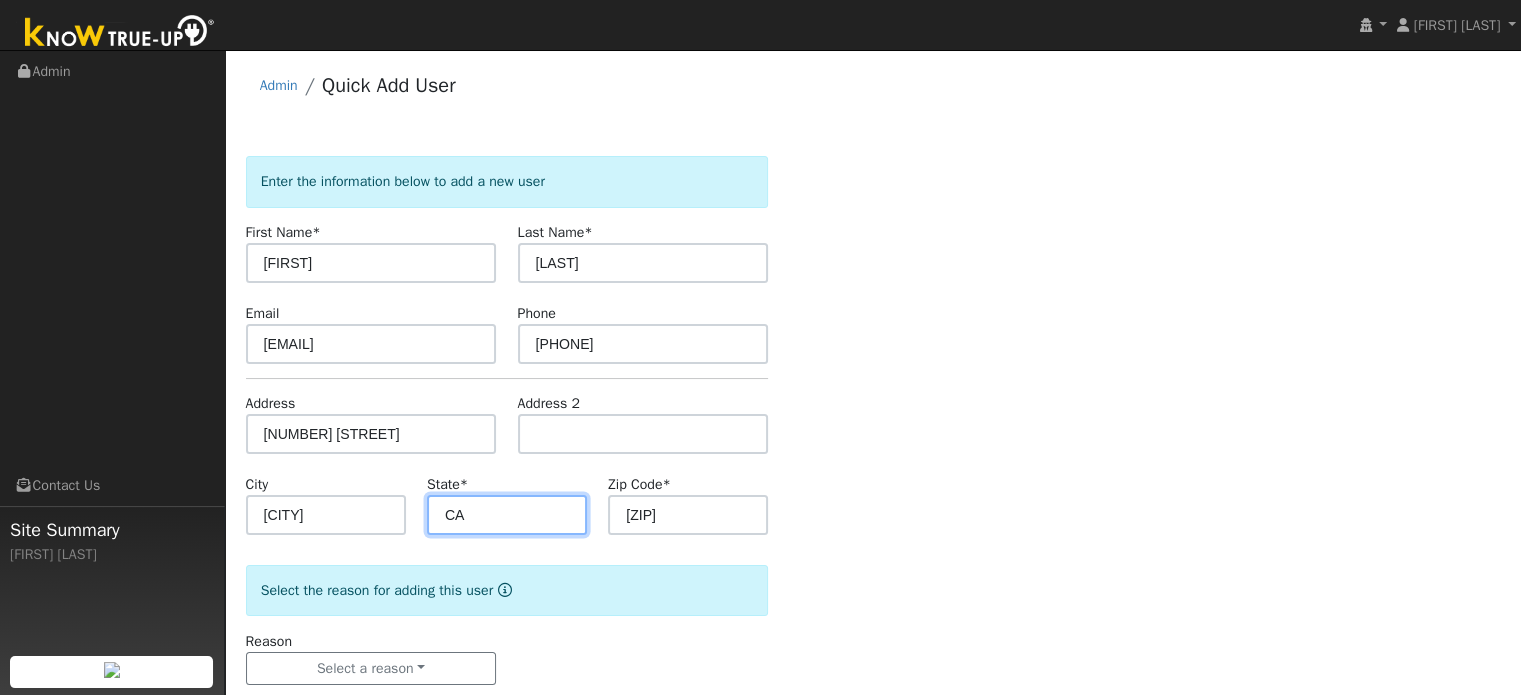type on "CA" 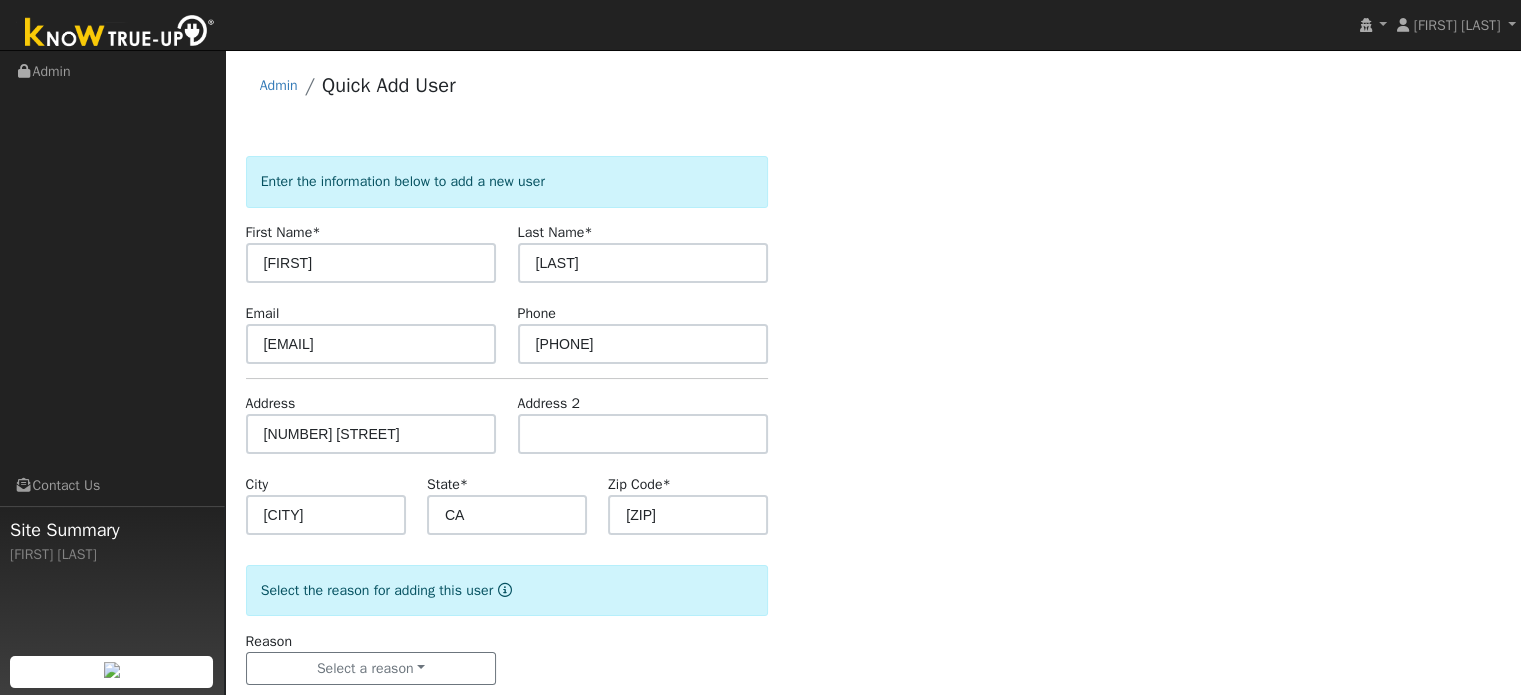click on "Enter the information below to add a new user First Name  * Stewart Last Name  * Munnerlyn Email 2ndhandstew@gmail.com Phone 415-847-1490 Address 14260 Surrey Junction Lane Address 2 City Sutter Creek State  * CA Zip Code  * 95685  Select the reason for adding this user  Reason Select a reason New lead New customer adding solar New customer has solar Settings Salesperson Requested Utility Requested Inverter Enable Access Email Notifications No Emails No Emails Weekly Emails Monthly Emails No Yes" at bounding box center (873, 440) 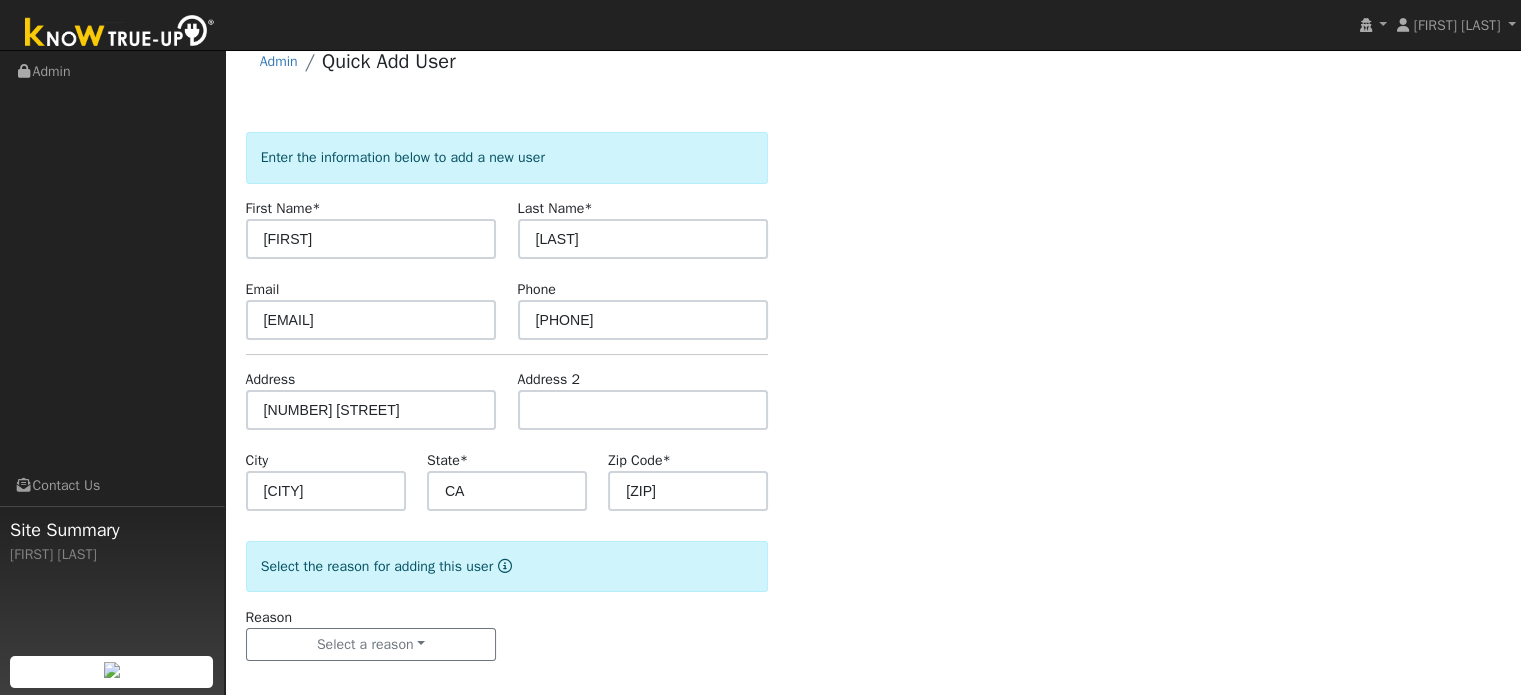 scroll, scrollTop: 39, scrollLeft: 0, axis: vertical 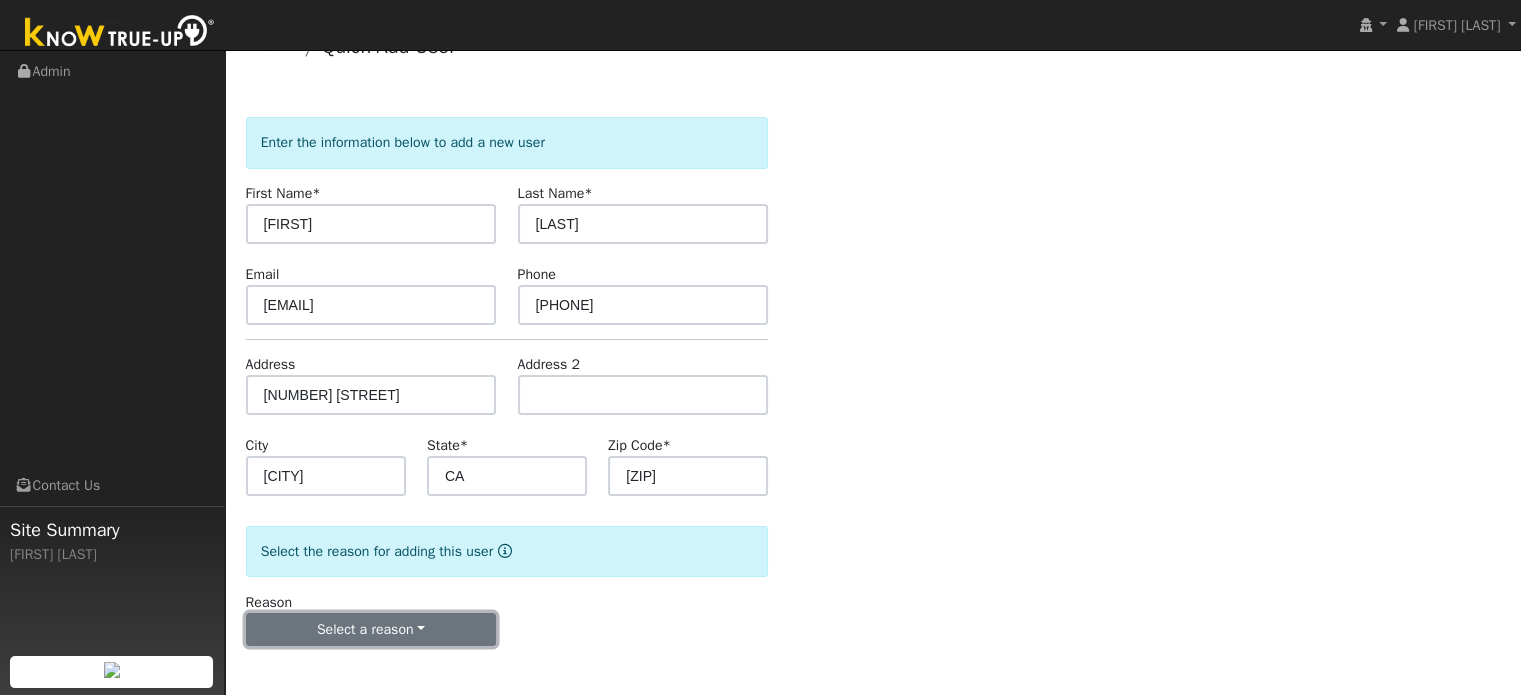 click on "Select a reason" at bounding box center [371, 630] 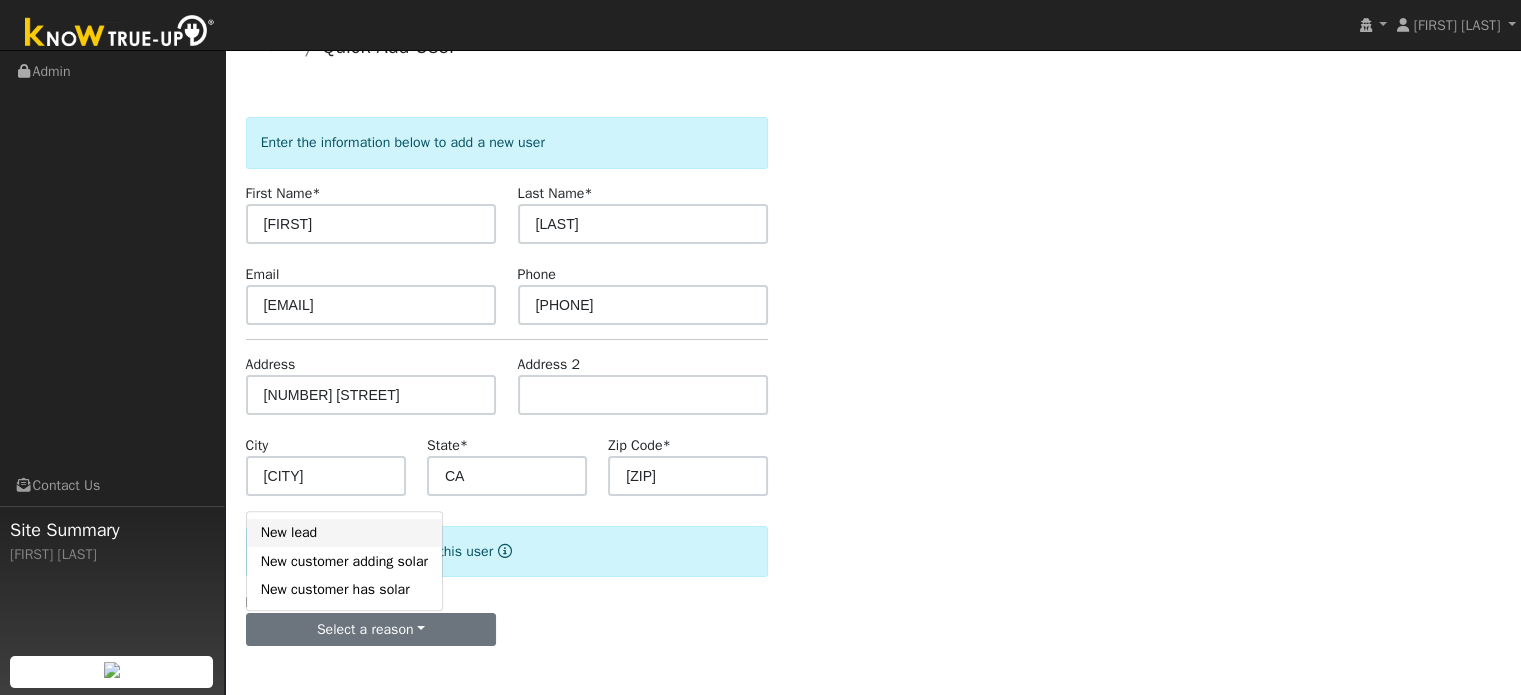 click on "New lead" at bounding box center [344, 533] 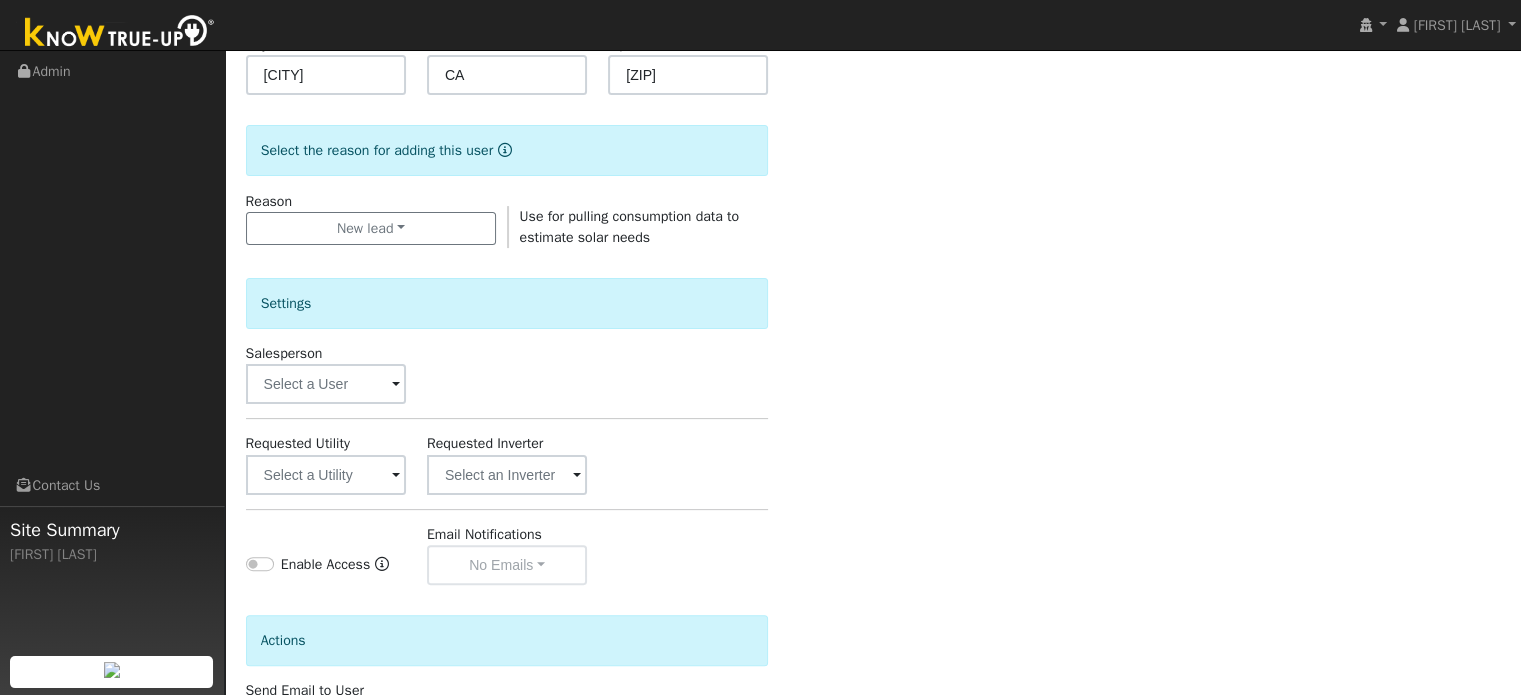 scroll, scrollTop: 539, scrollLeft: 0, axis: vertical 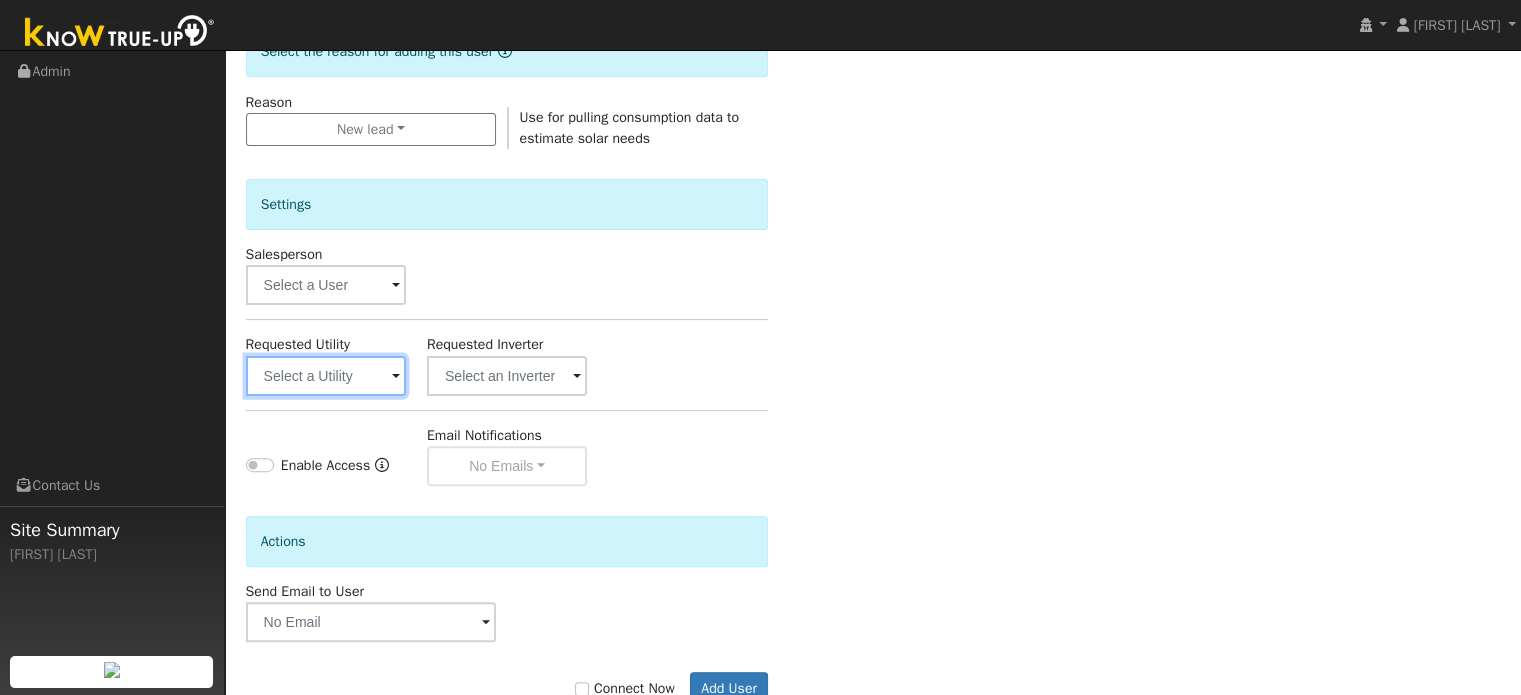 click at bounding box center [326, 376] 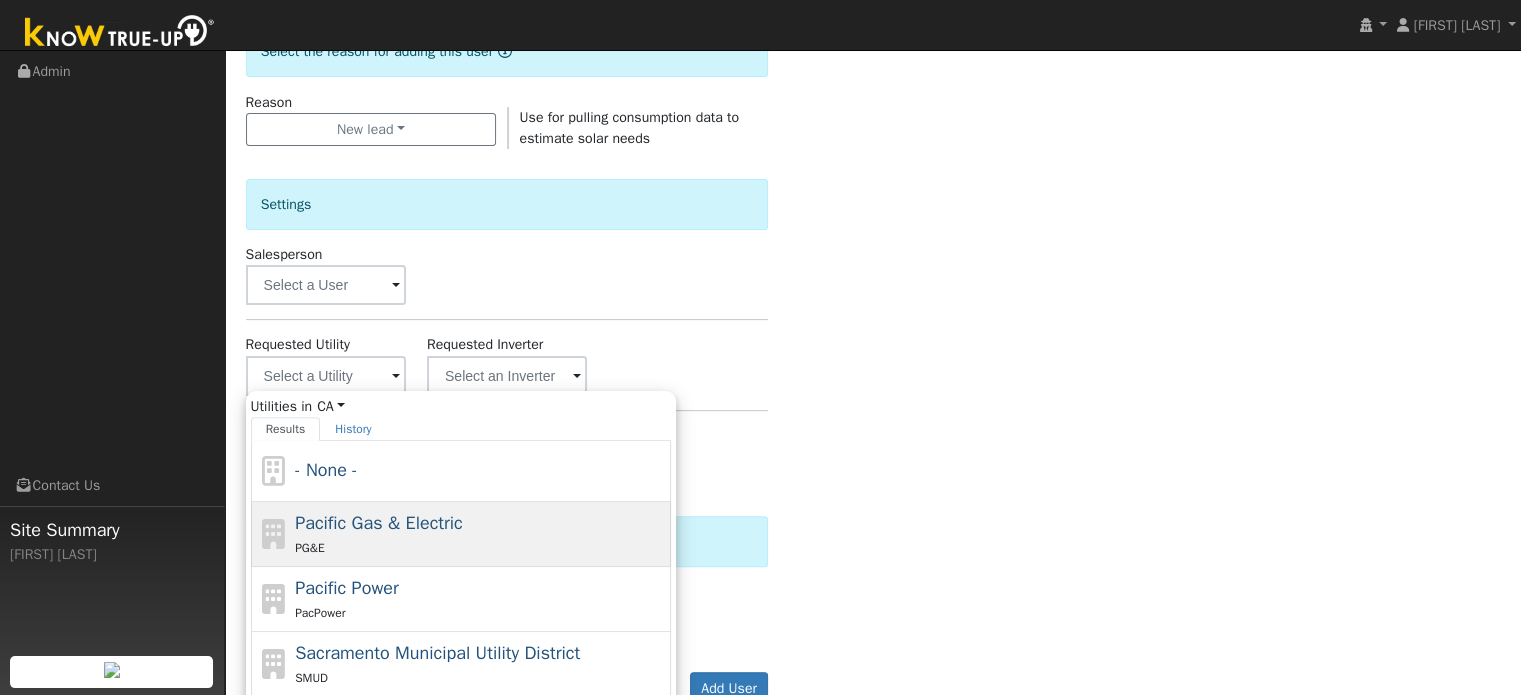 click on "Pacific Gas & Electric" at bounding box center [379, 523] 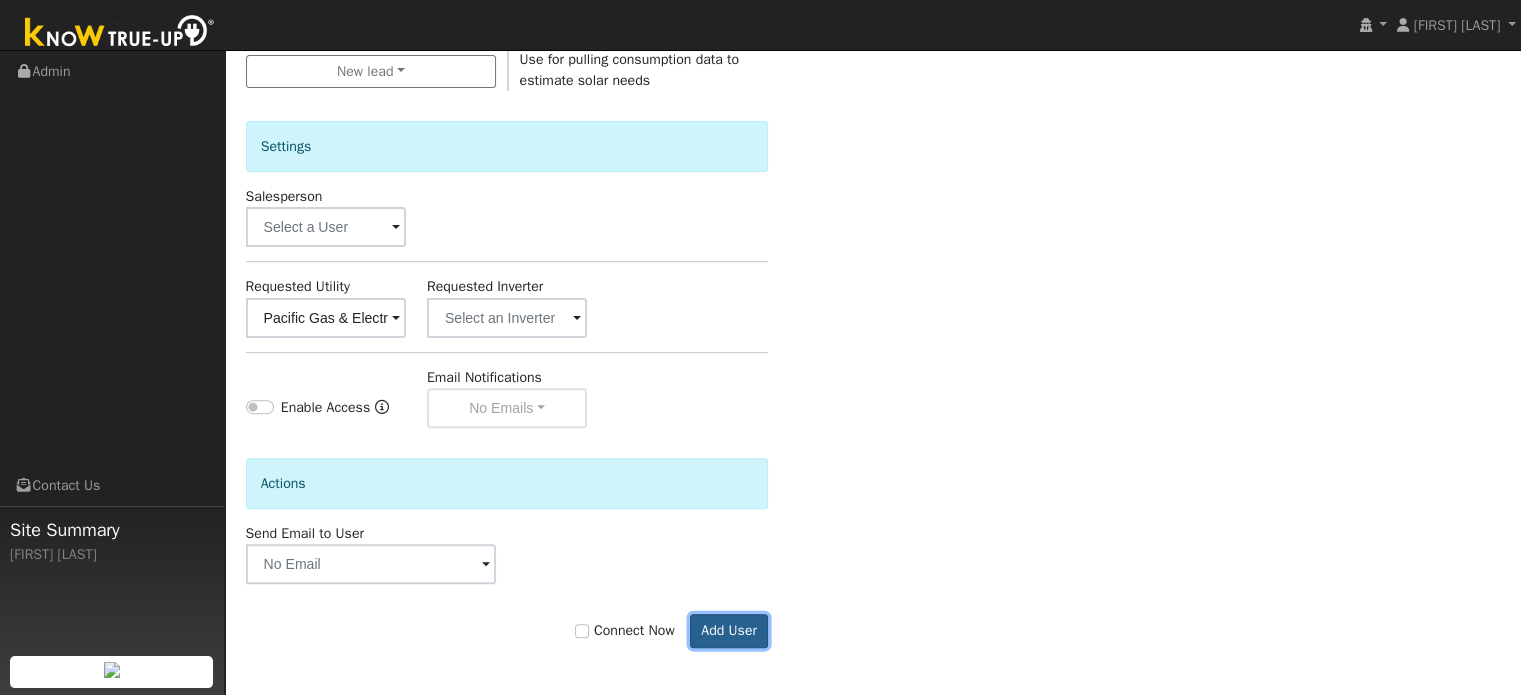click on "Add User" at bounding box center (729, 631) 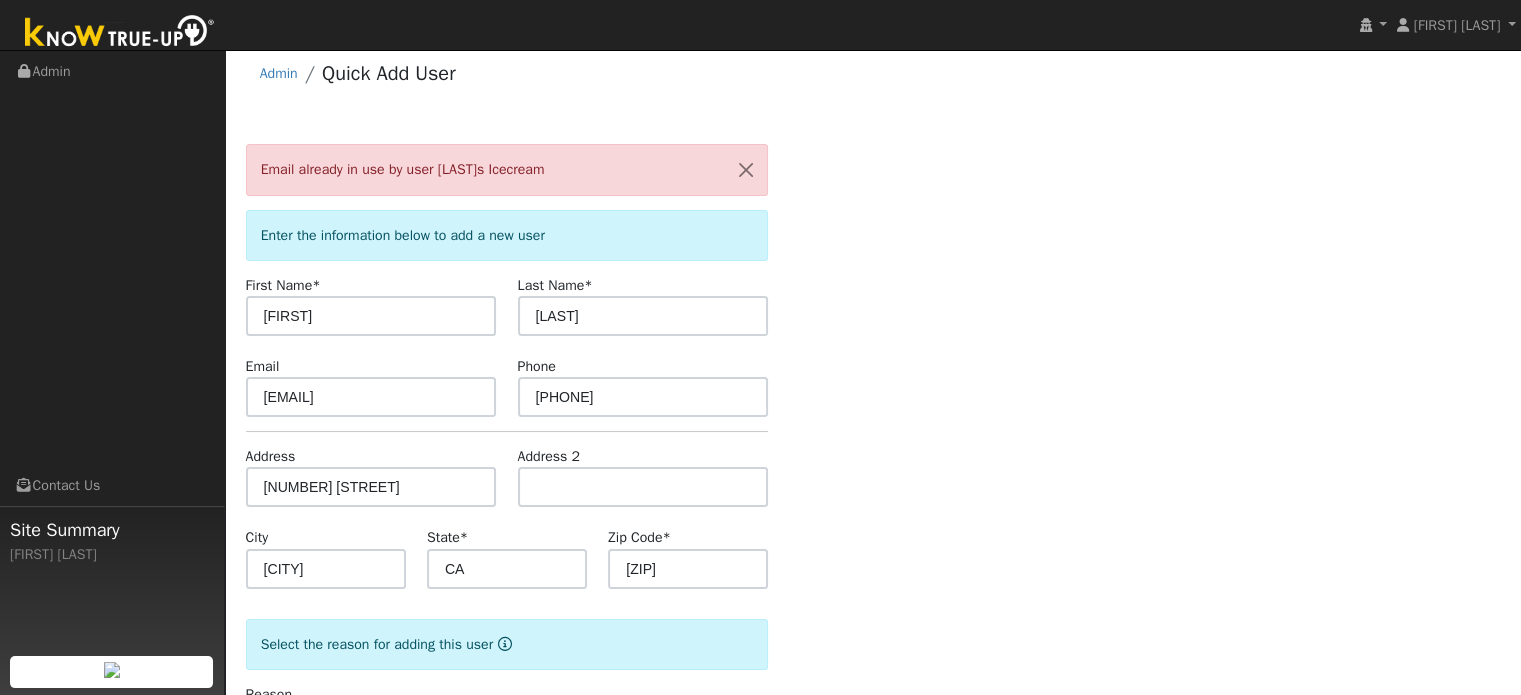 scroll, scrollTop: 0, scrollLeft: 0, axis: both 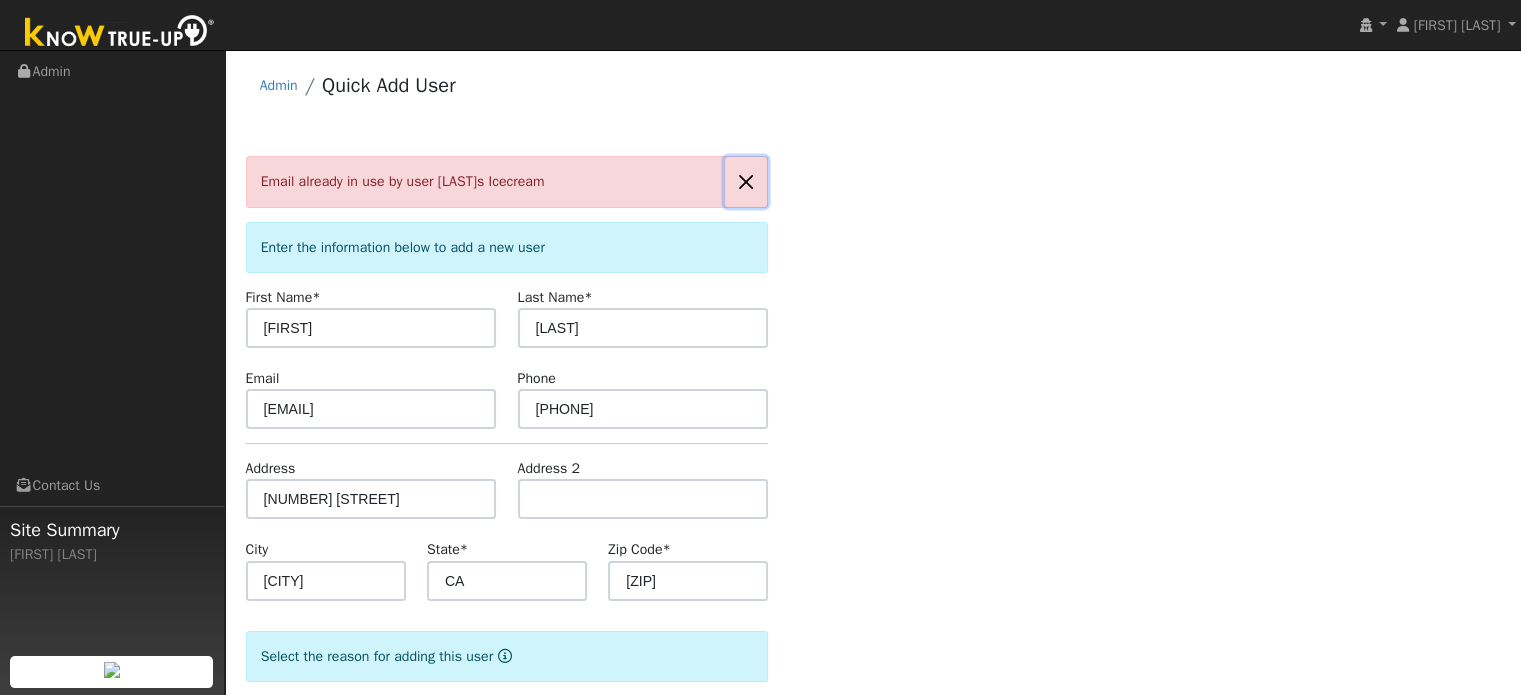 click at bounding box center [746, 181] 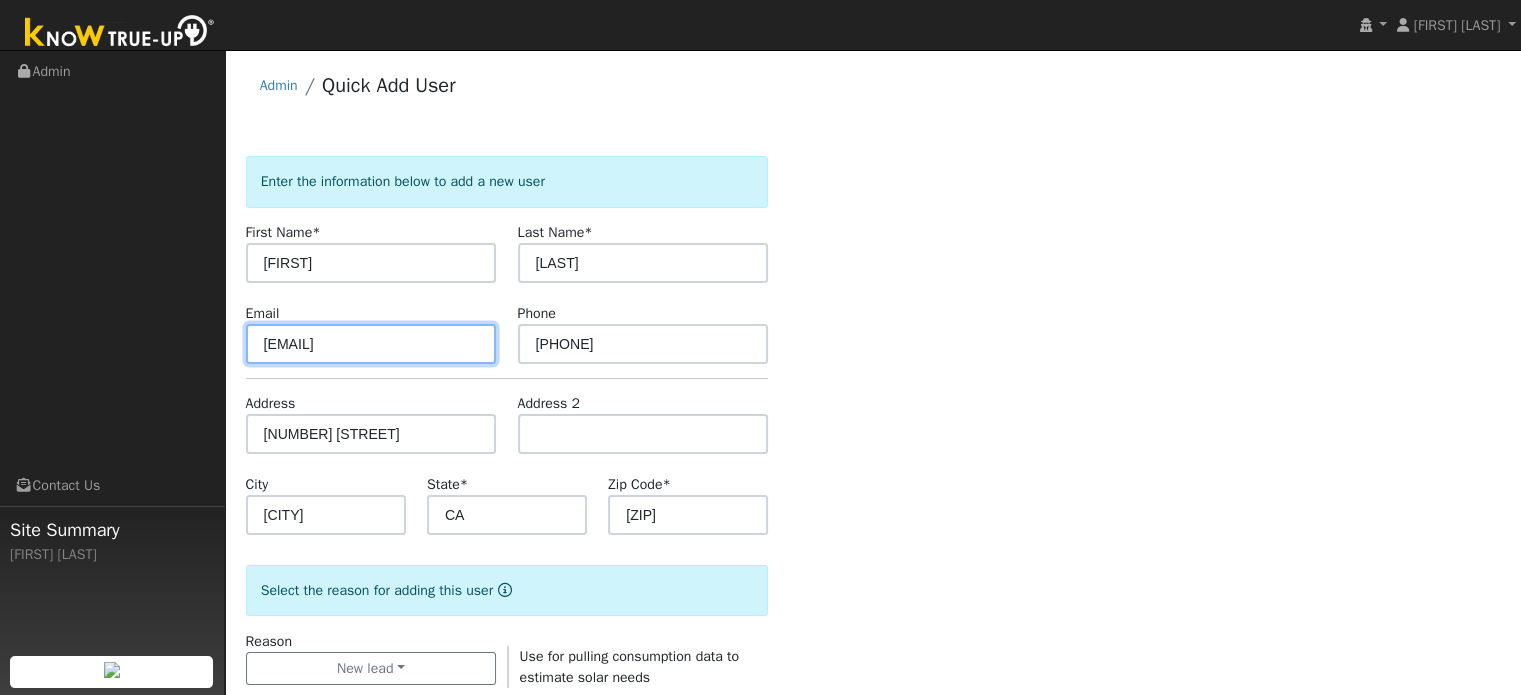 click on "2ndhandstew@gmail.com" at bounding box center (371, 344) 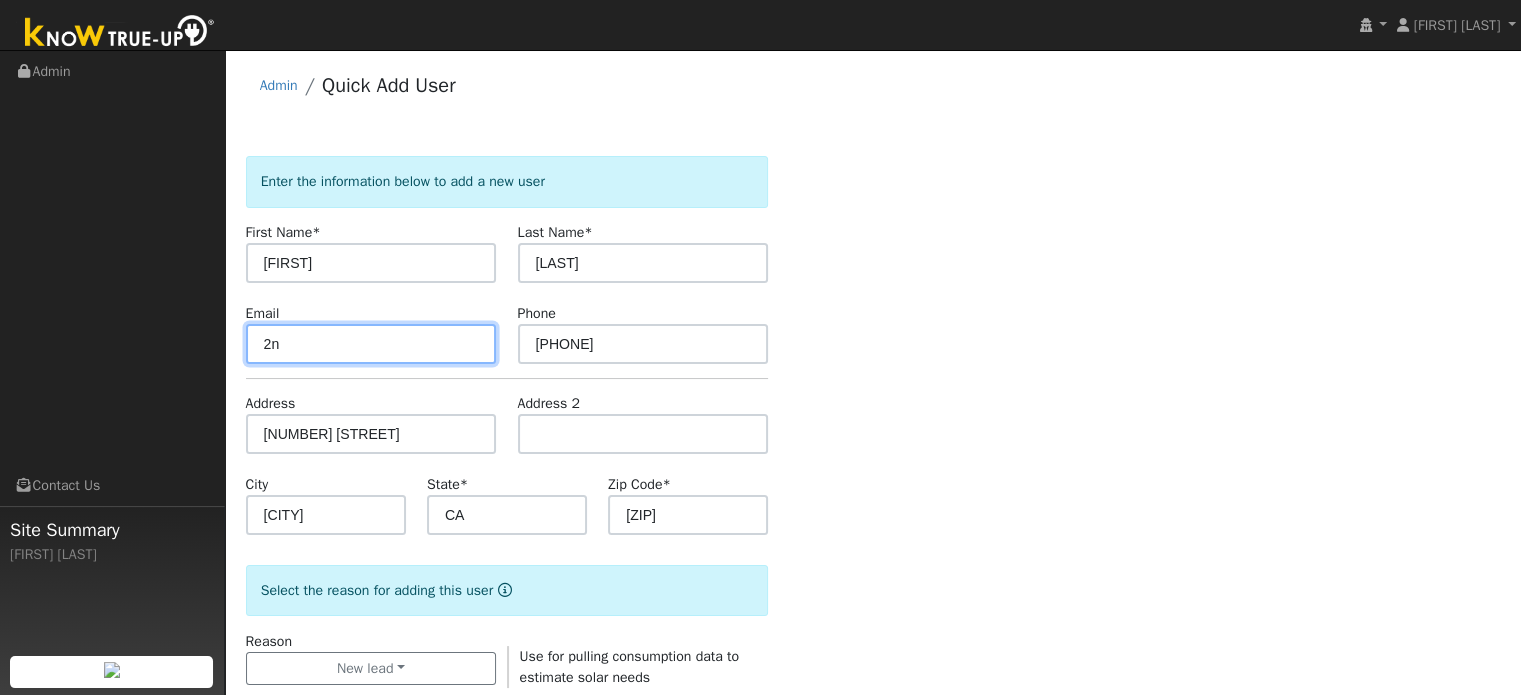 type on "2" 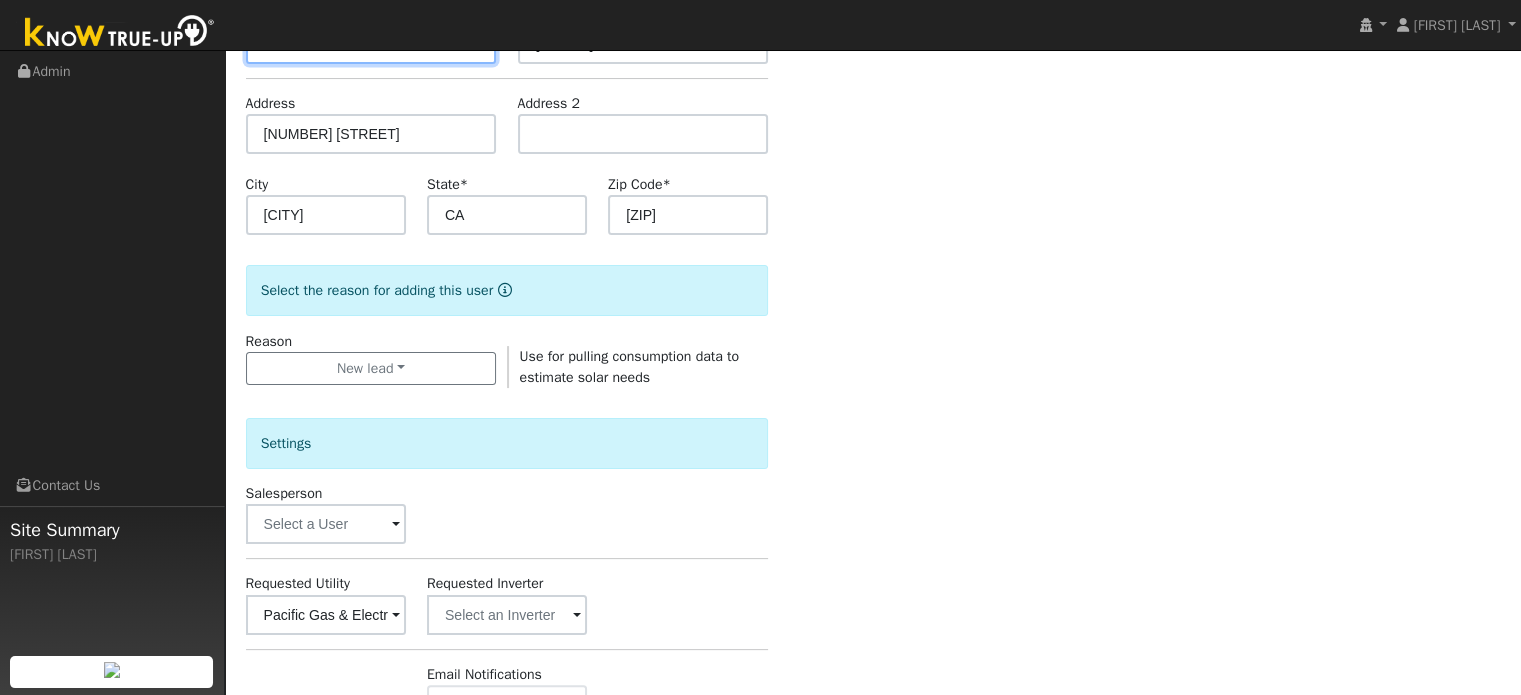 scroll, scrollTop: 597, scrollLeft: 0, axis: vertical 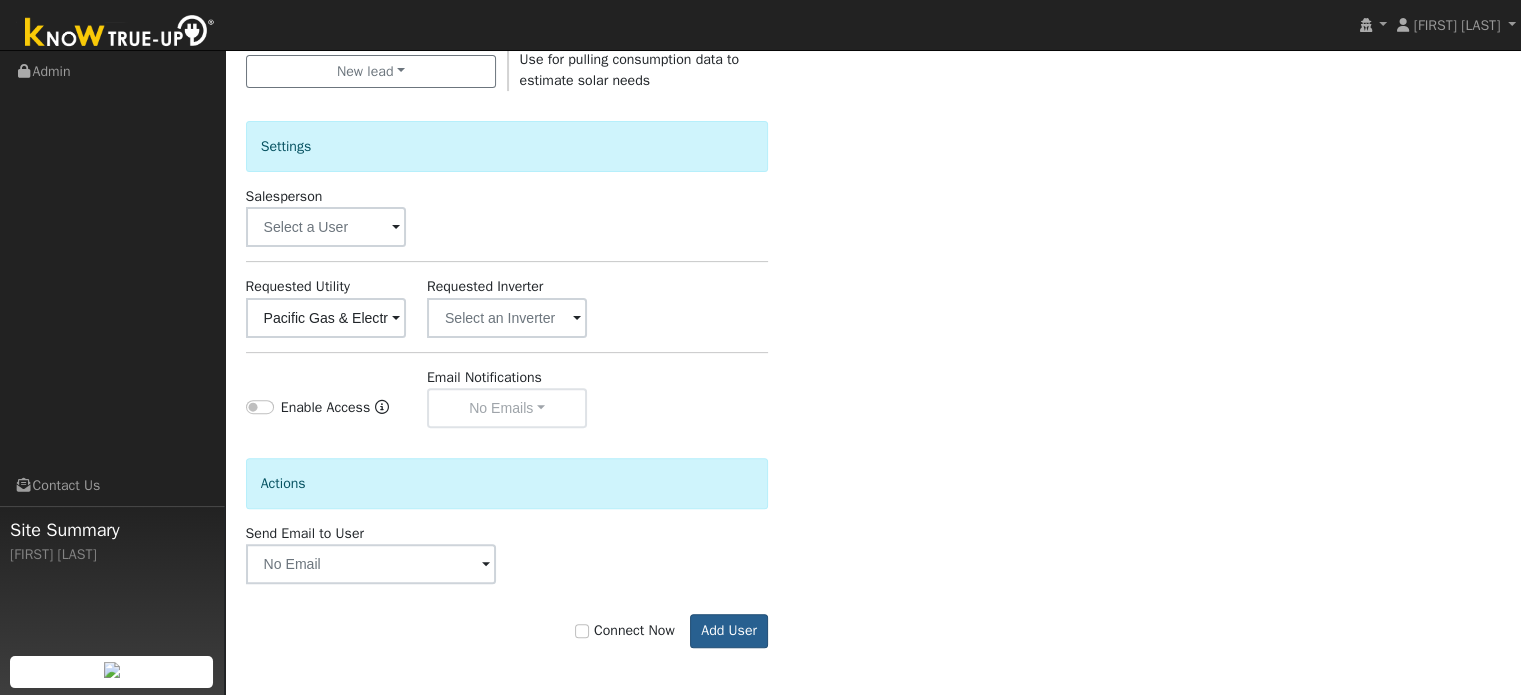 type 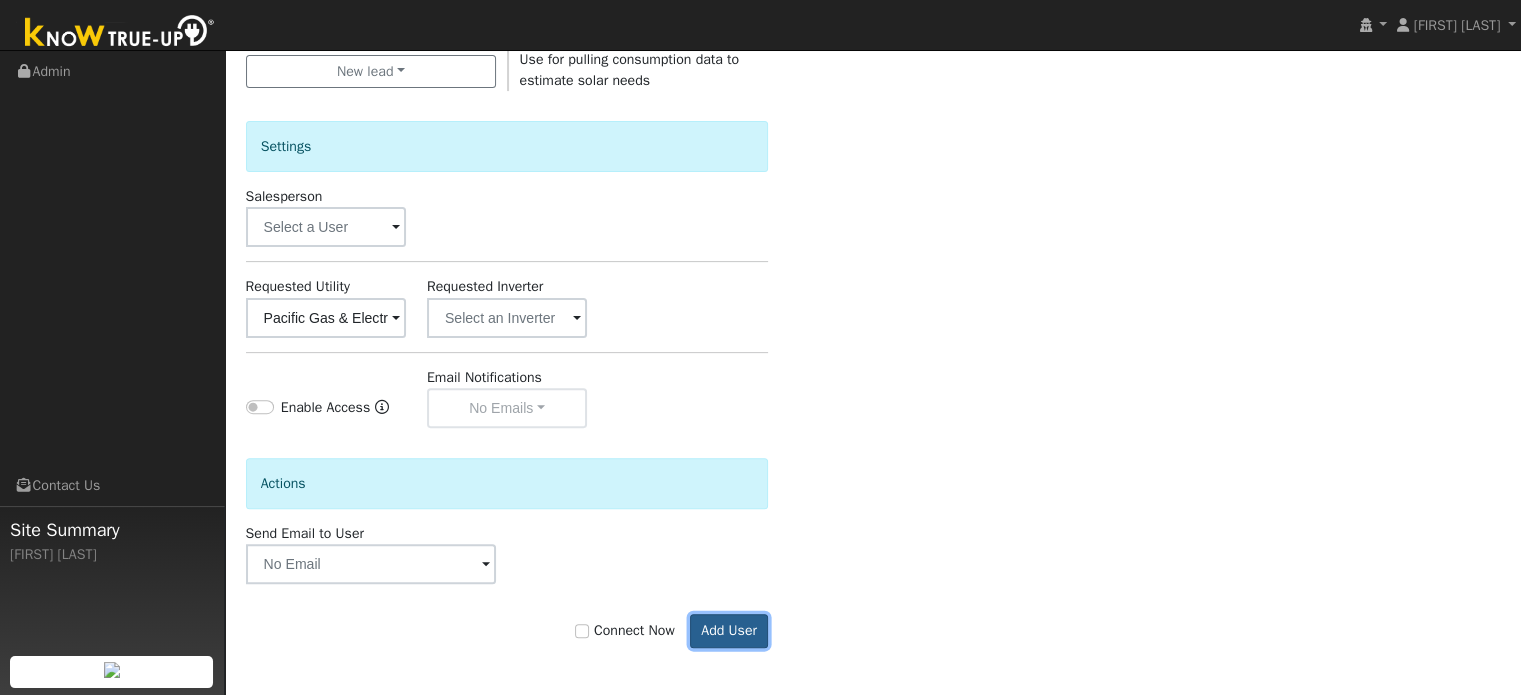 click on "Add User" at bounding box center [729, 631] 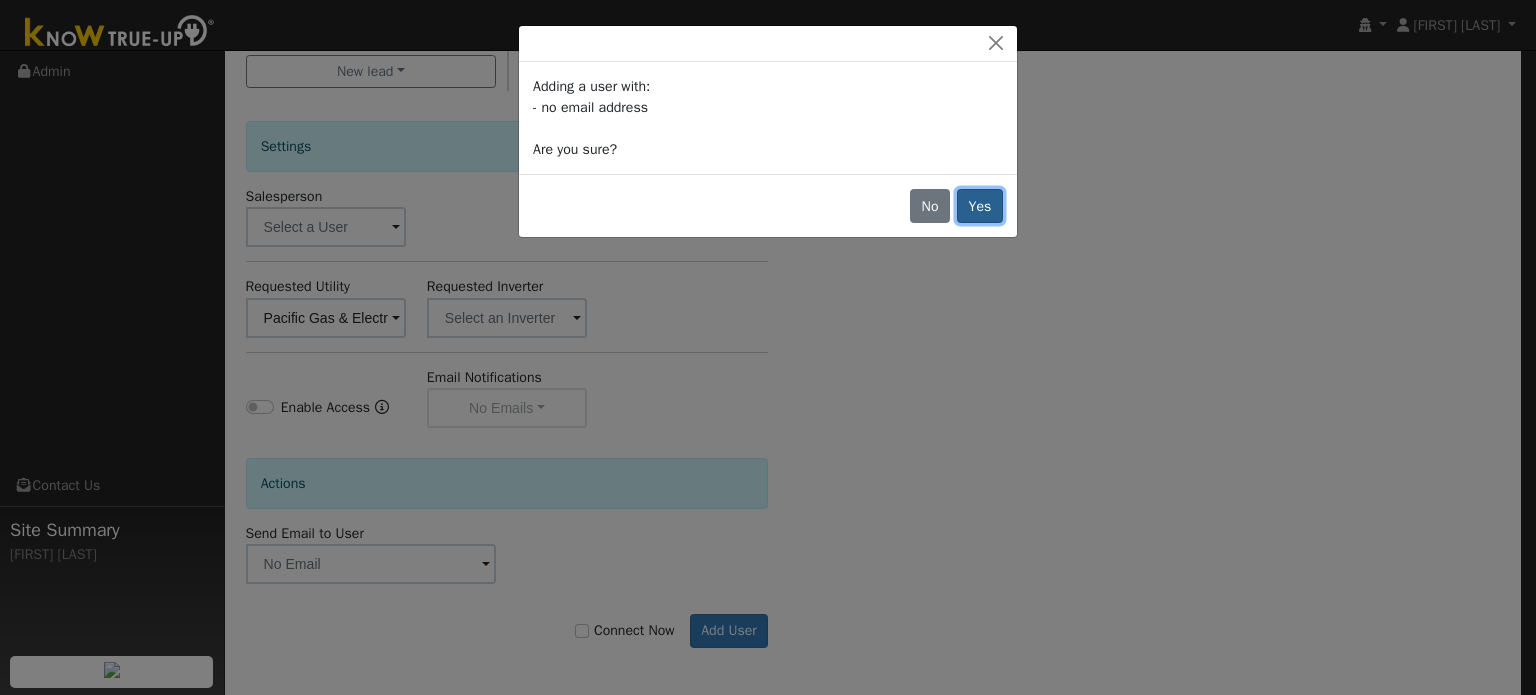 click on "Yes" at bounding box center (980, 206) 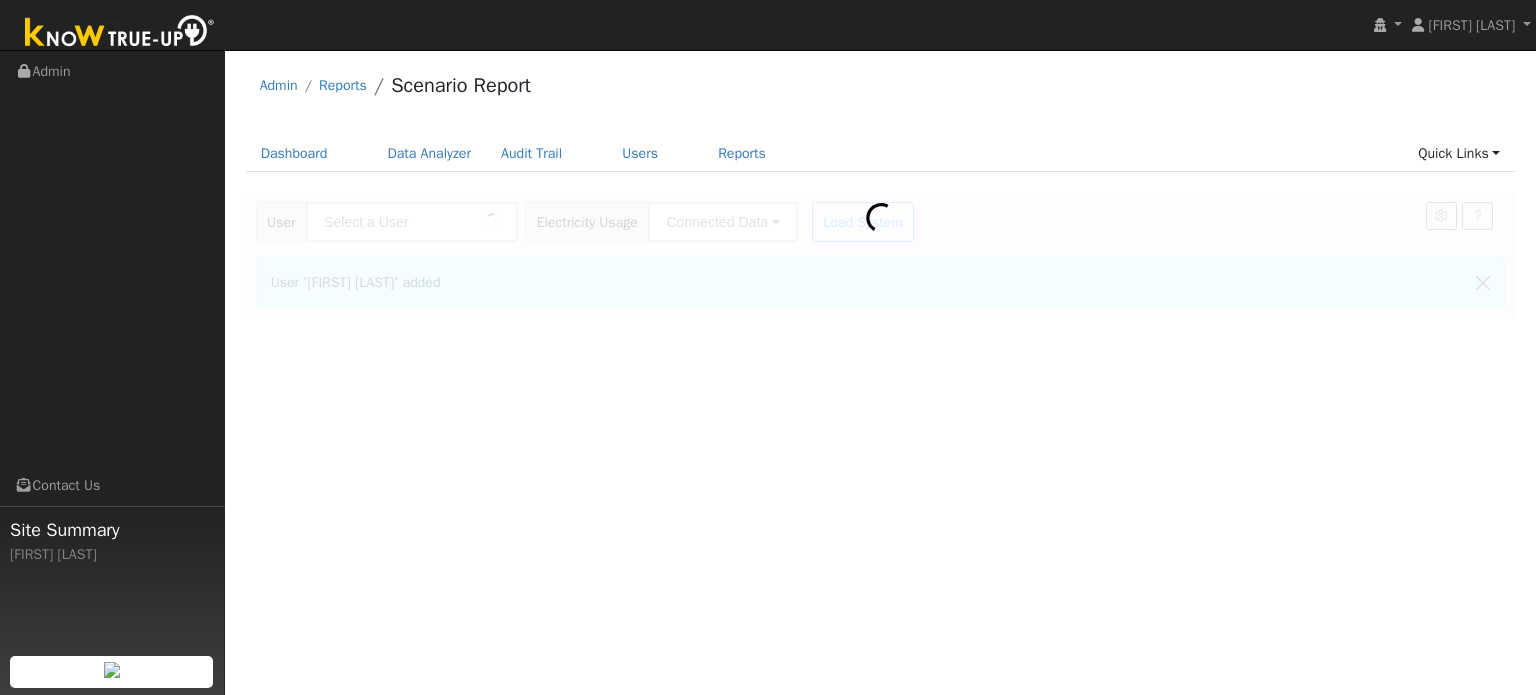 scroll, scrollTop: 0, scrollLeft: 0, axis: both 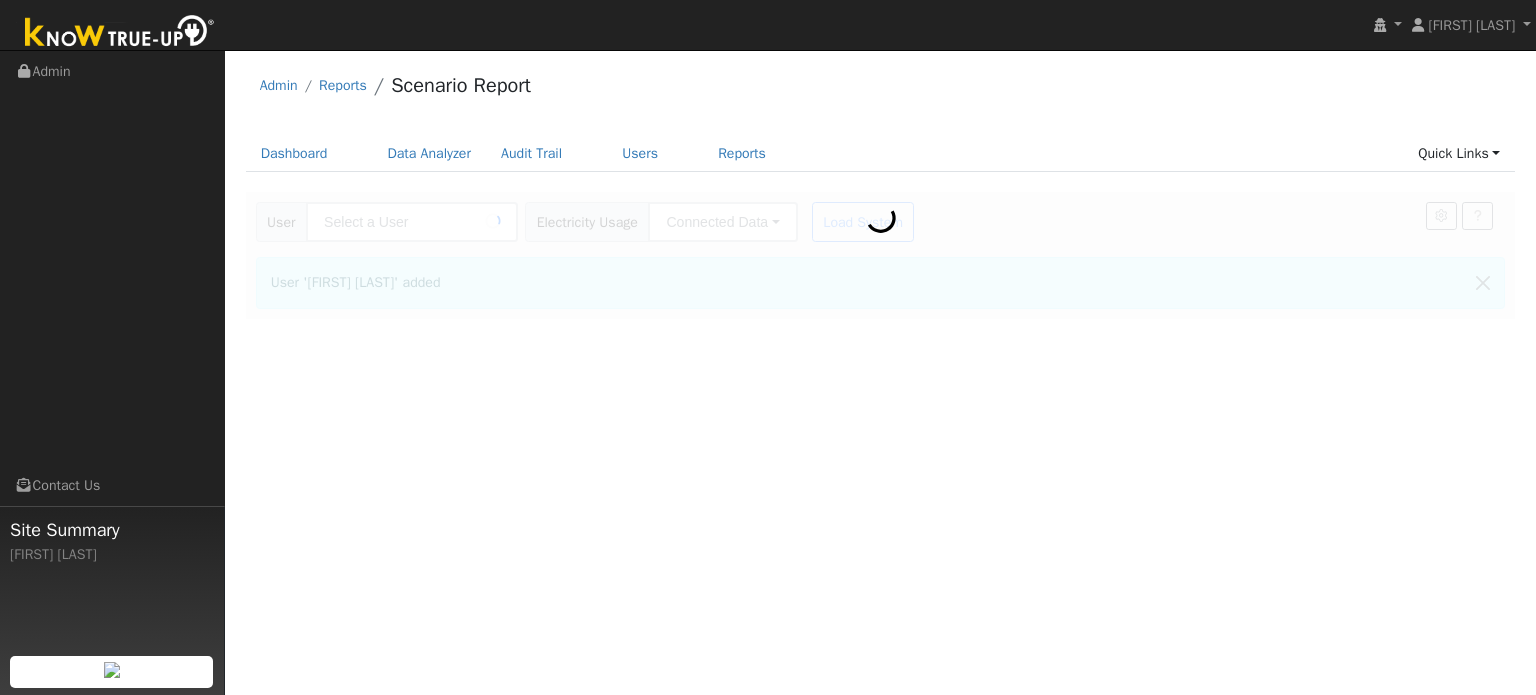 type on "[FIRST] [LAST]" 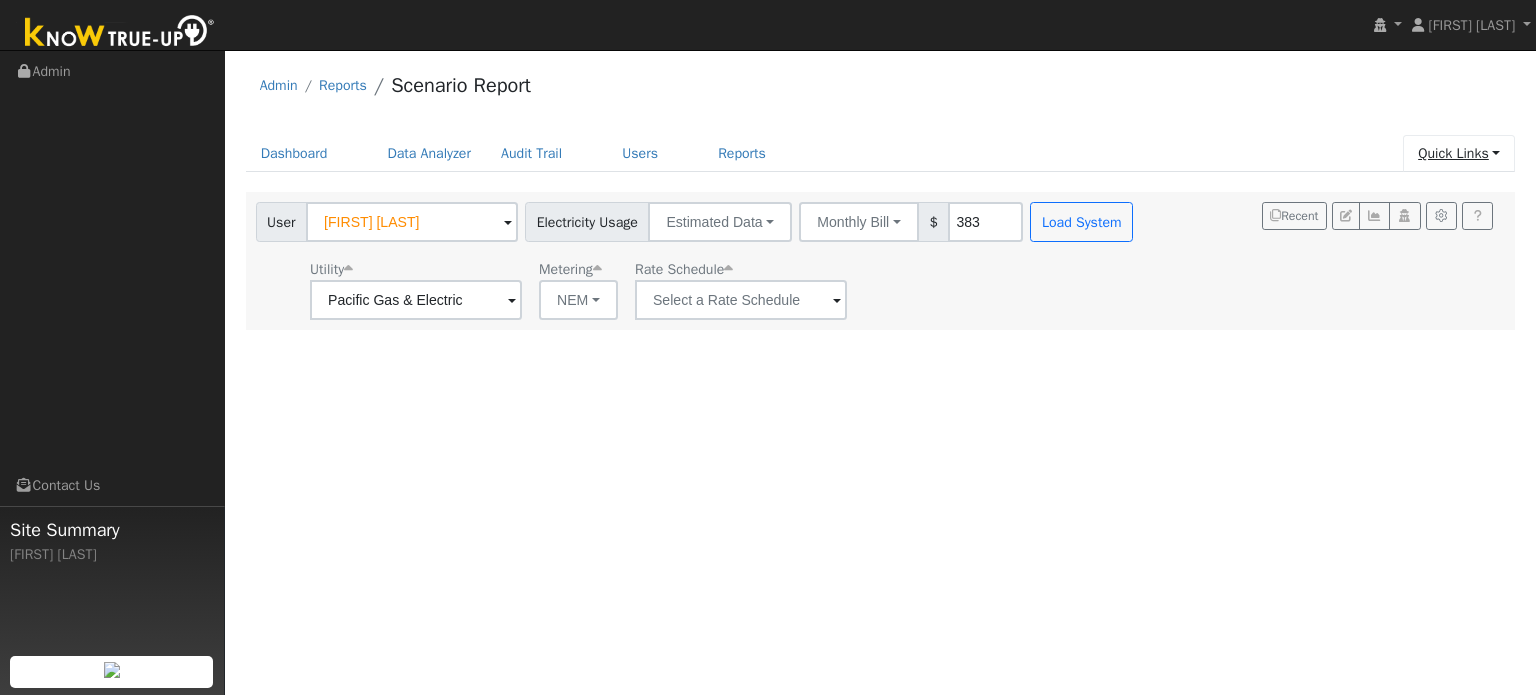 click on "Quick Links" at bounding box center (1459, 153) 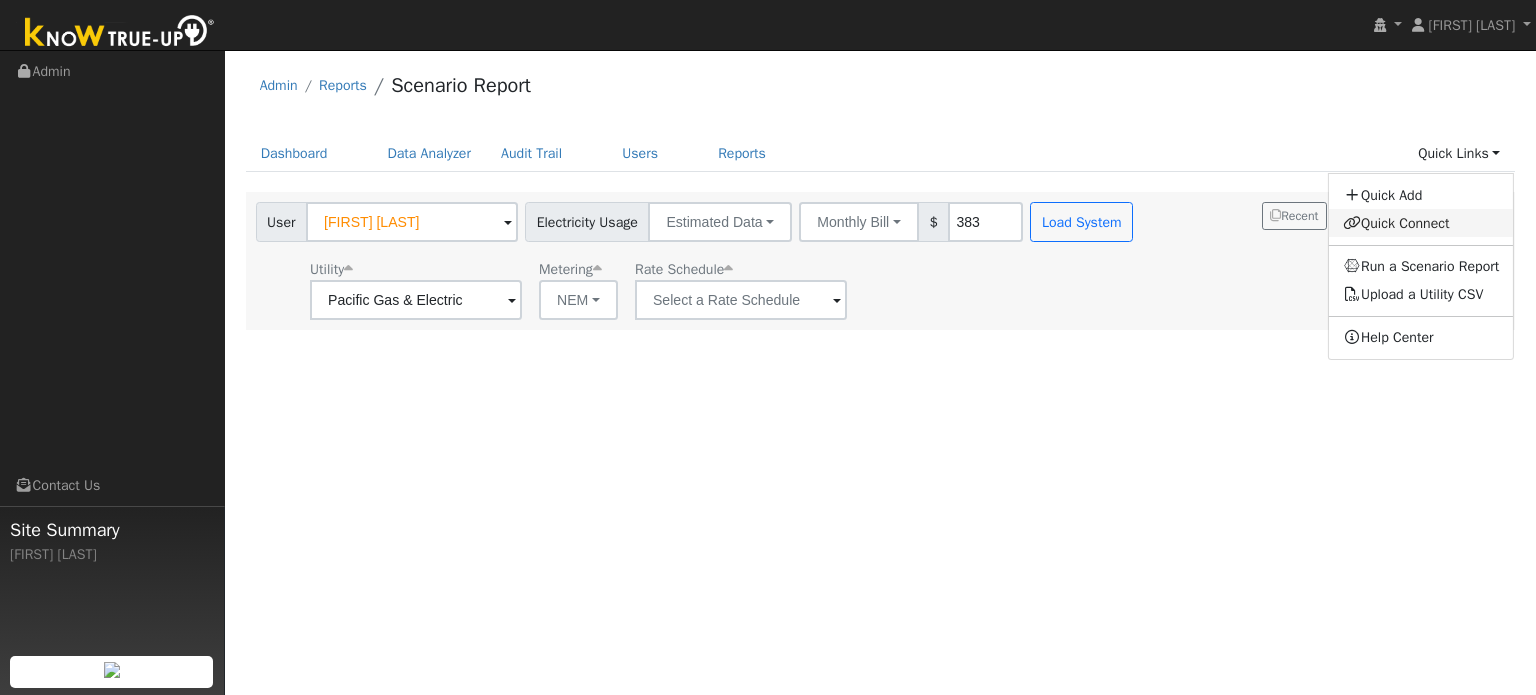 click on "Quick Connect" at bounding box center [1421, 223] 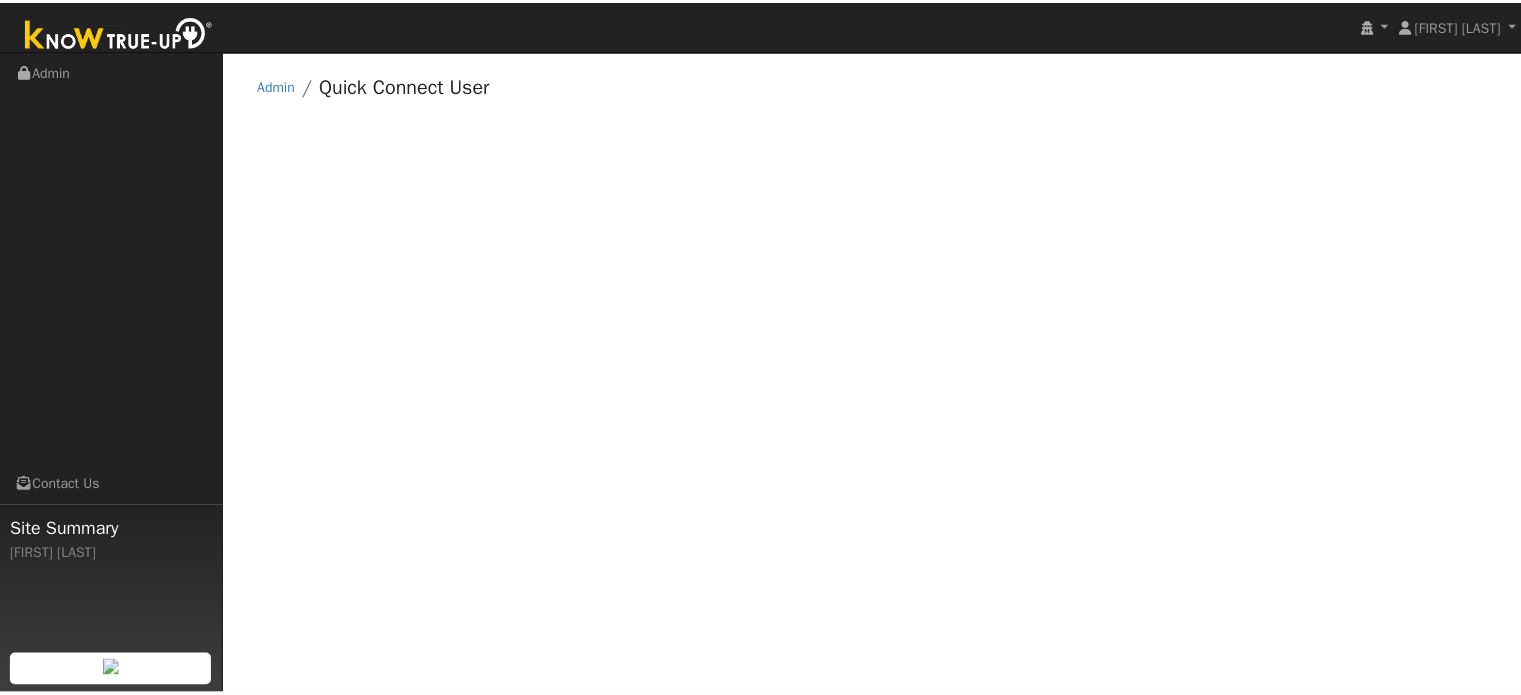 scroll, scrollTop: 0, scrollLeft: 0, axis: both 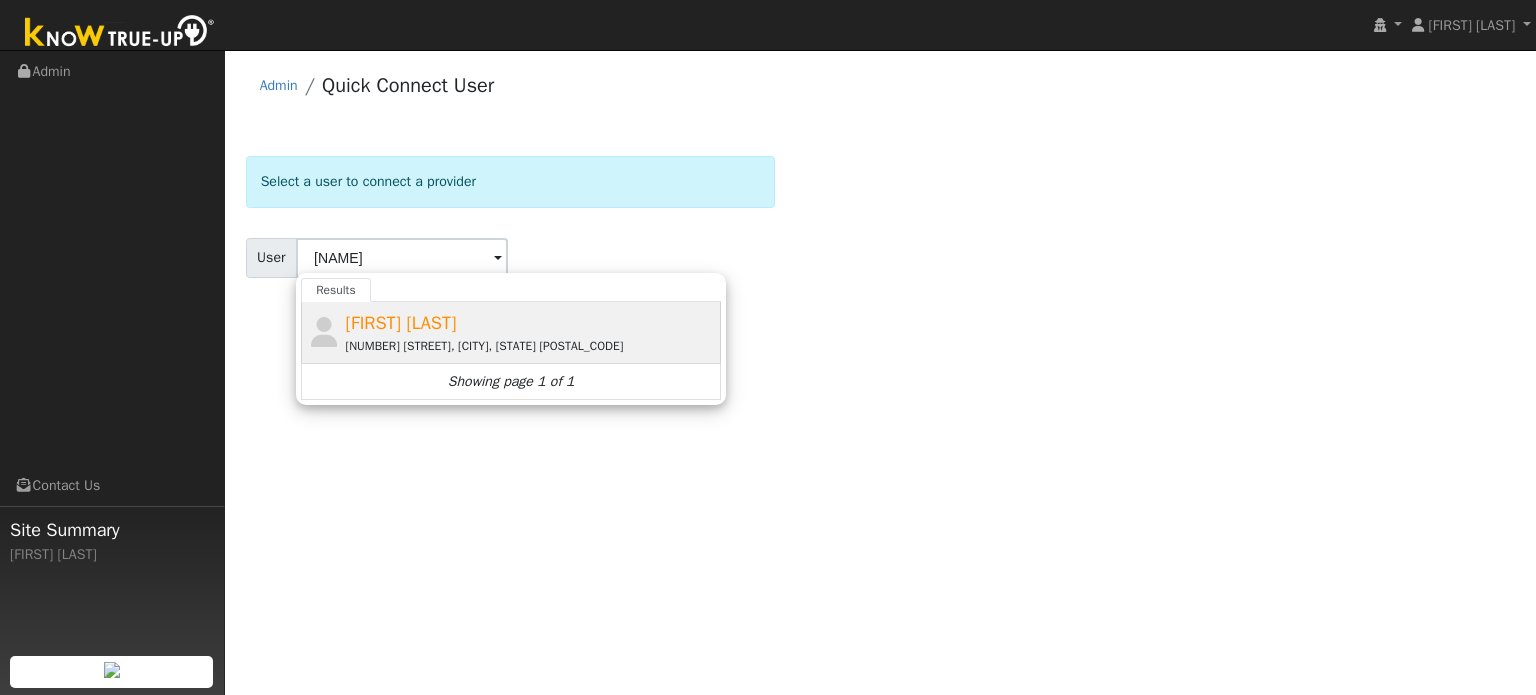 click on "[FIRST] [LAST]" at bounding box center [401, 323] 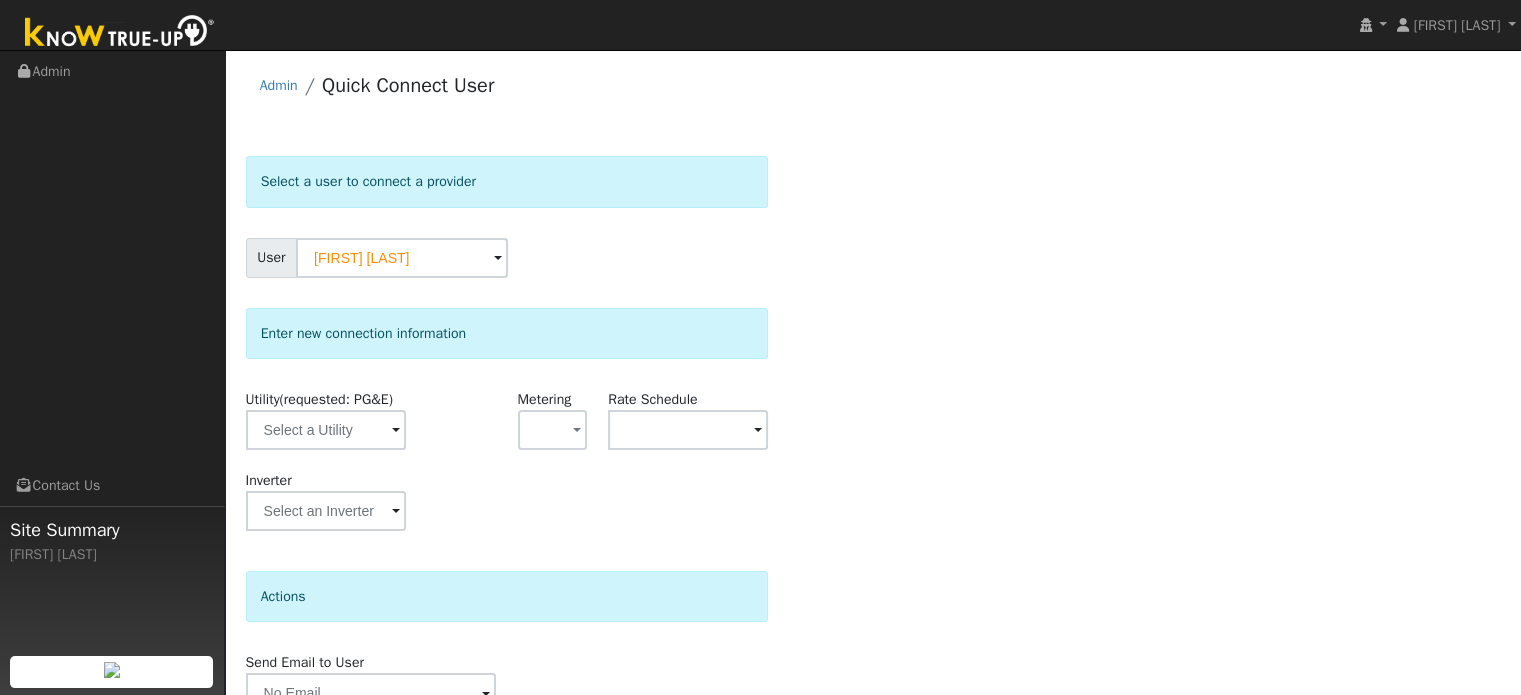 scroll, scrollTop: 100, scrollLeft: 0, axis: vertical 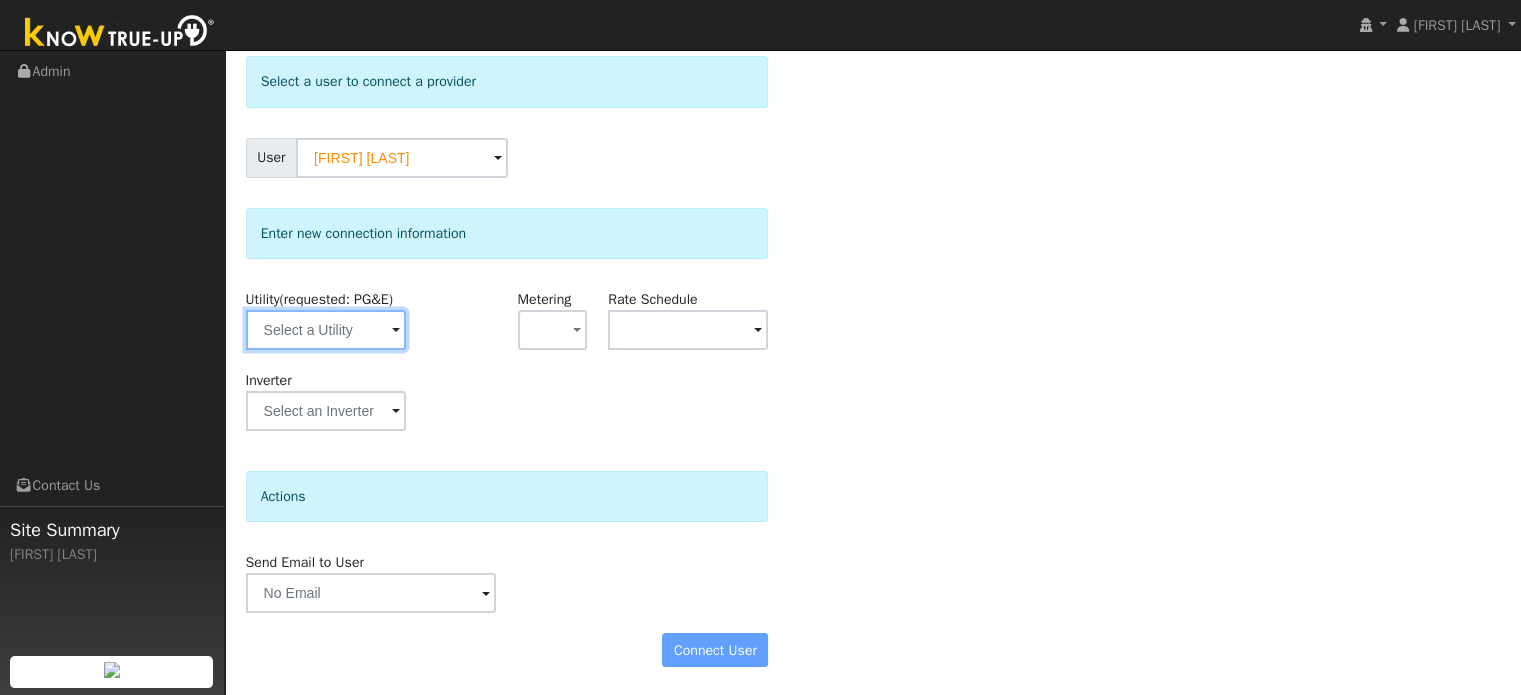 click at bounding box center [326, 330] 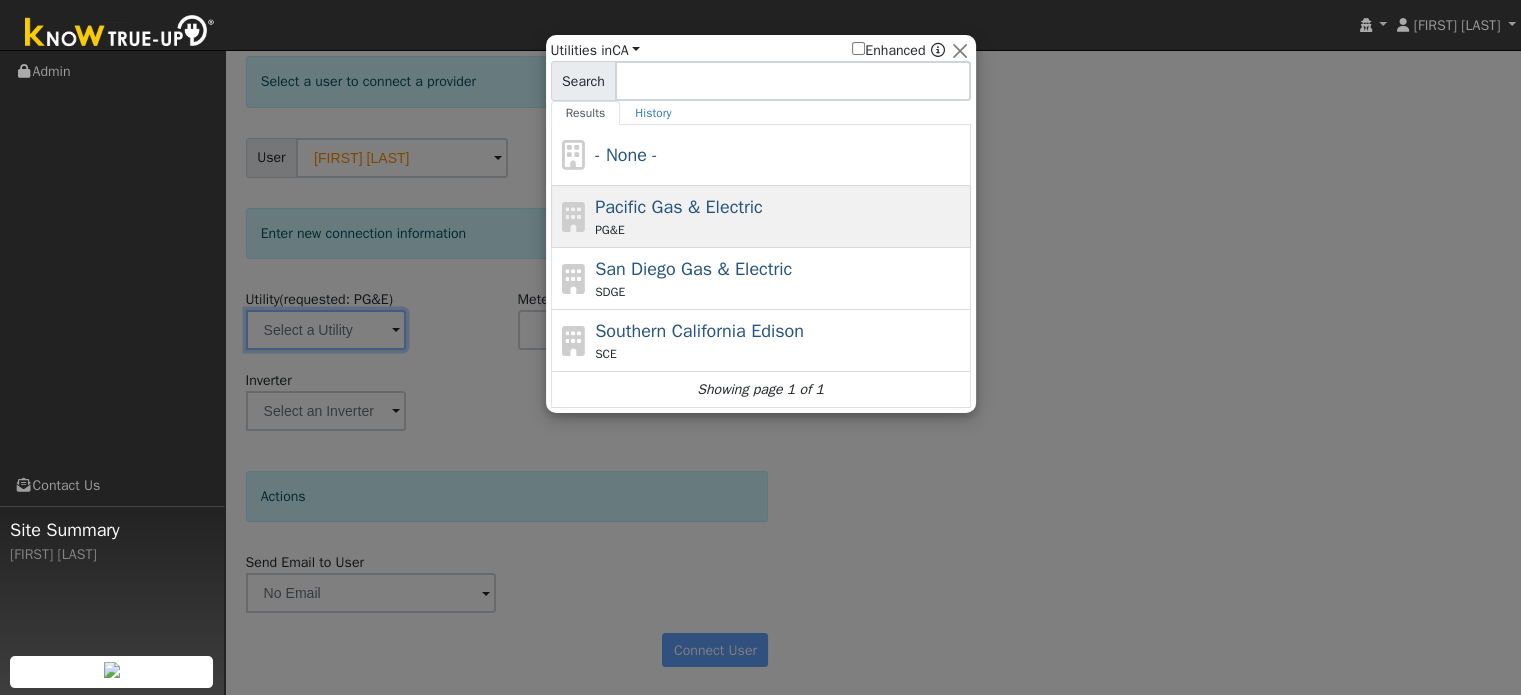 click on "PG&E" at bounding box center (780, 230) 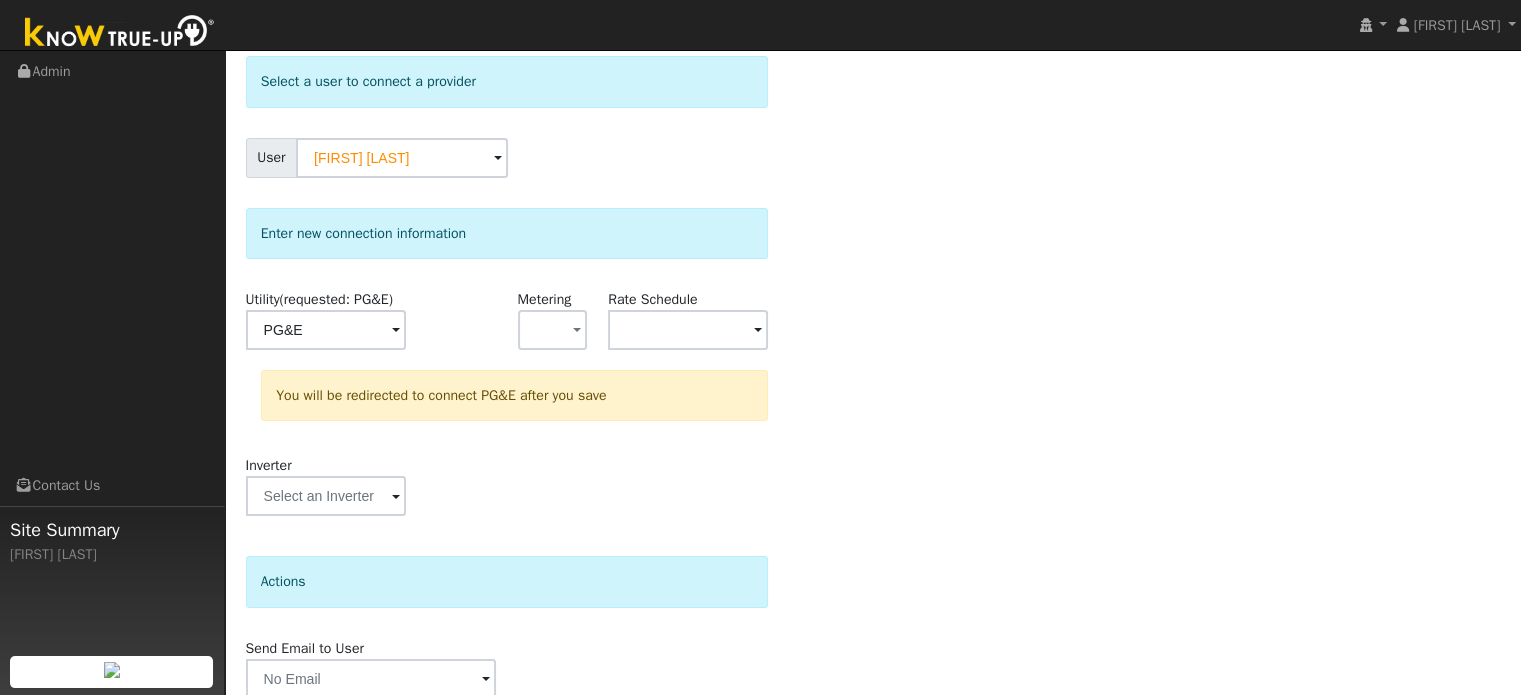 scroll, scrollTop: 185, scrollLeft: 0, axis: vertical 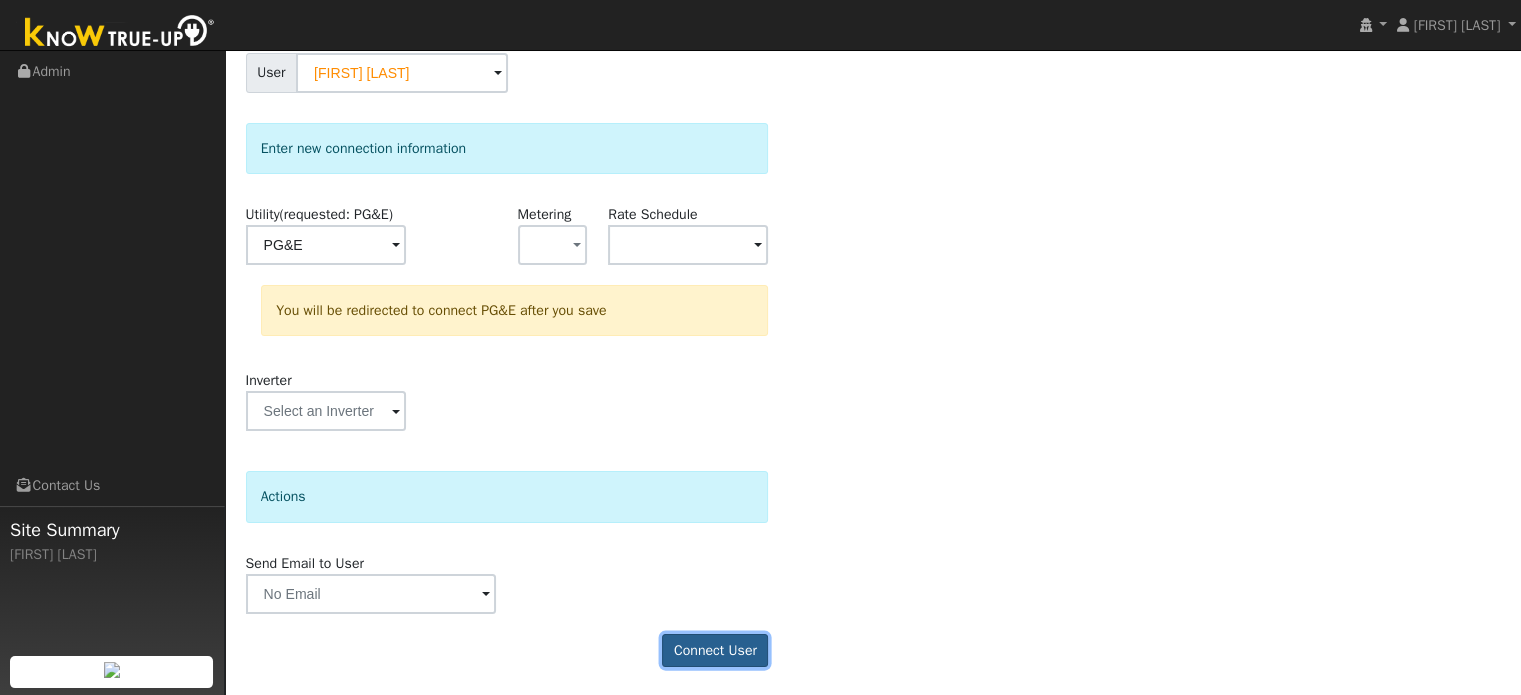 click on "Connect User" at bounding box center (715, 651) 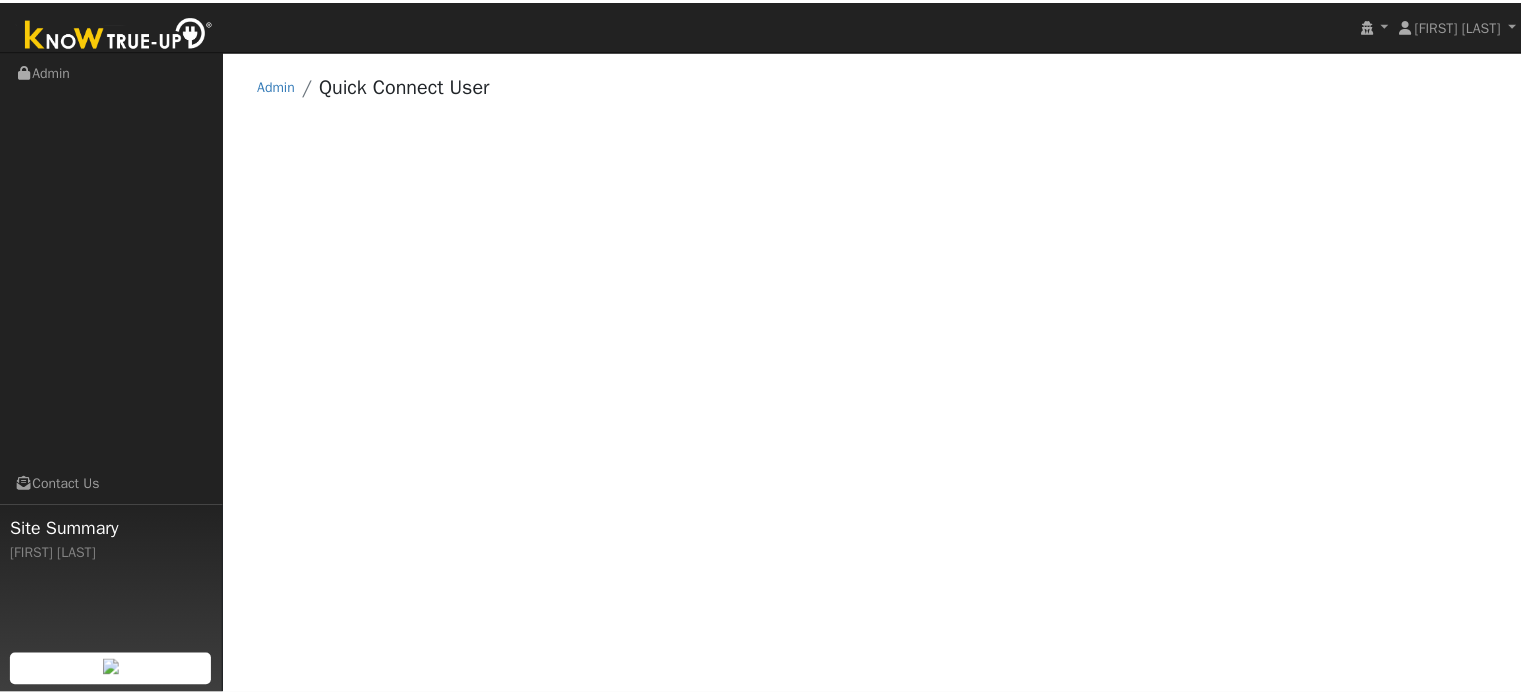 scroll, scrollTop: 0, scrollLeft: 0, axis: both 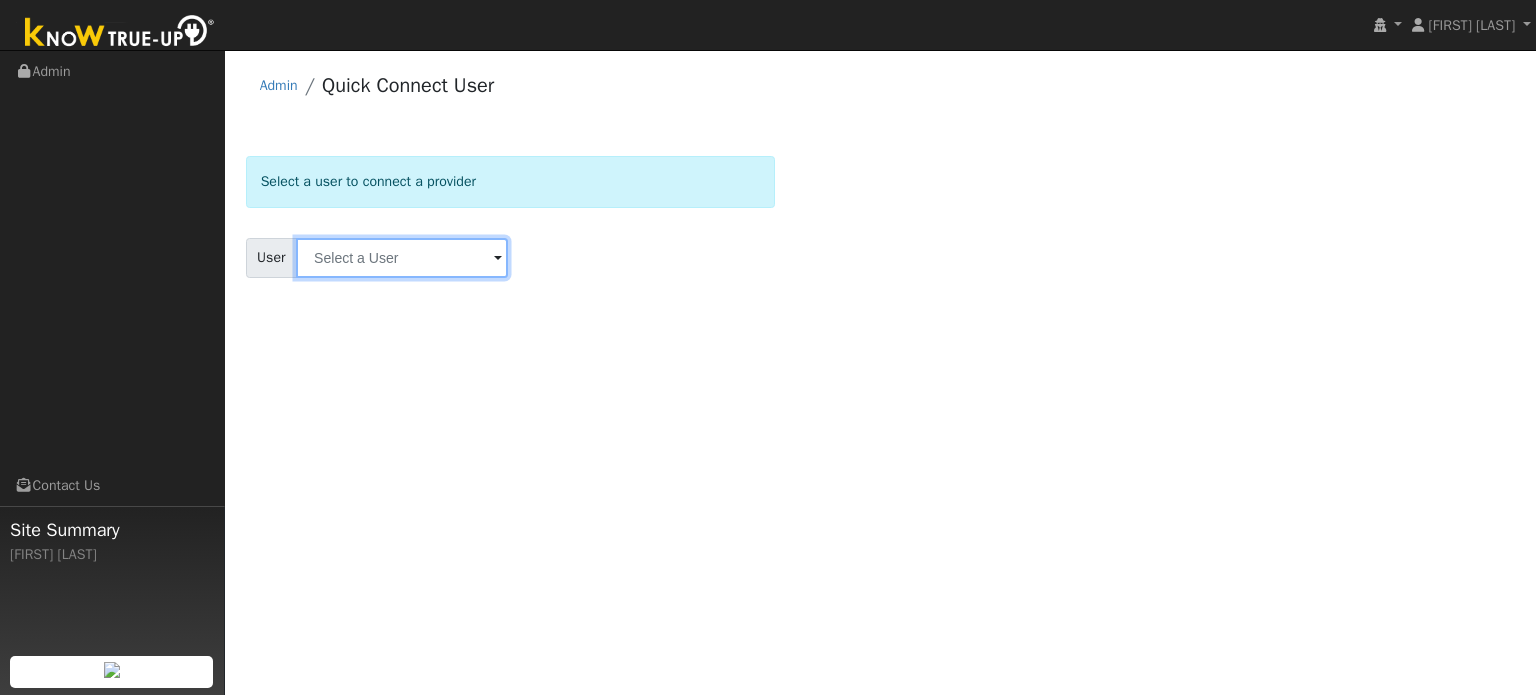 click at bounding box center [402, 258] 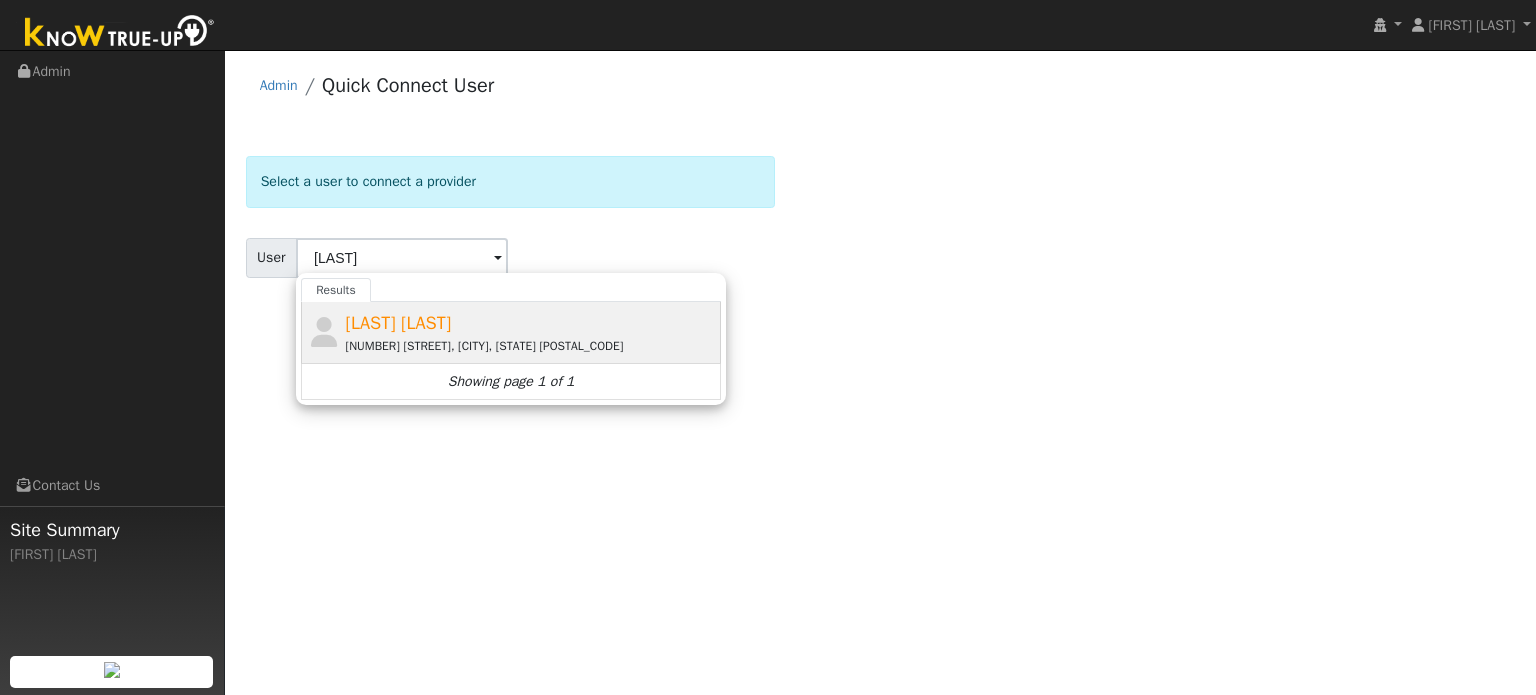 click on "[NUMBER] [STREET], [CITY], [STATE] [POSTAL_CODE]" at bounding box center [531, 346] 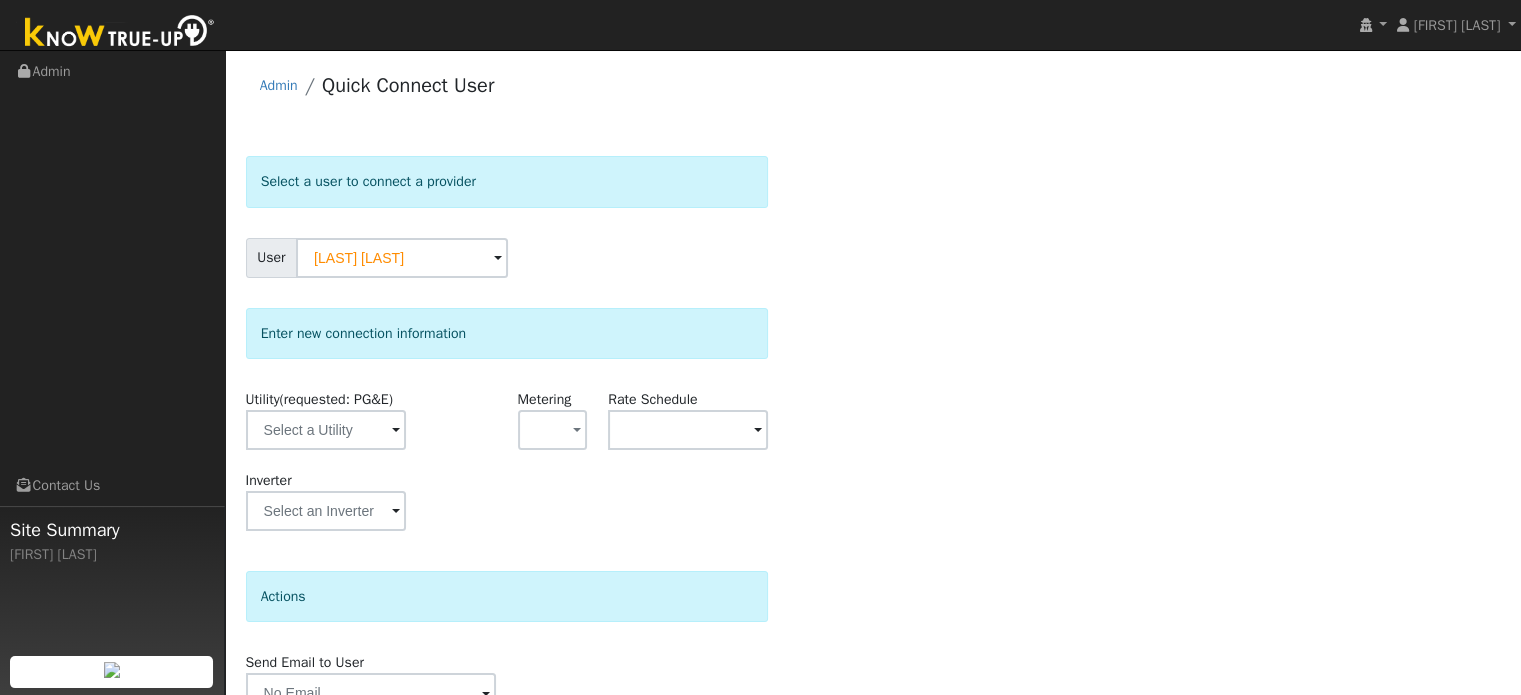 scroll, scrollTop: 100, scrollLeft: 0, axis: vertical 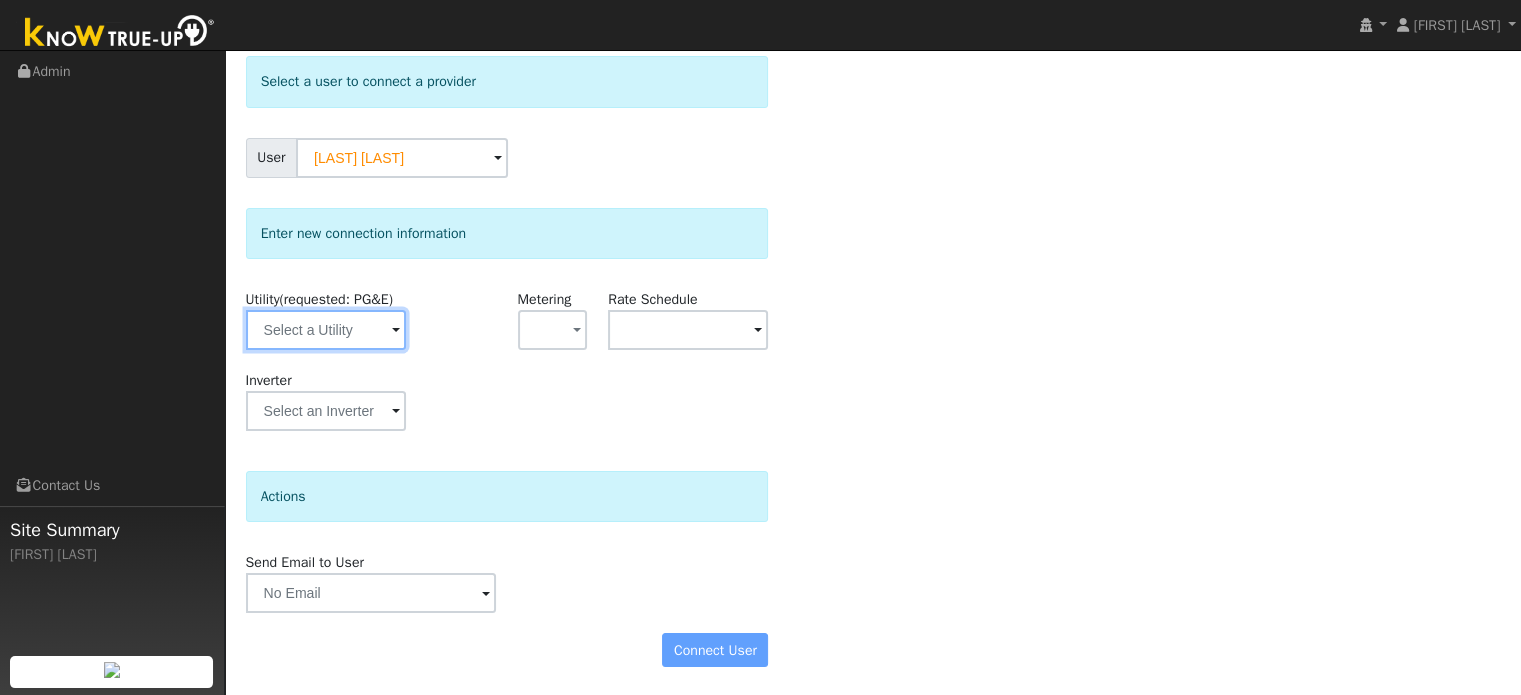 click at bounding box center (326, 330) 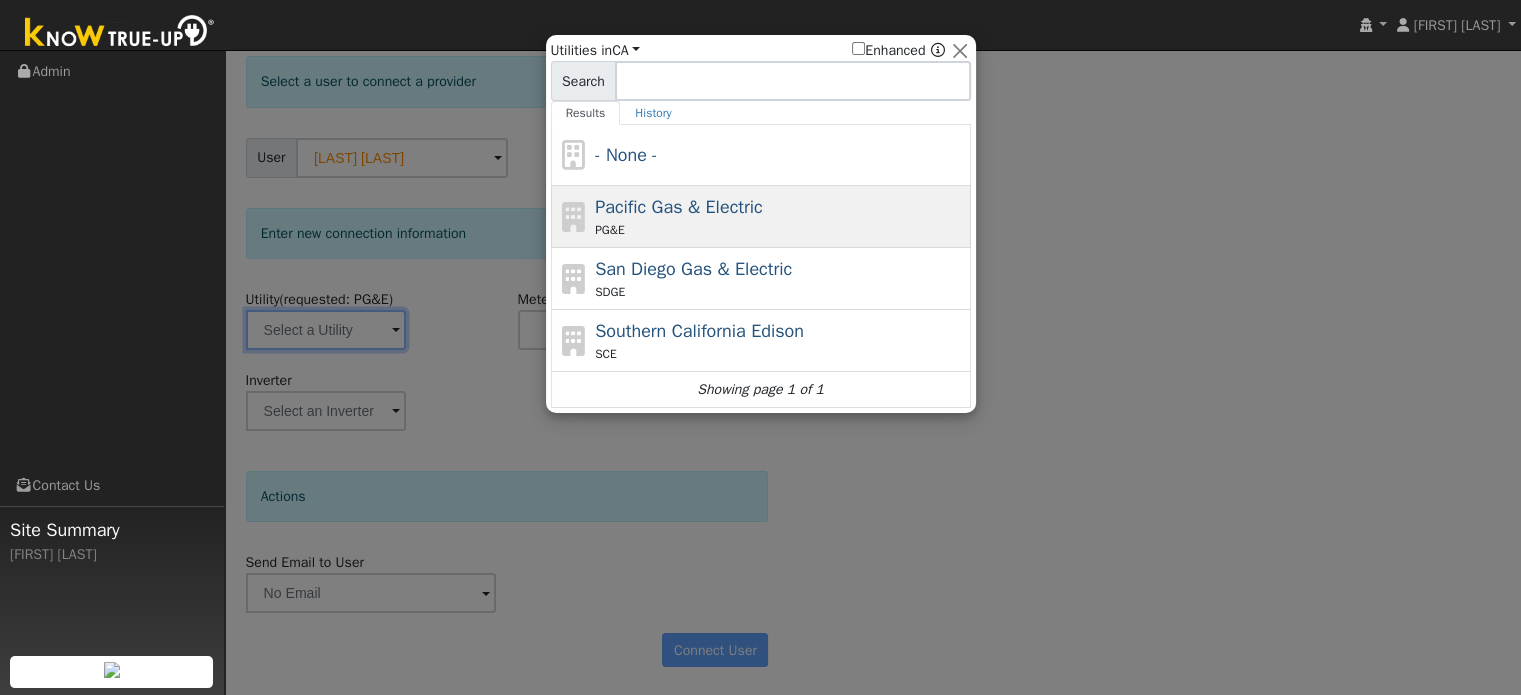 click on "Pacific Gas & Electric" at bounding box center (679, 207) 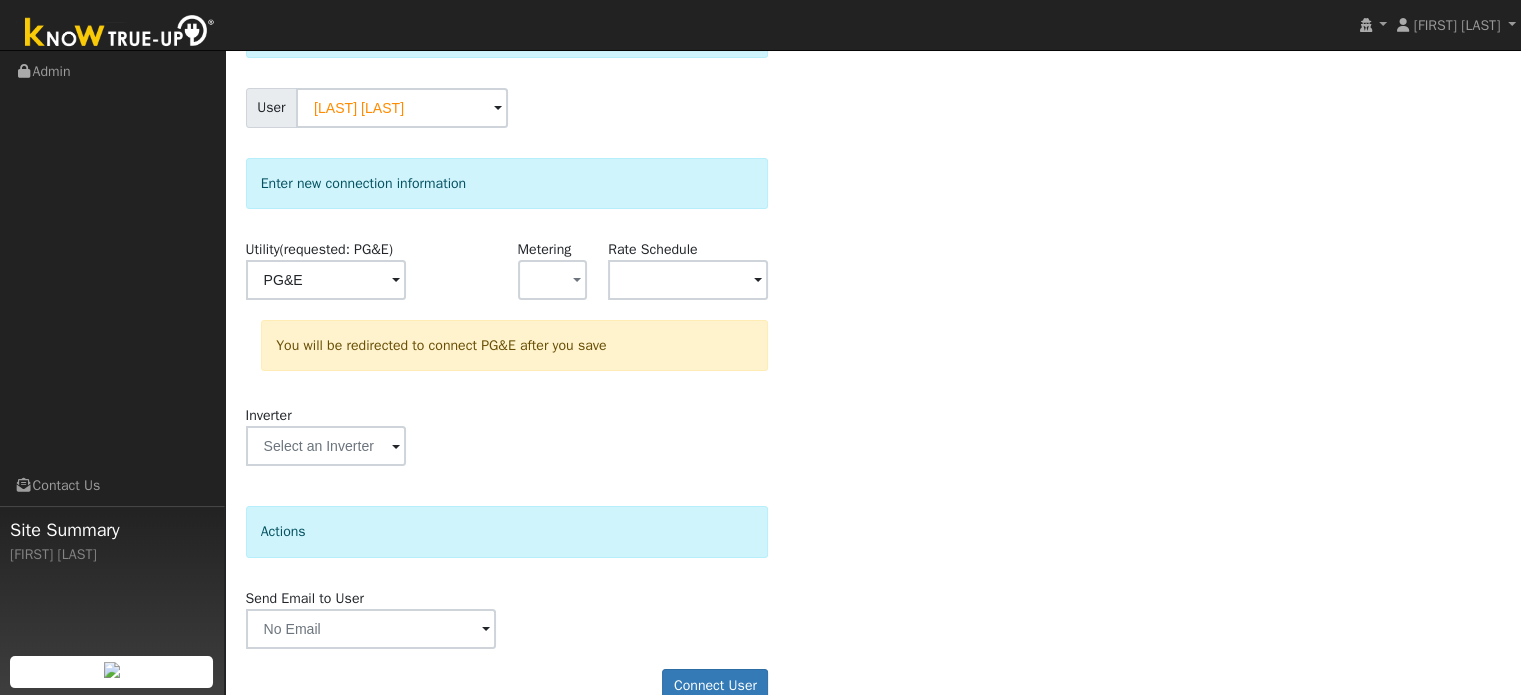 scroll, scrollTop: 185, scrollLeft: 0, axis: vertical 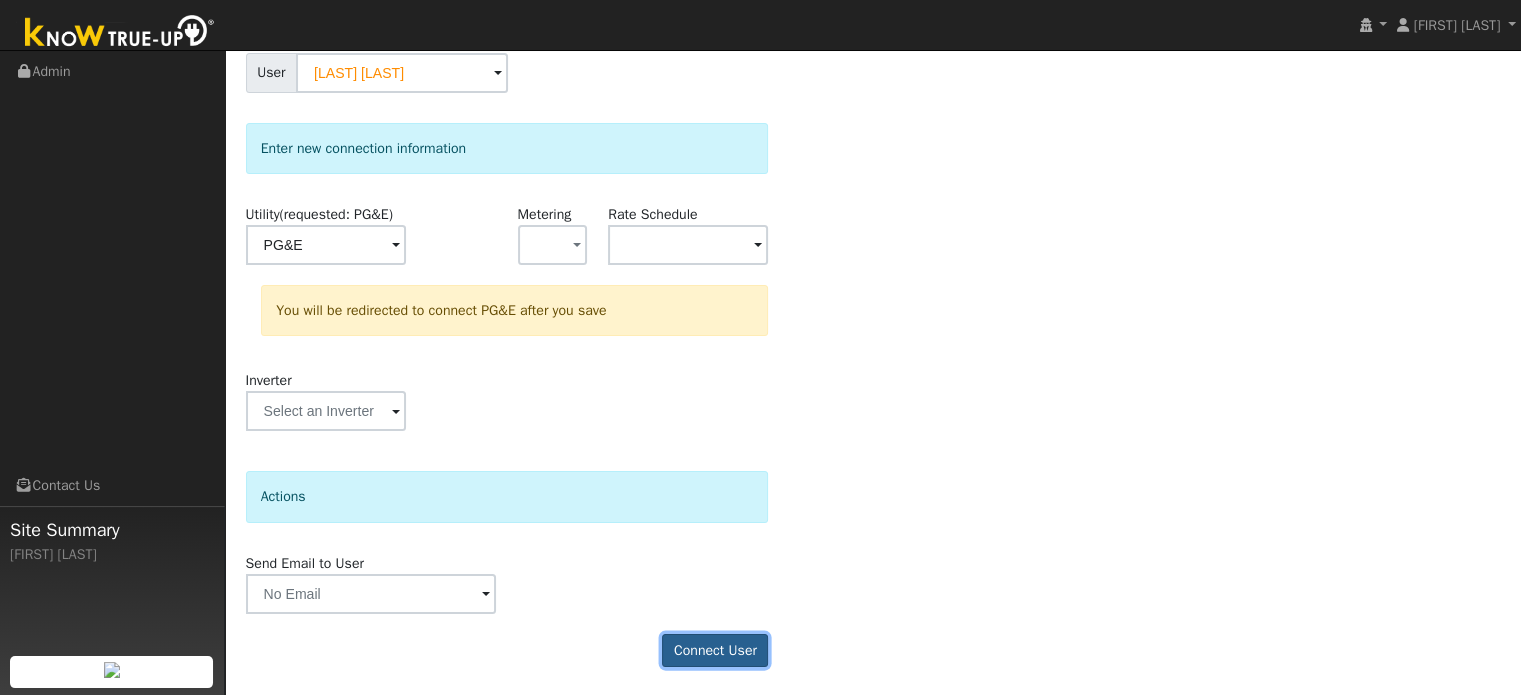 click on "Connect User" at bounding box center (715, 651) 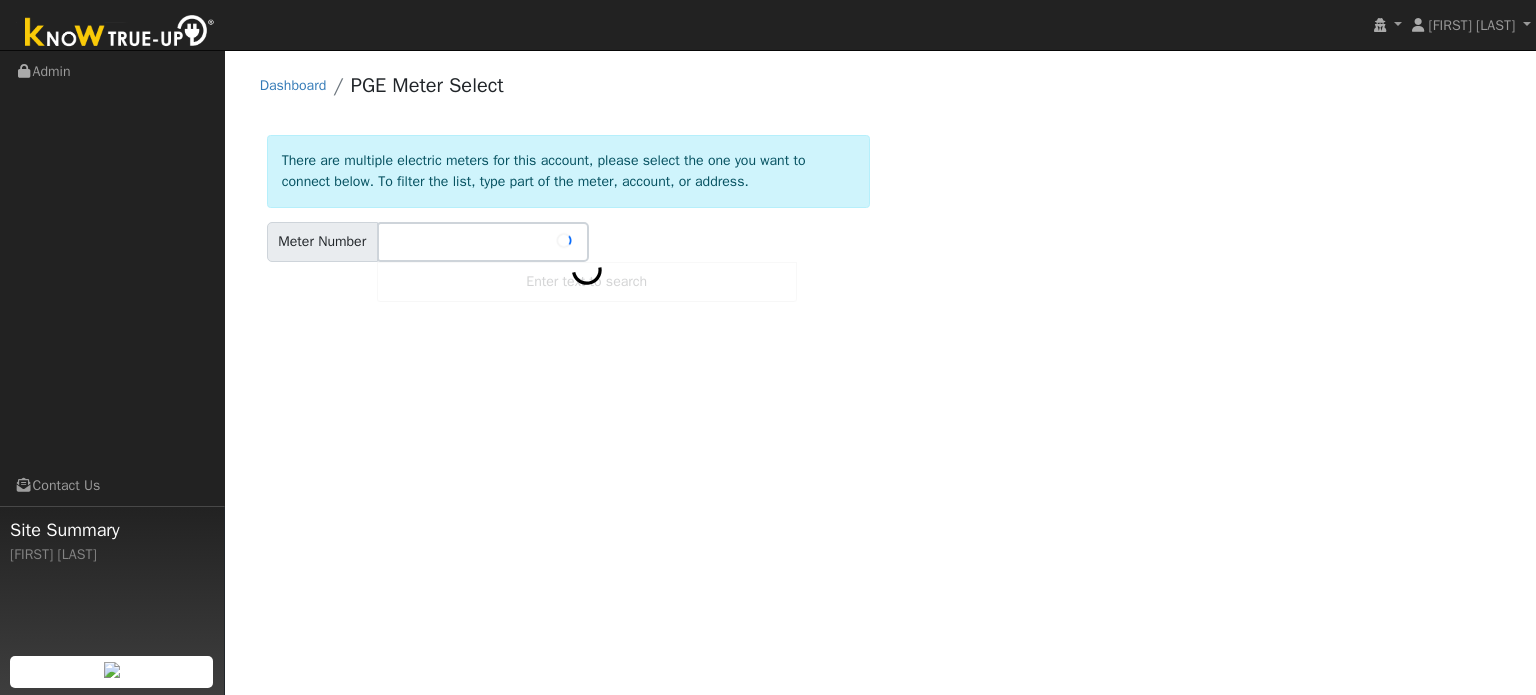 scroll, scrollTop: 0, scrollLeft: 0, axis: both 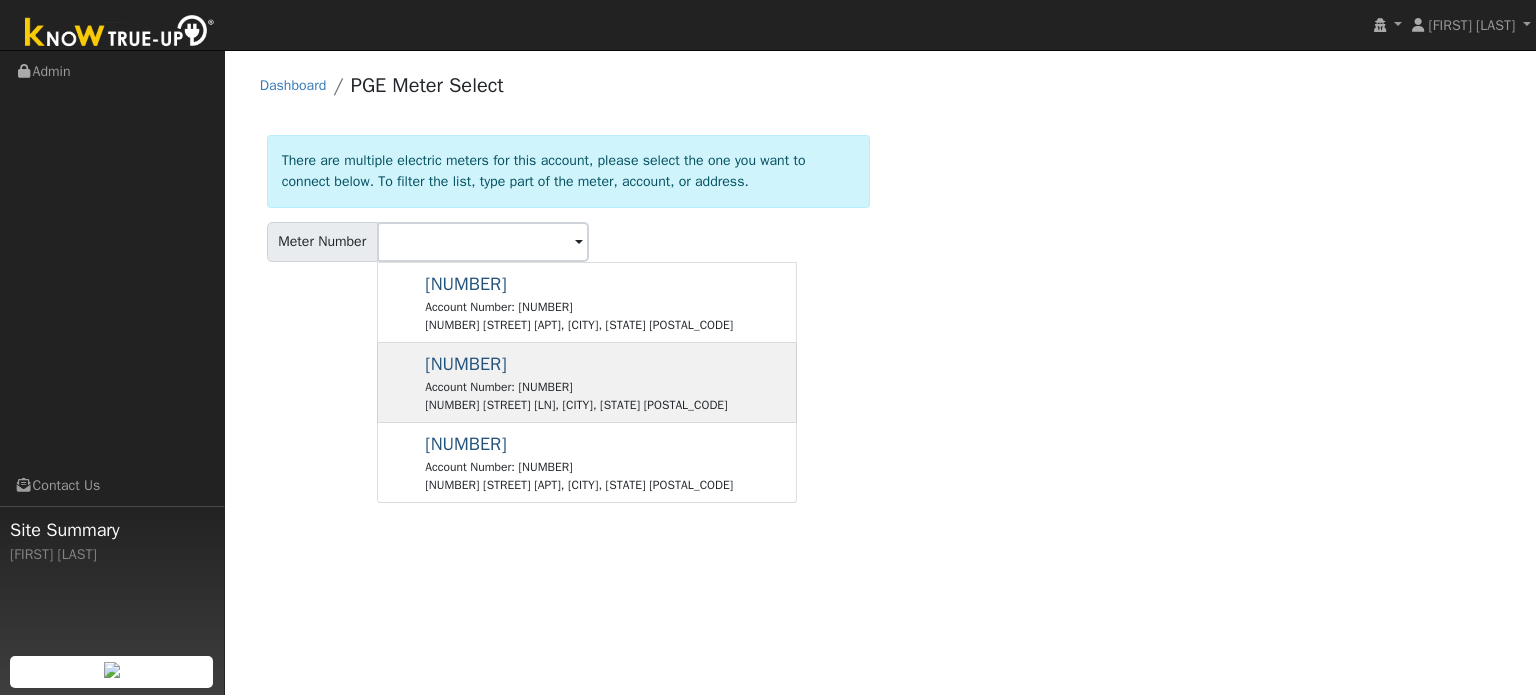 click on "Account Number: [NUMBER]" at bounding box center [576, 387] 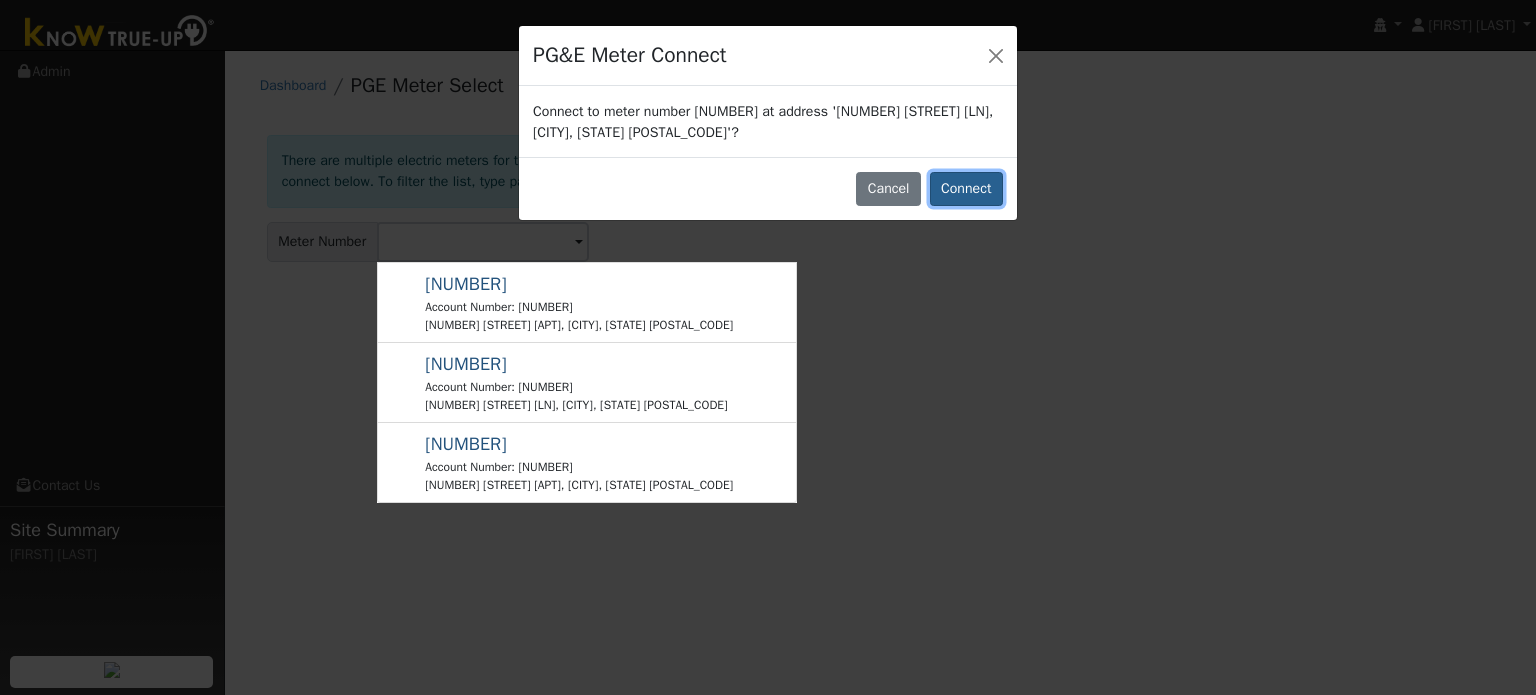 click on "Connect" at bounding box center (966, 189) 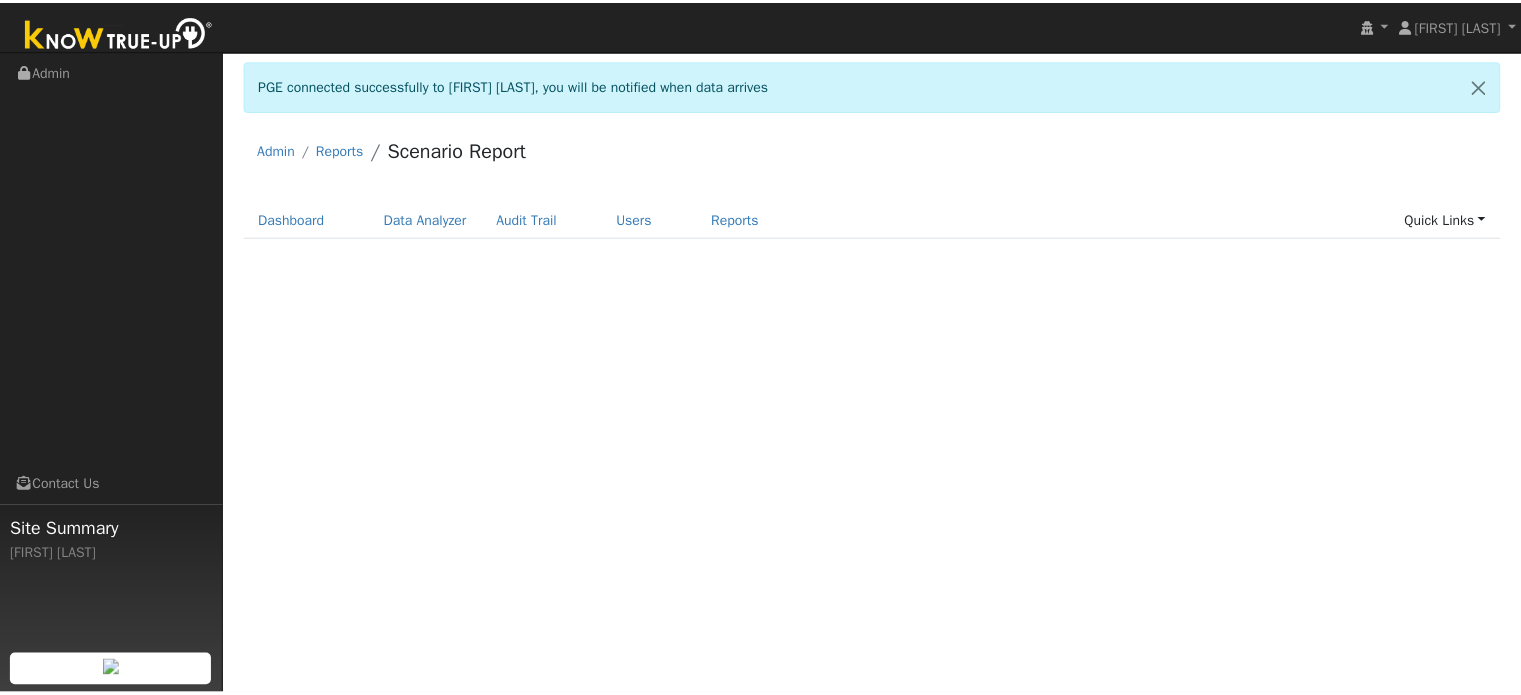 scroll, scrollTop: 0, scrollLeft: 0, axis: both 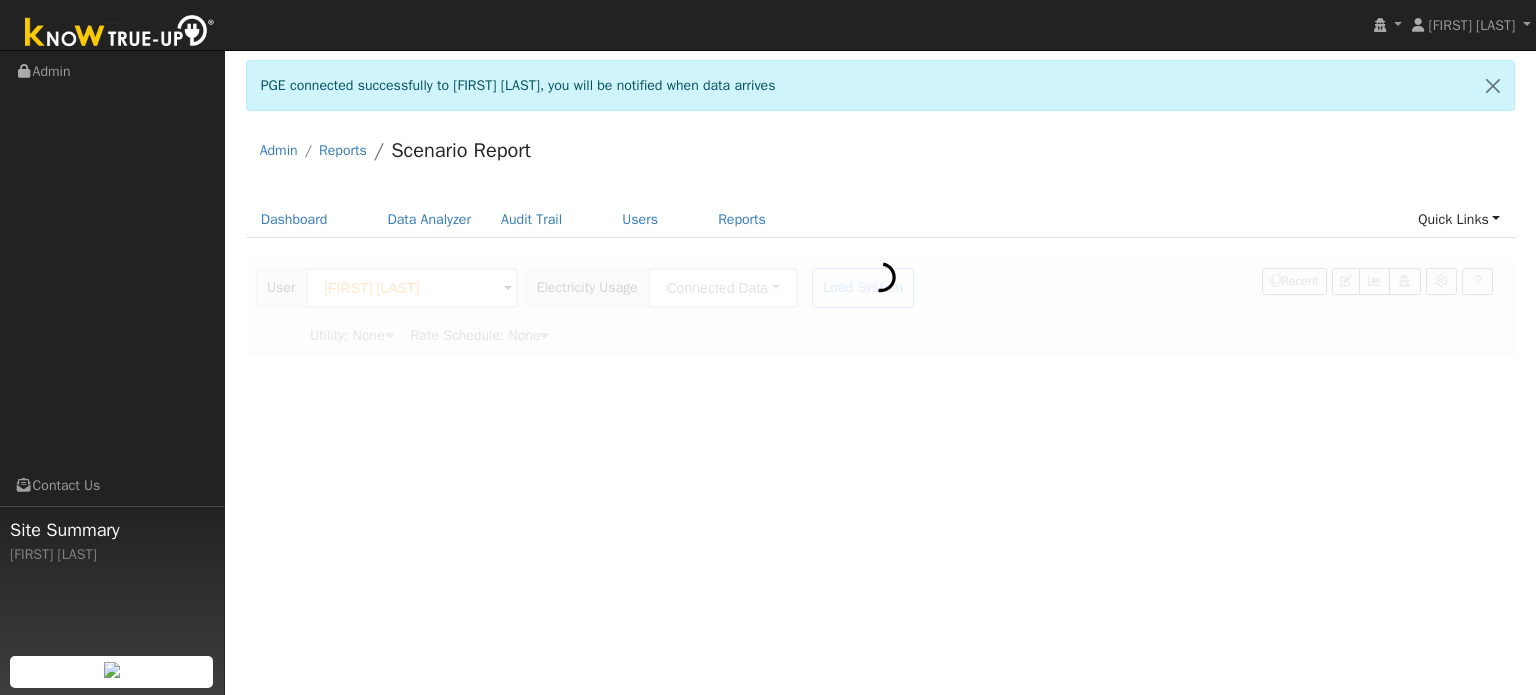 type on "Pacific Gas & Electric" 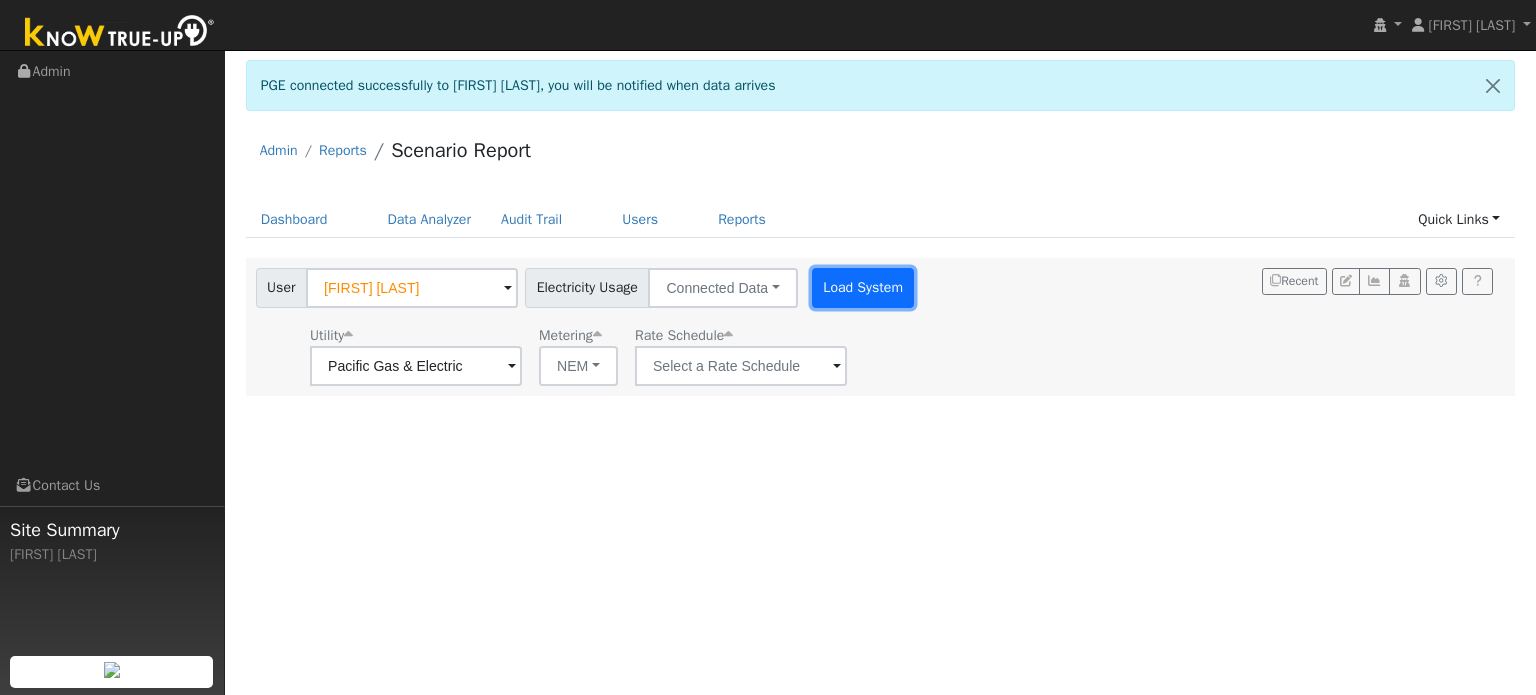 click on "Load System" at bounding box center [863, 288] 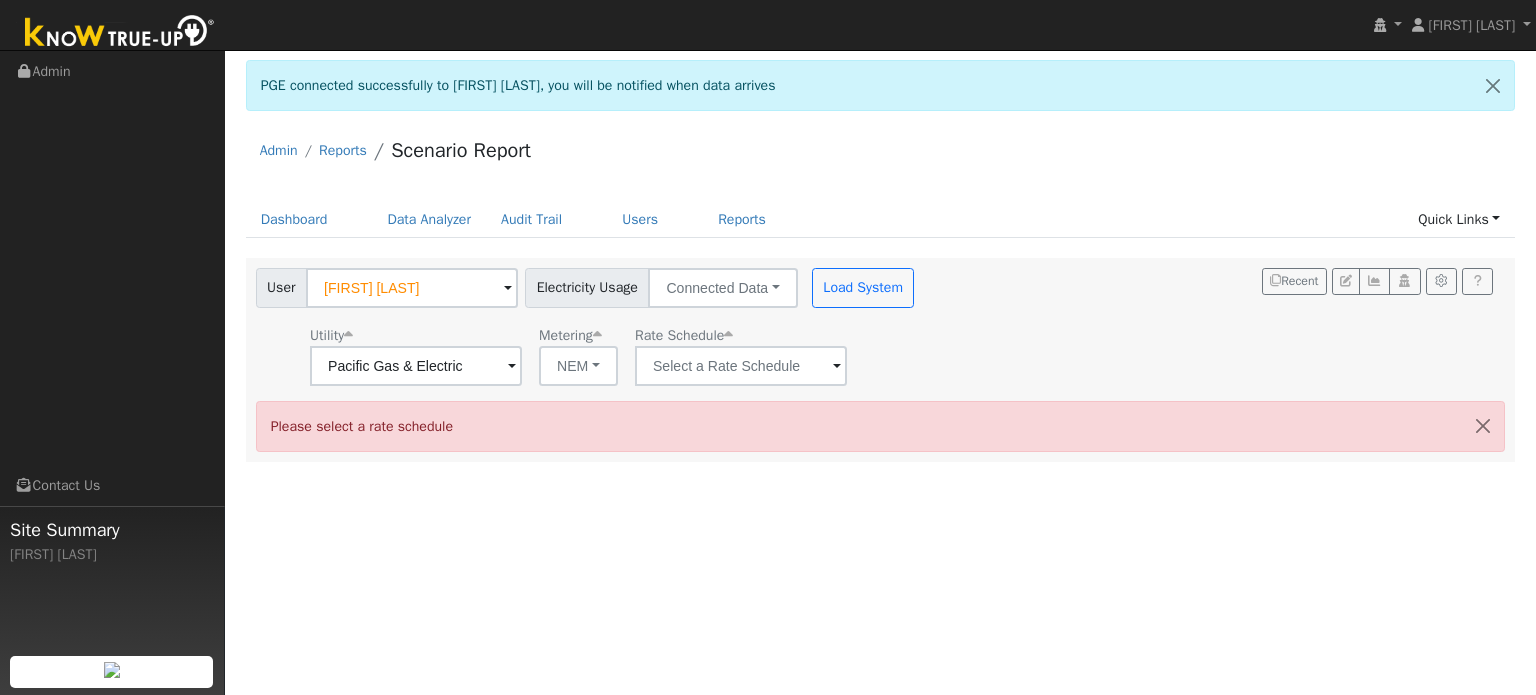 click on "Utility  Pacific Gas & Electric  Metering  NEM NEM NBT  Rate Schedule" at bounding box center (587, 352) 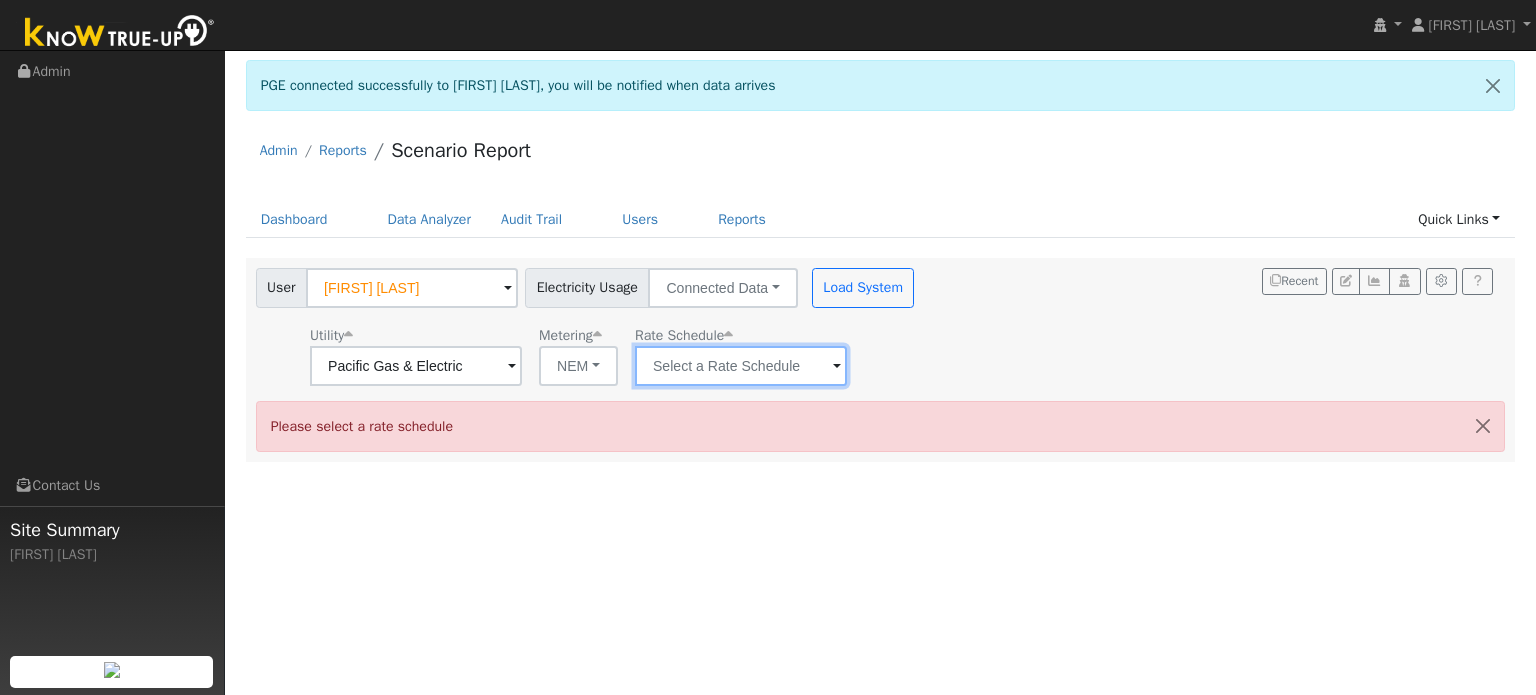 click at bounding box center [416, 366] 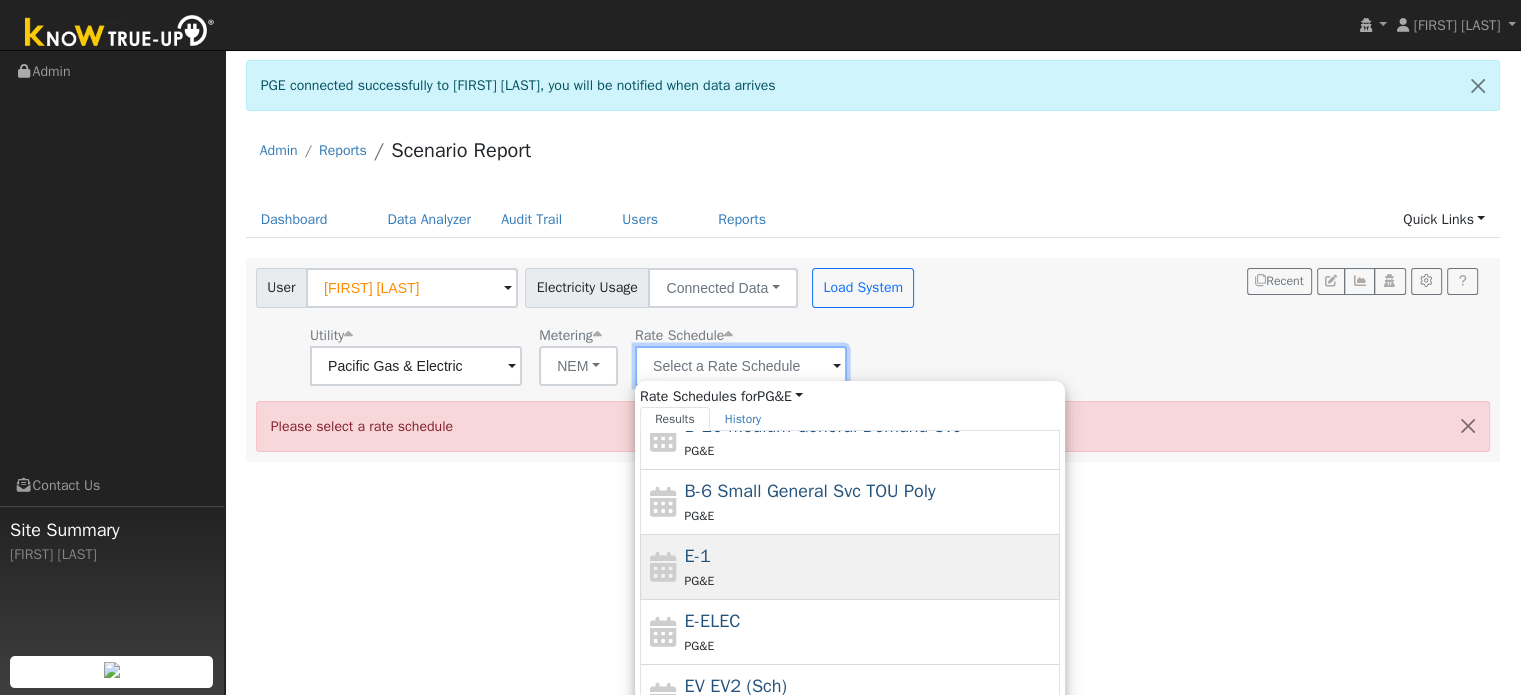 scroll, scrollTop: 216, scrollLeft: 0, axis: vertical 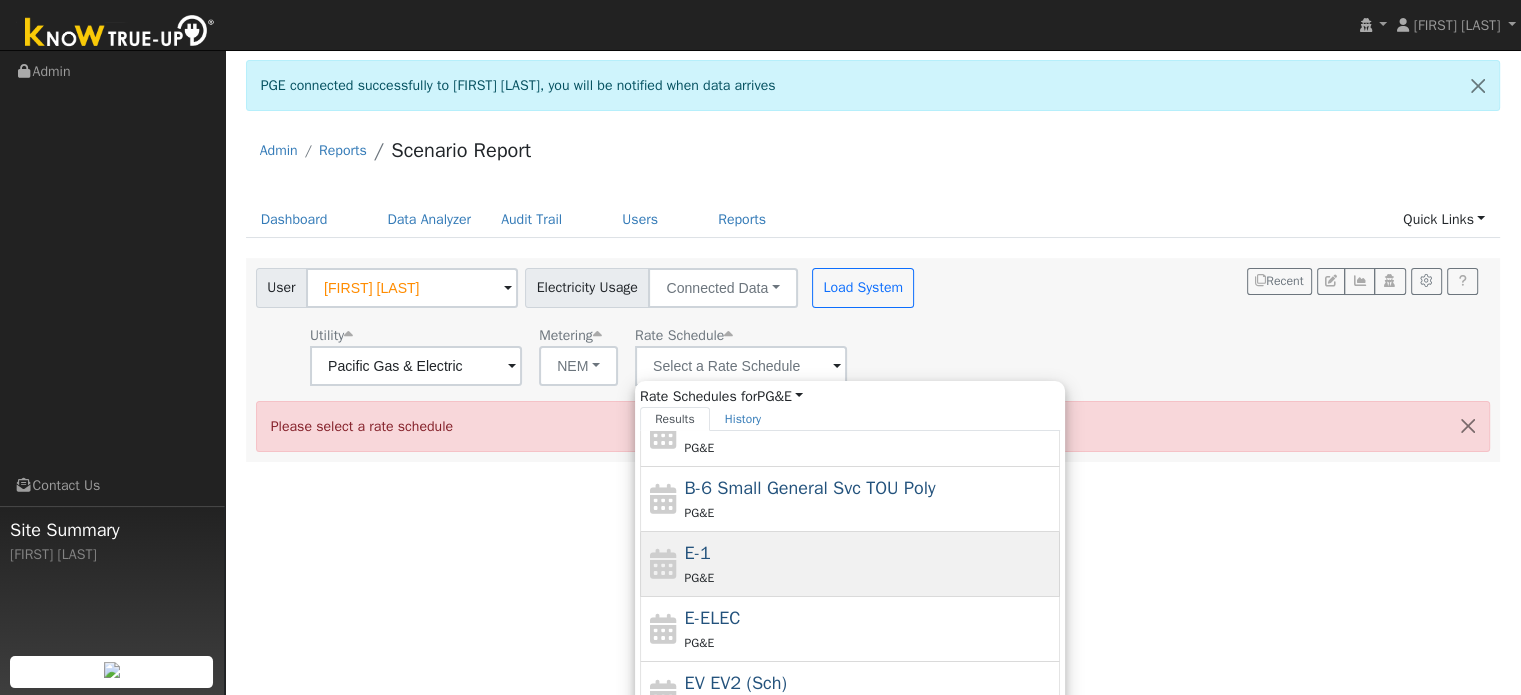 click on "PG&E" at bounding box center (870, 577) 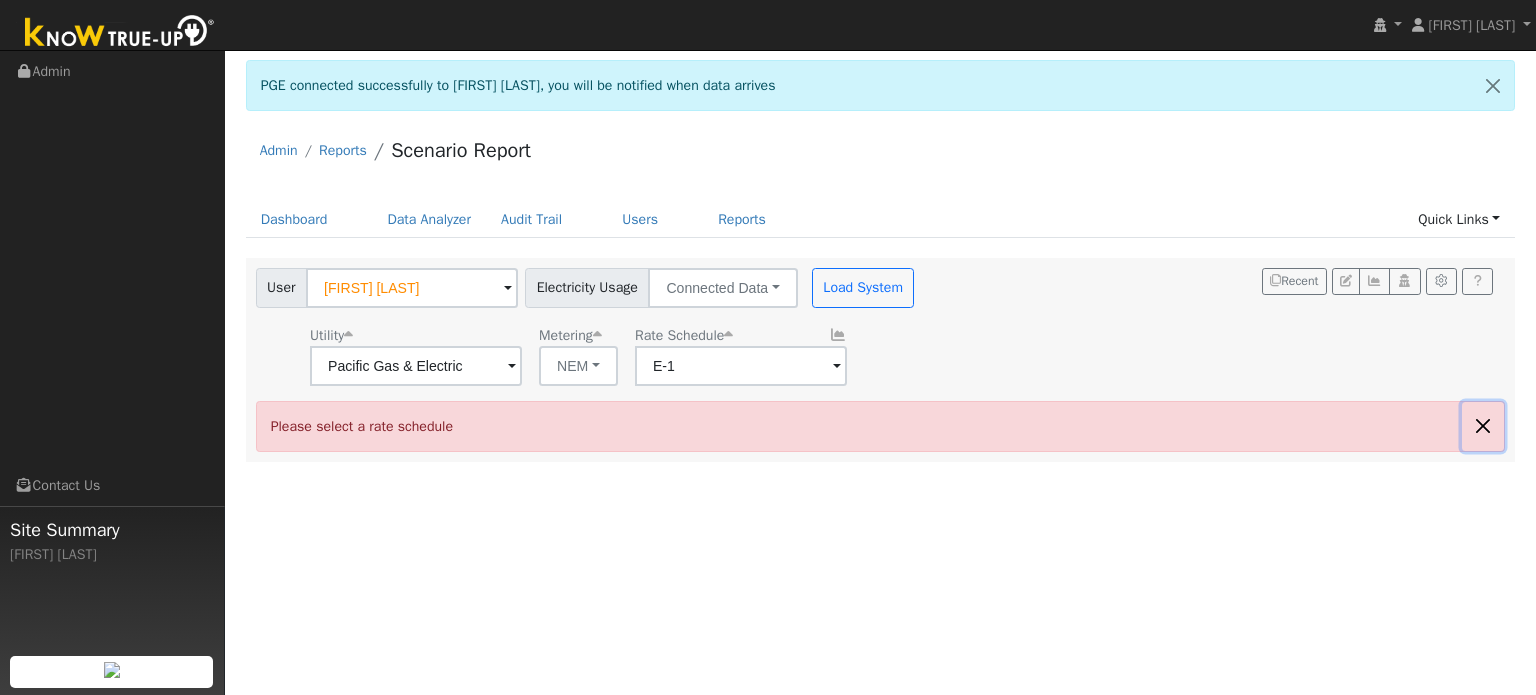 click at bounding box center [1483, 426] 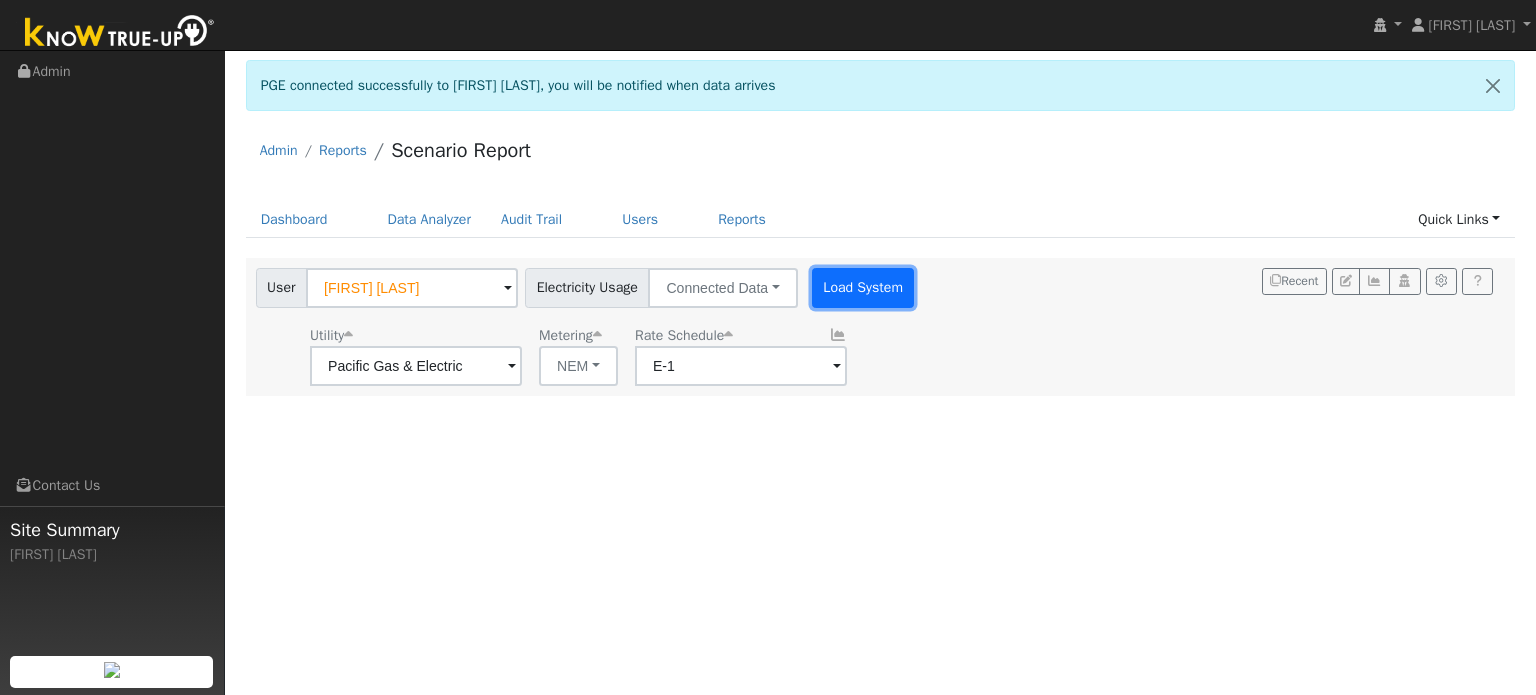 click on "Load System" at bounding box center (863, 288) 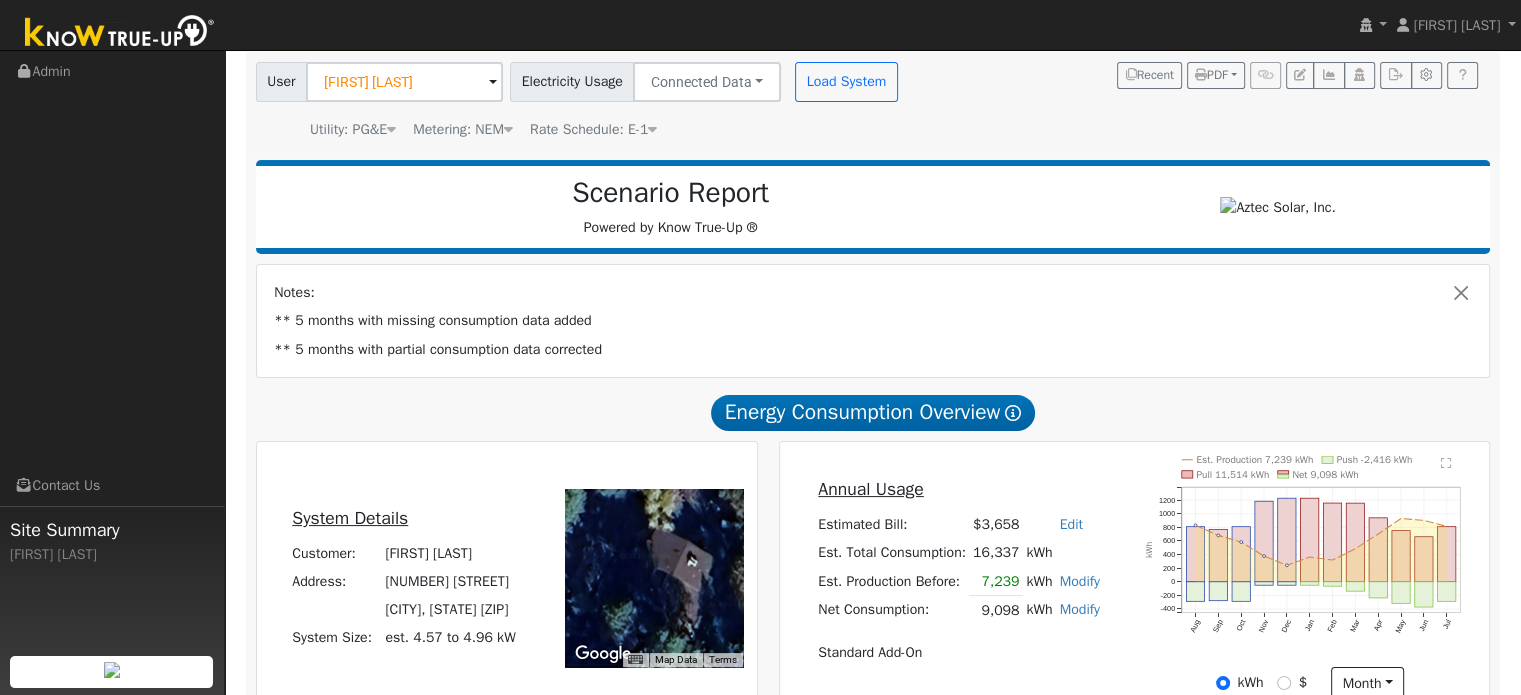 scroll, scrollTop: 0, scrollLeft: 0, axis: both 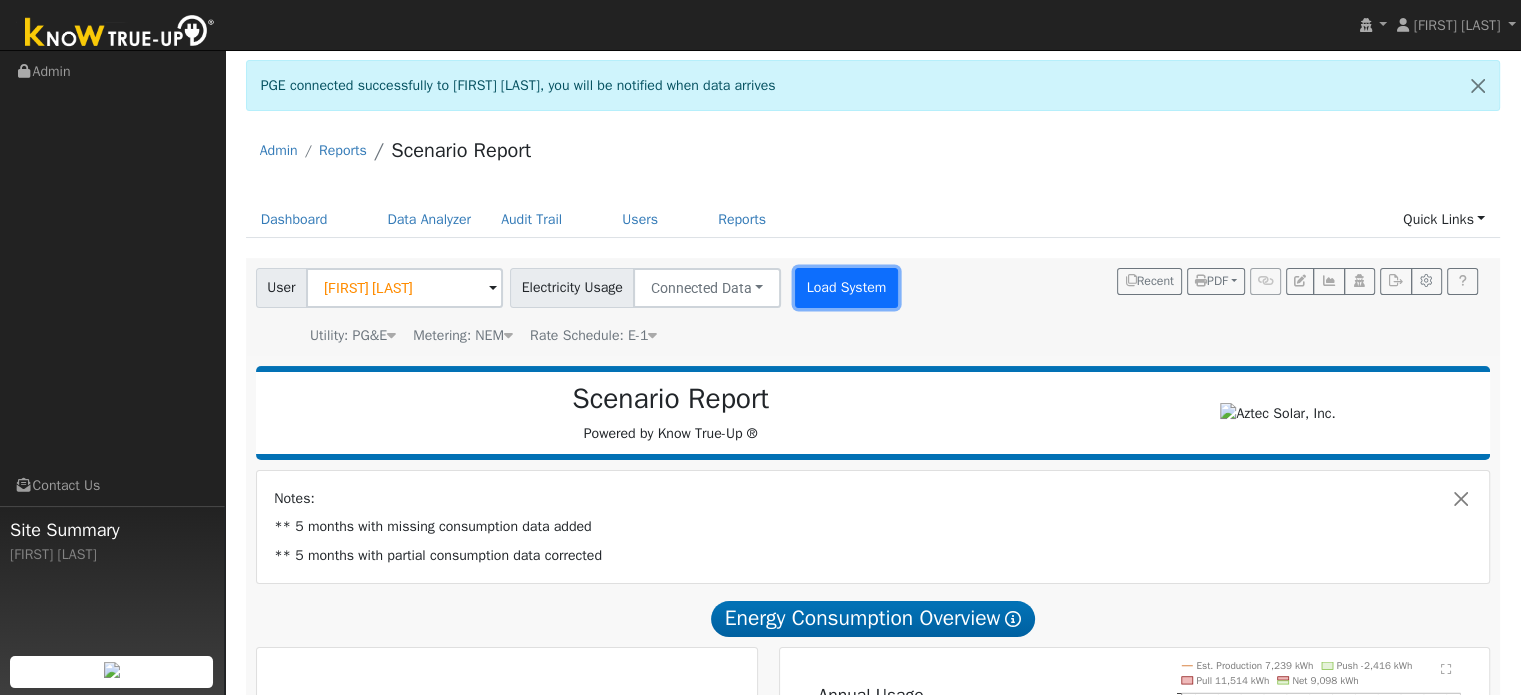 click on "Load System" at bounding box center [846, 288] 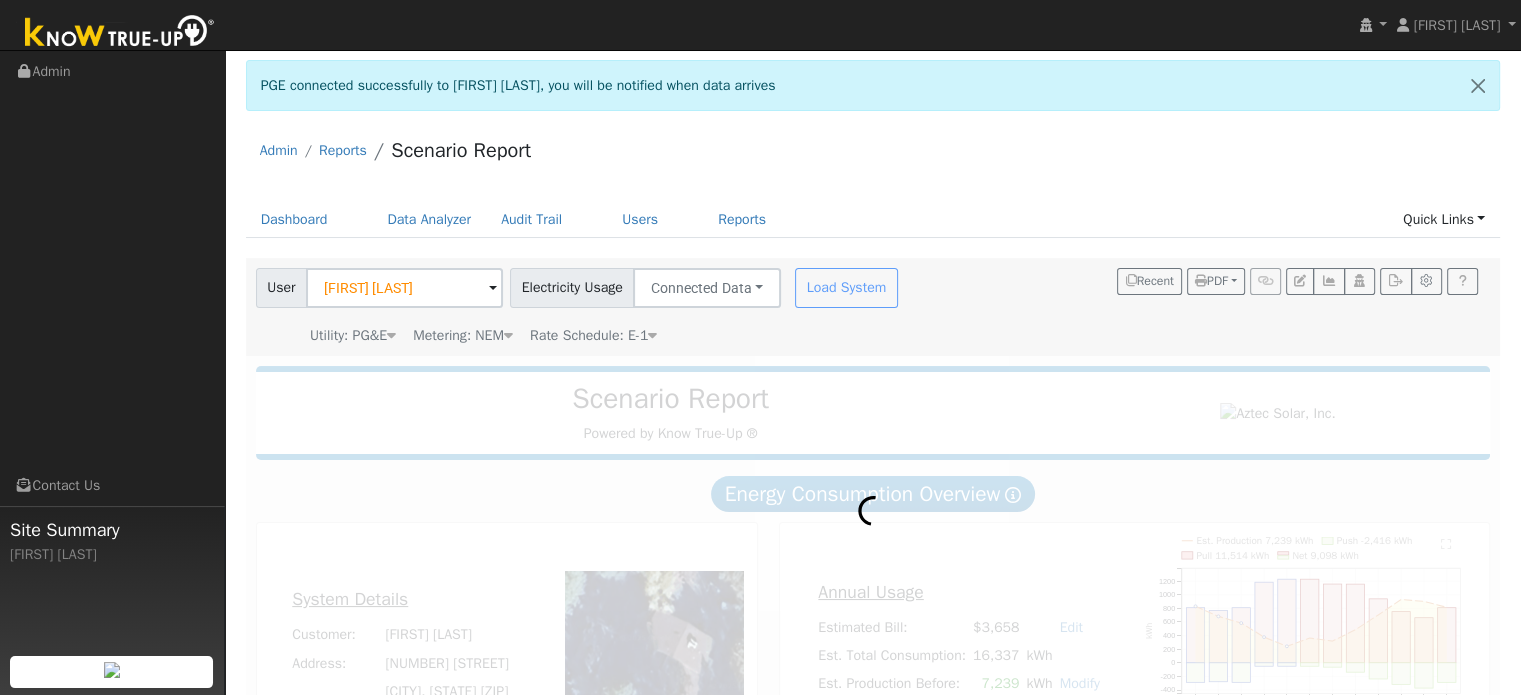 radio on "true" 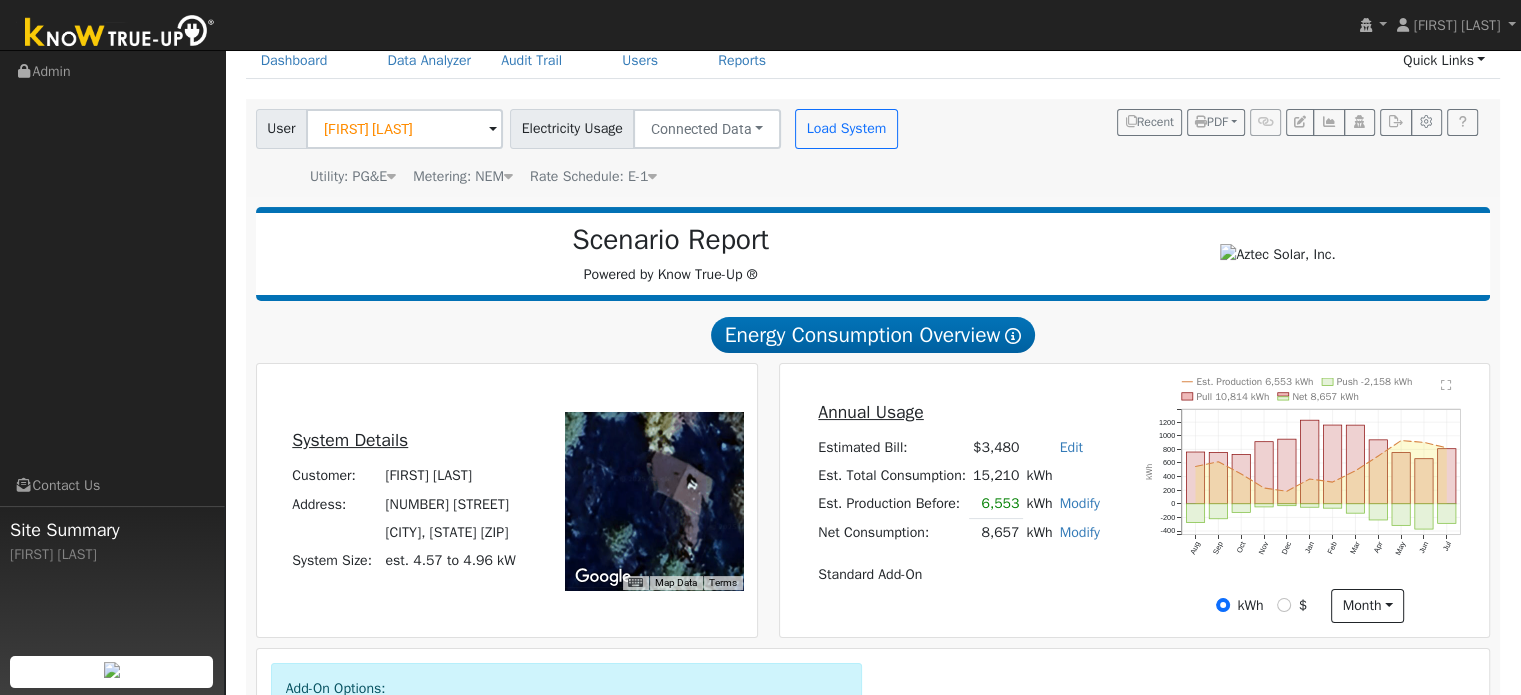 scroll, scrollTop: 0, scrollLeft: 0, axis: both 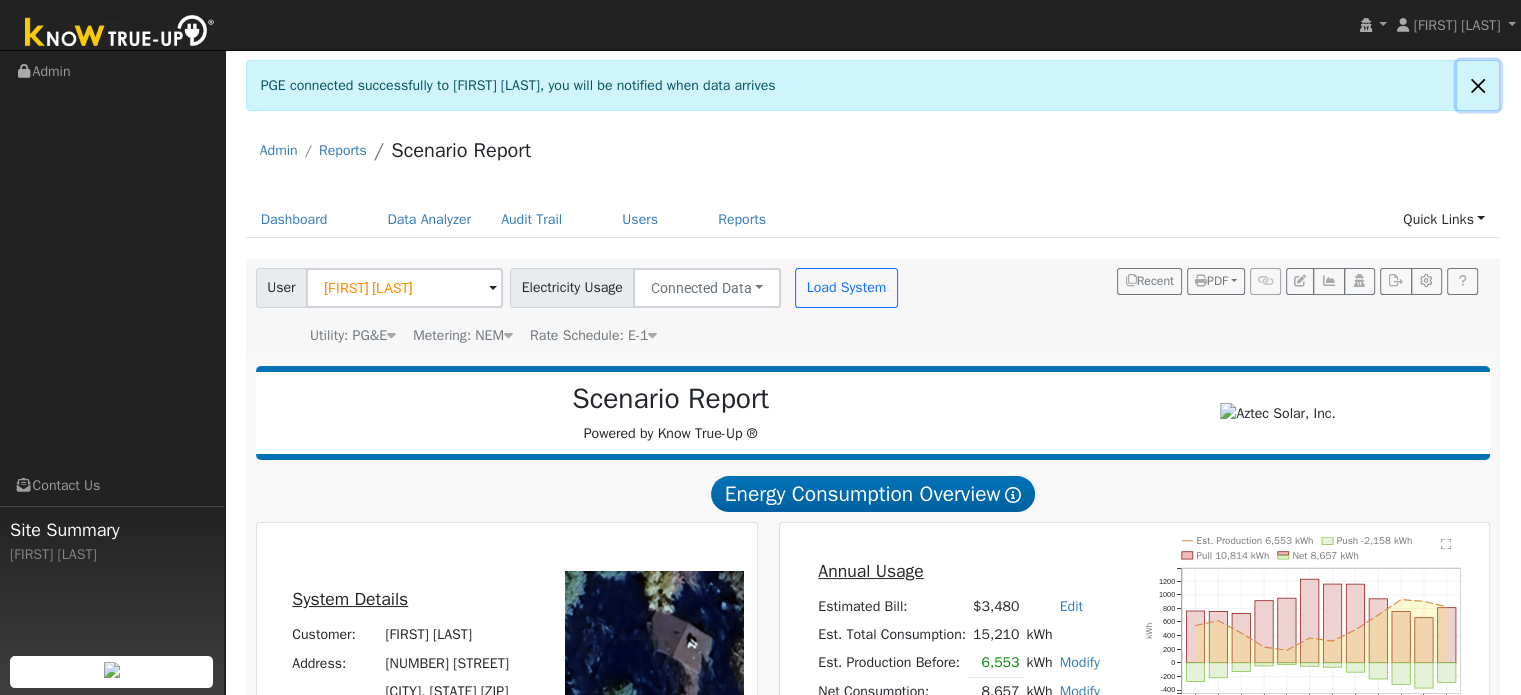 click at bounding box center (1478, 85) 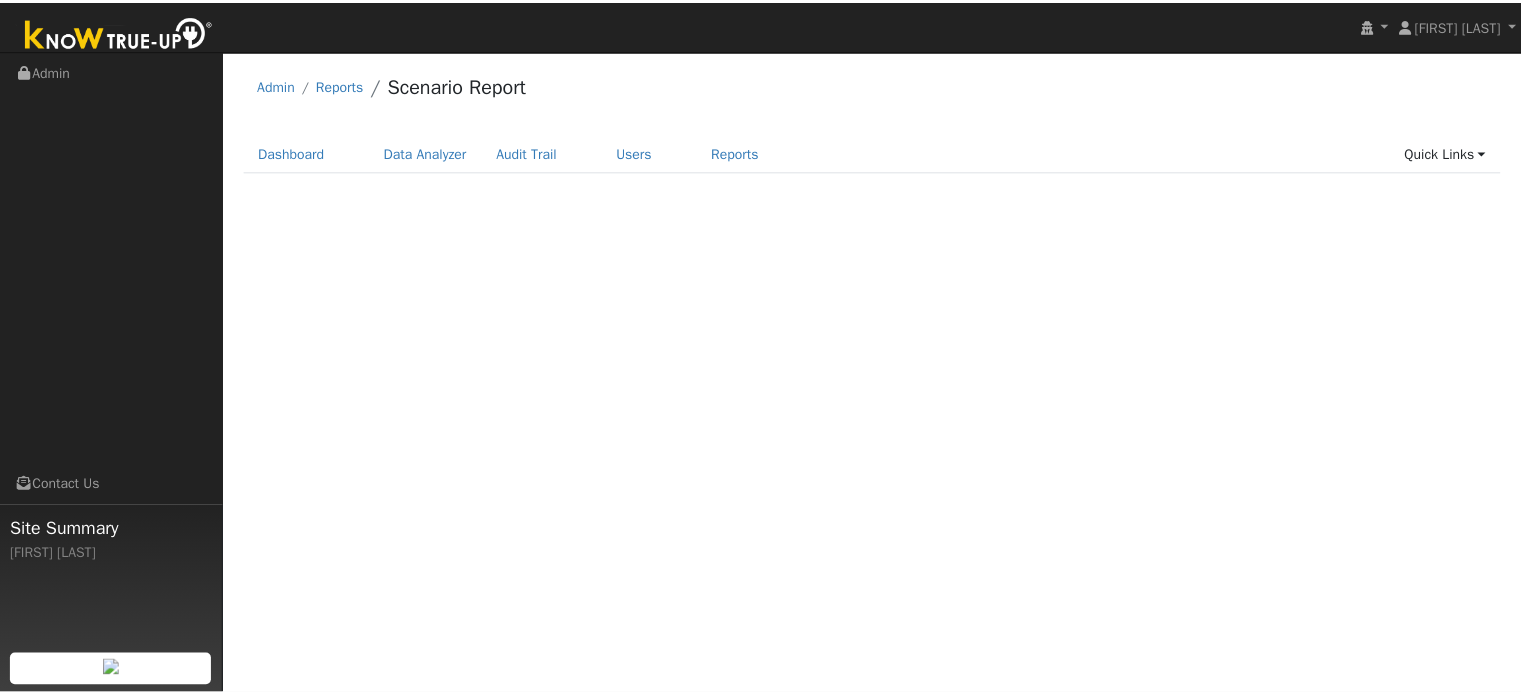 scroll, scrollTop: 0, scrollLeft: 0, axis: both 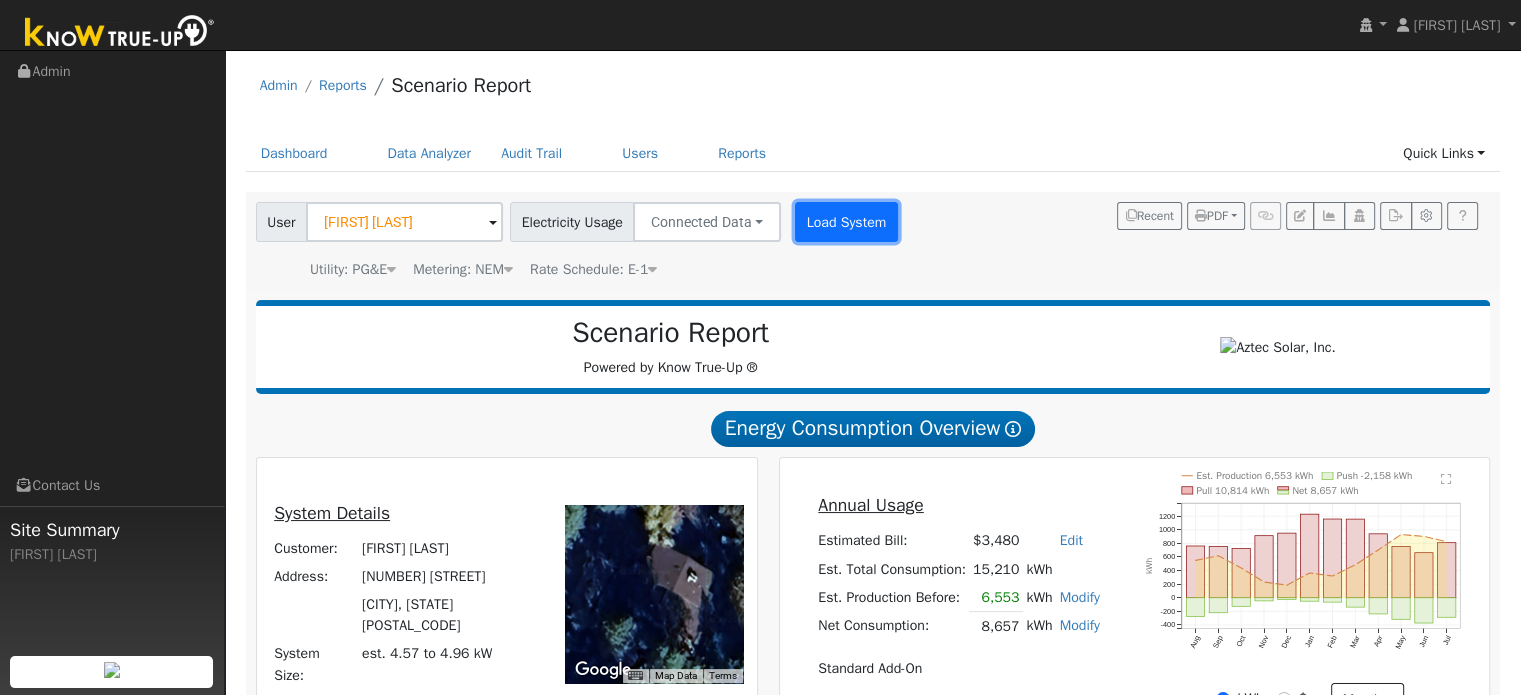 click on "Load System" at bounding box center [846, 222] 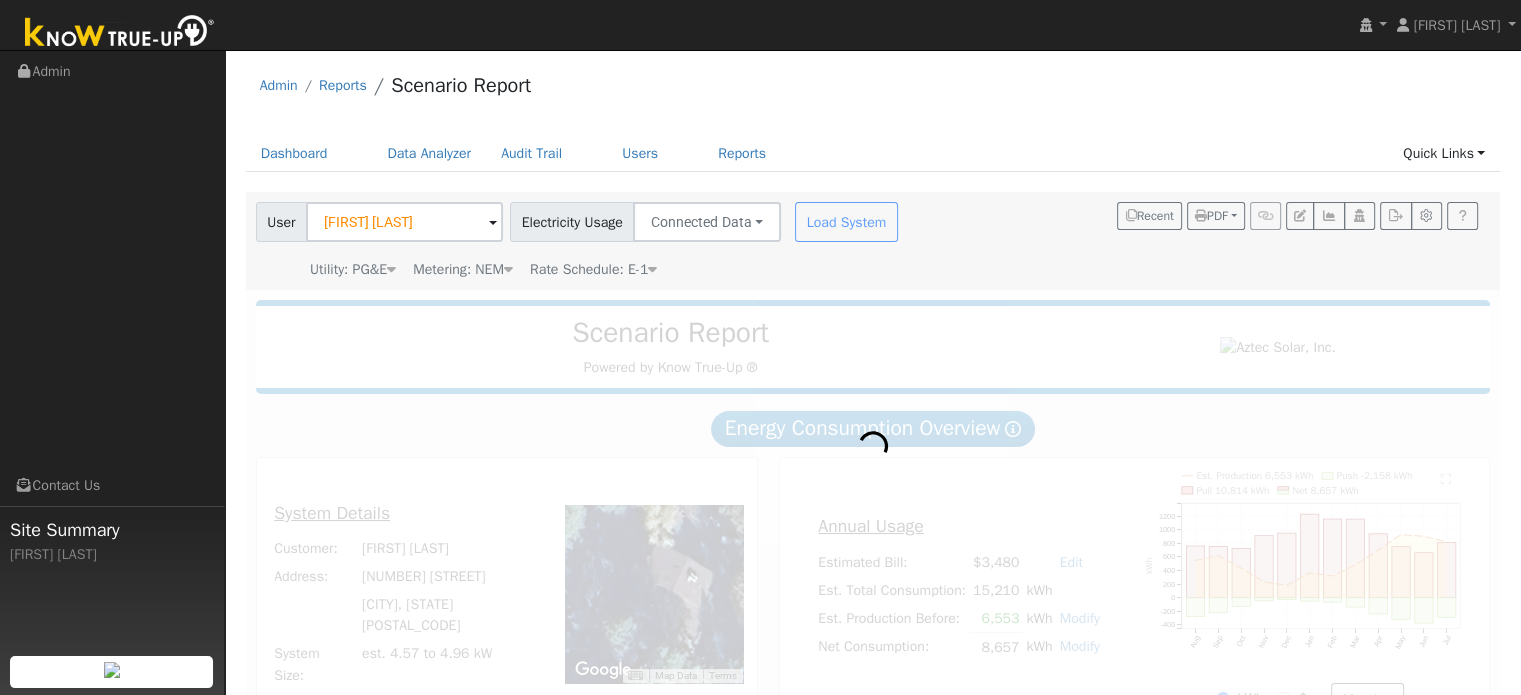 radio on "true" 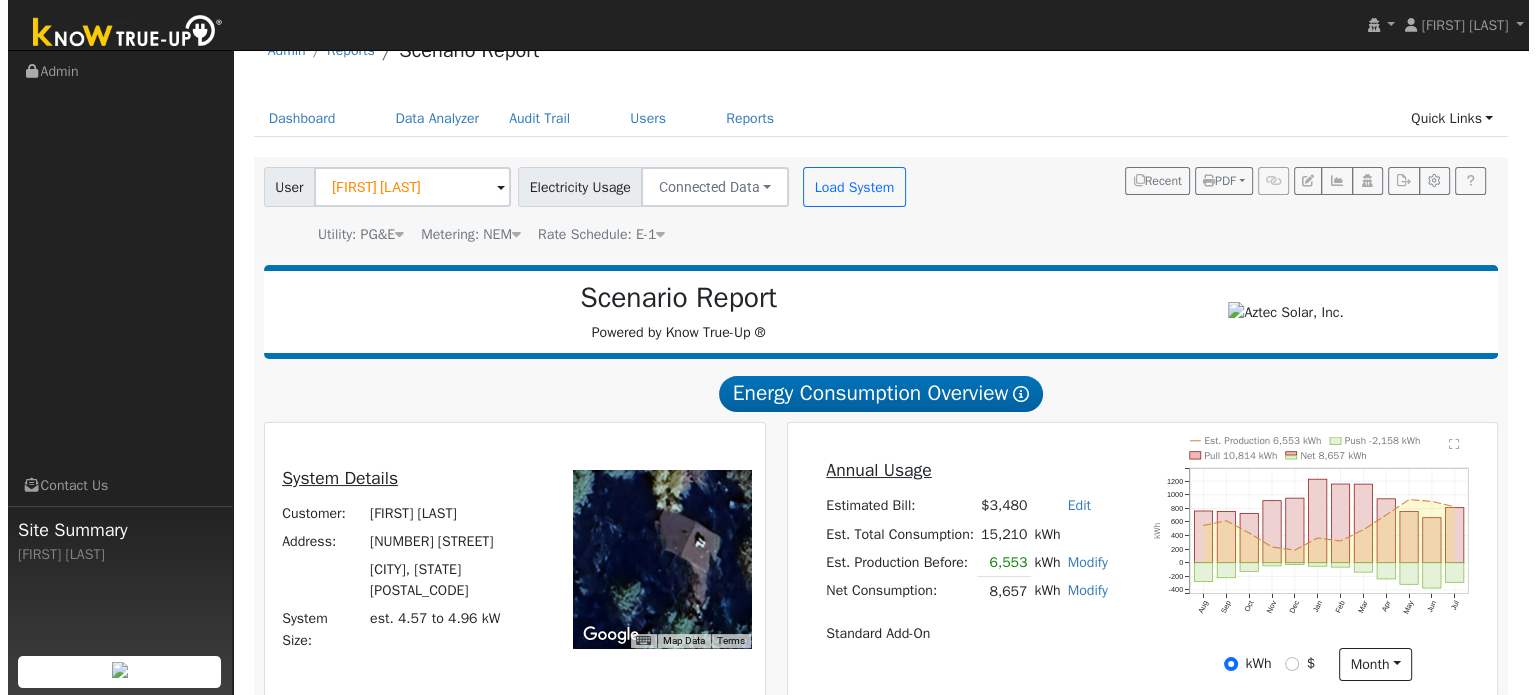 scroll, scrollTop: 0, scrollLeft: 0, axis: both 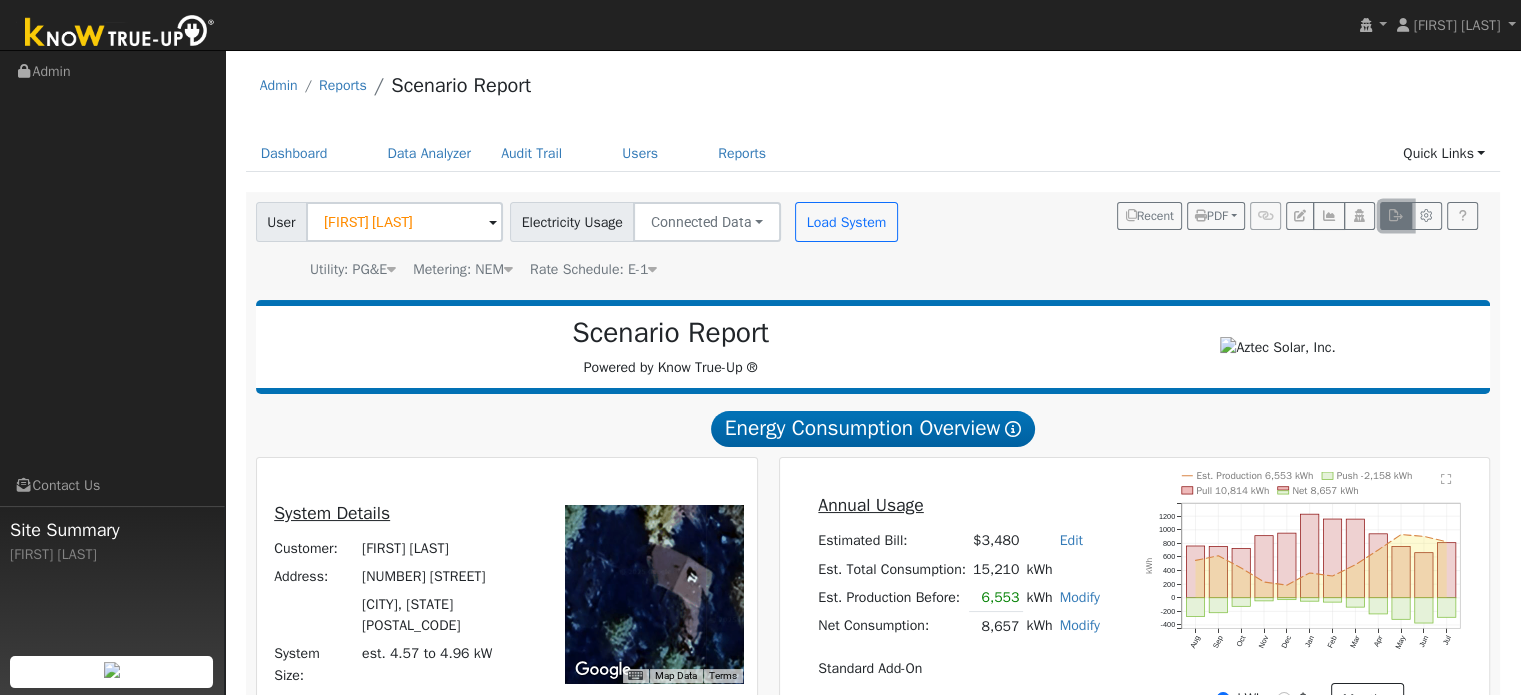 click at bounding box center [1395, 216] 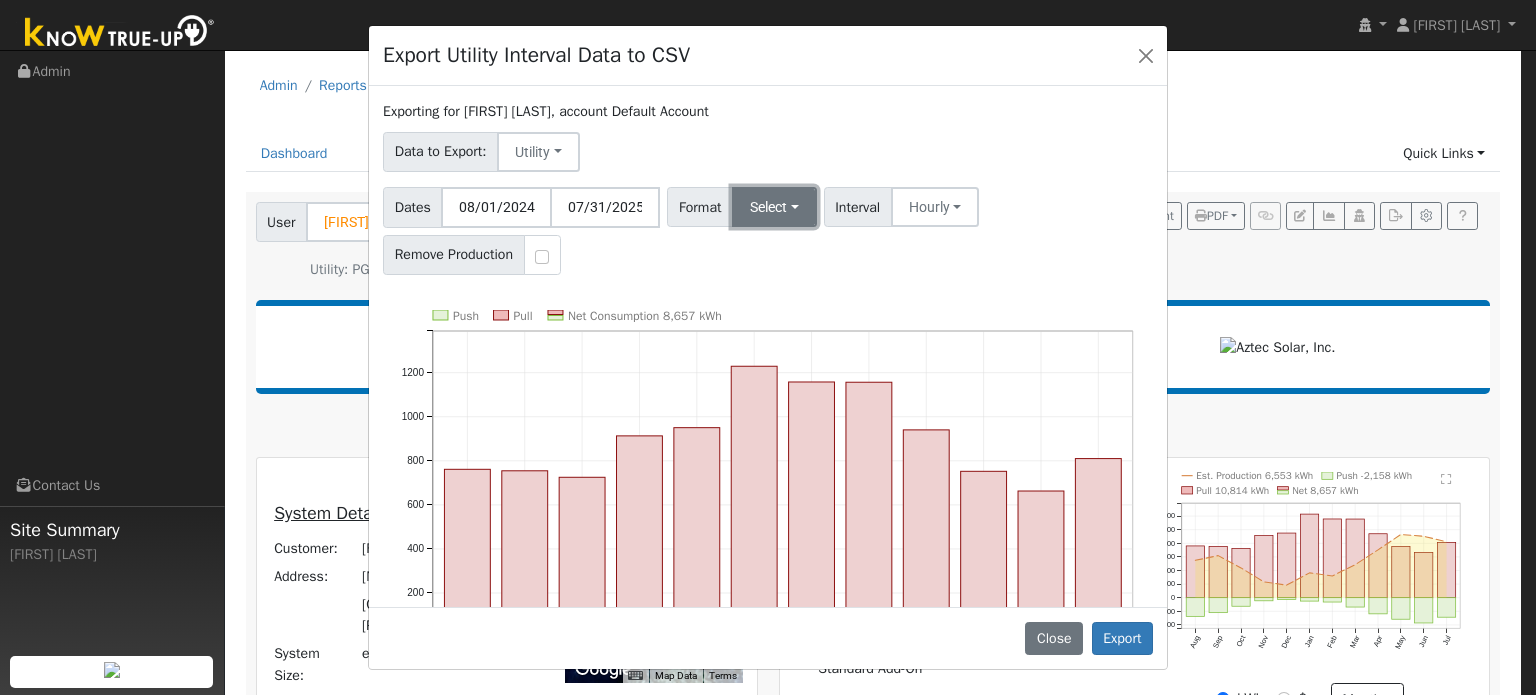 click on "Select" at bounding box center (774, 207) 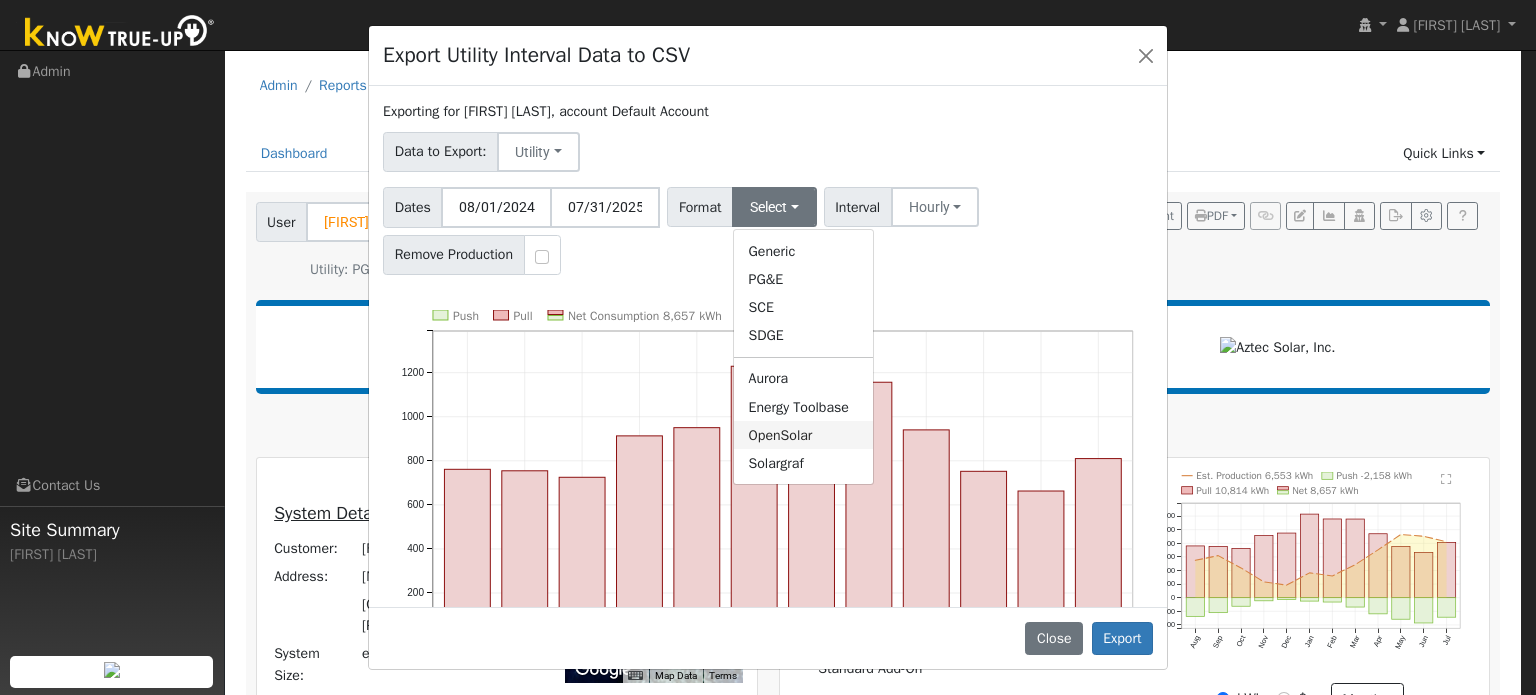 click on "OpenSolar" at bounding box center (803, 435) 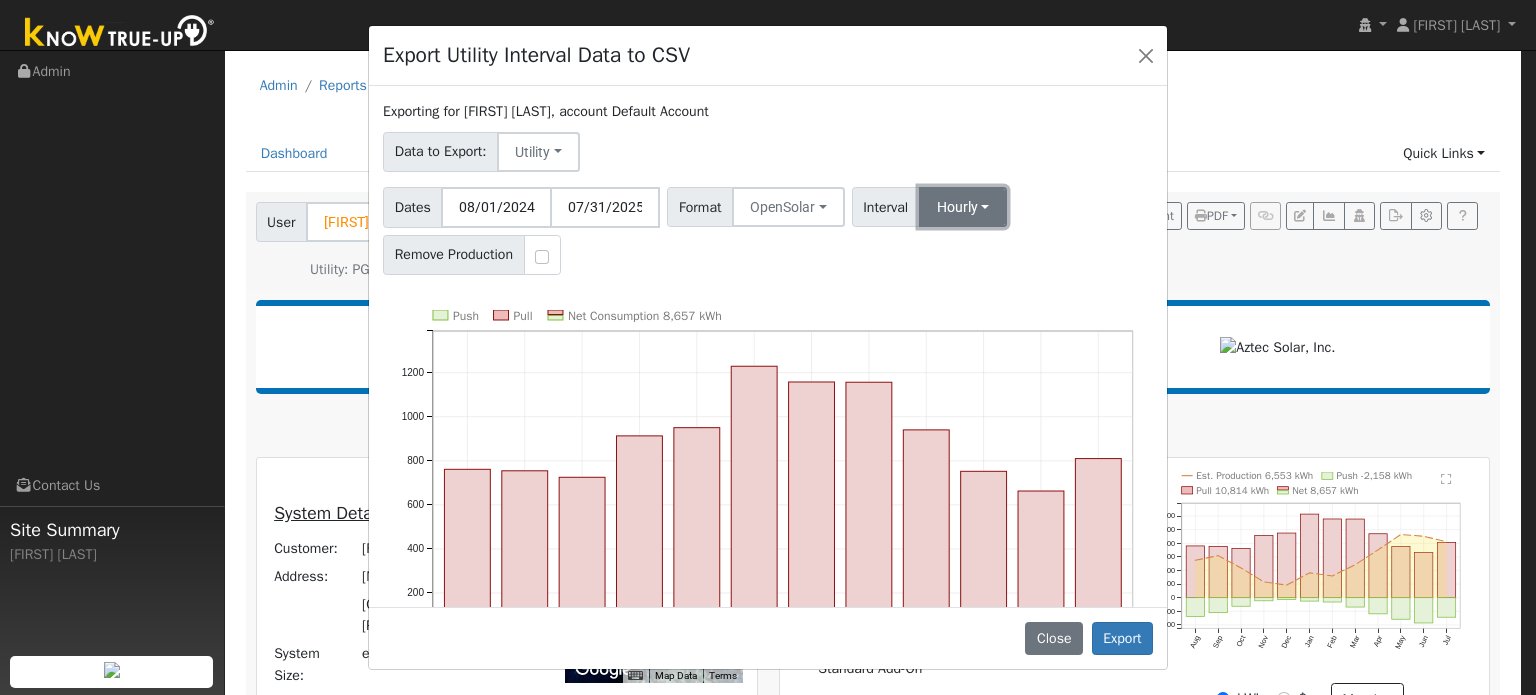 click on "Hourly" at bounding box center [963, 207] 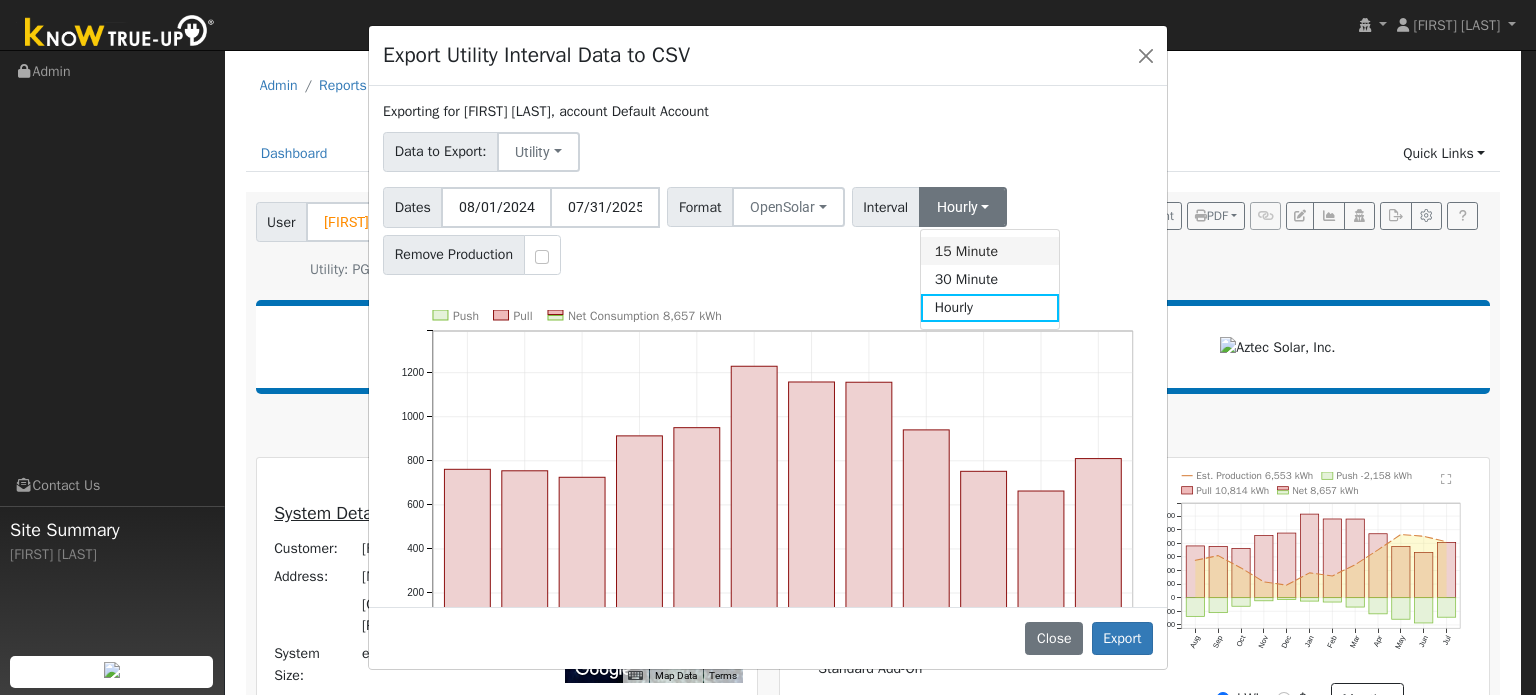 click on "15 Minute" at bounding box center [990, 251] 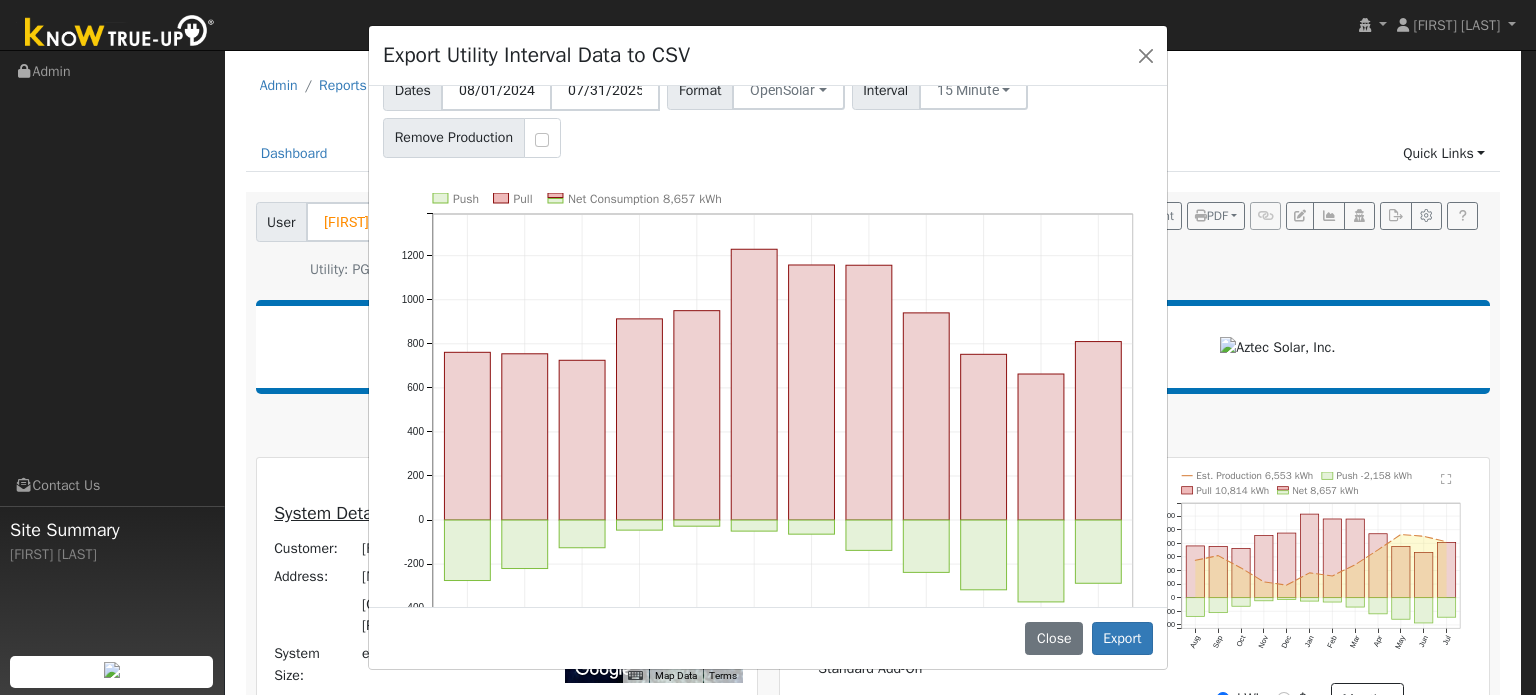scroll, scrollTop: 188, scrollLeft: 0, axis: vertical 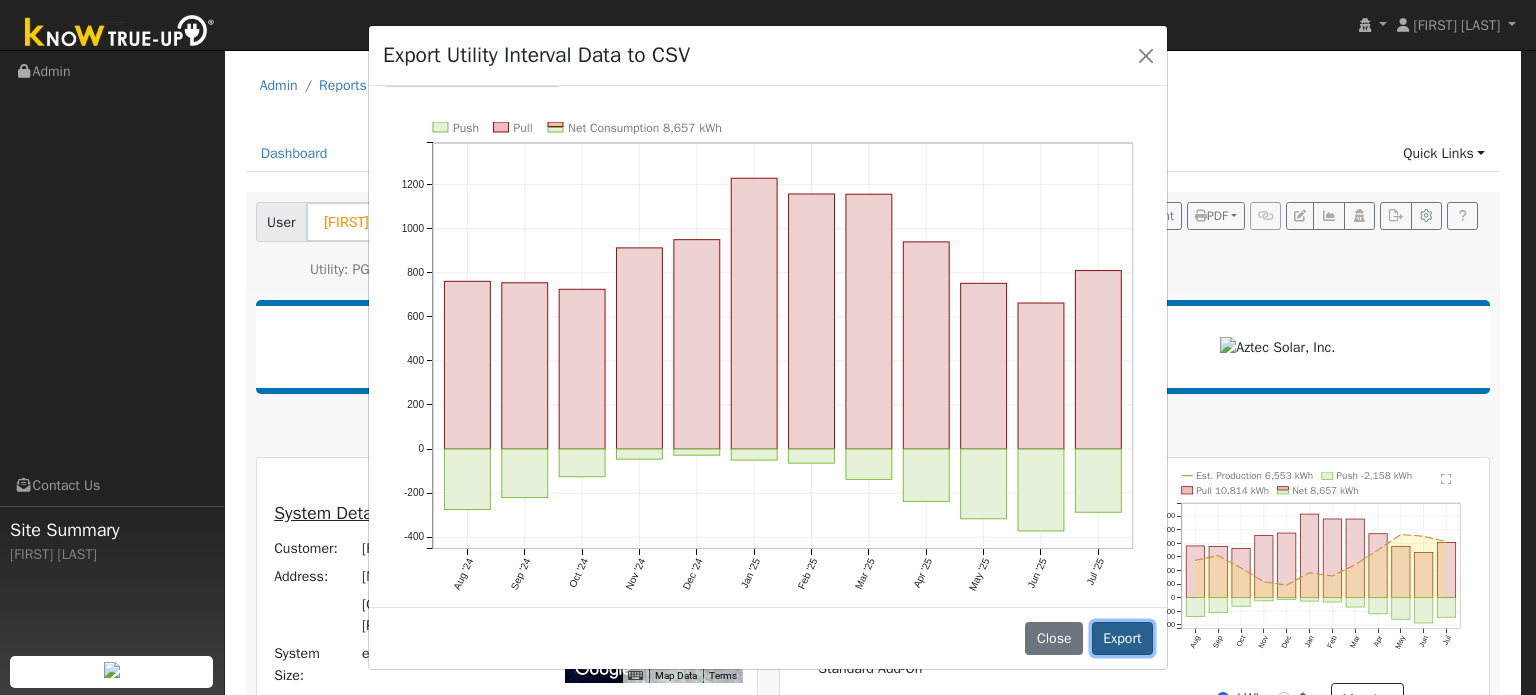 click on "Export" at bounding box center (1122, 639) 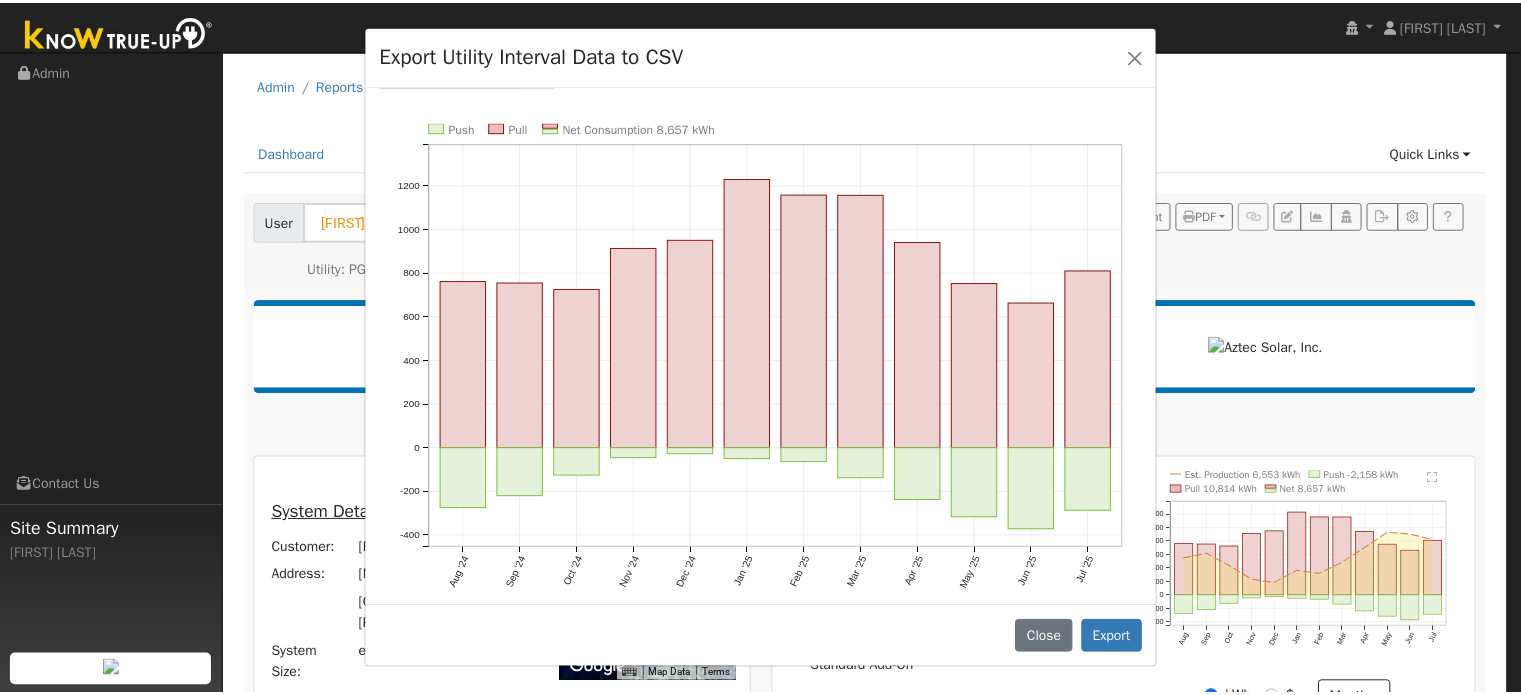 scroll, scrollTop: 0, scrollLeft: 0, axis: both 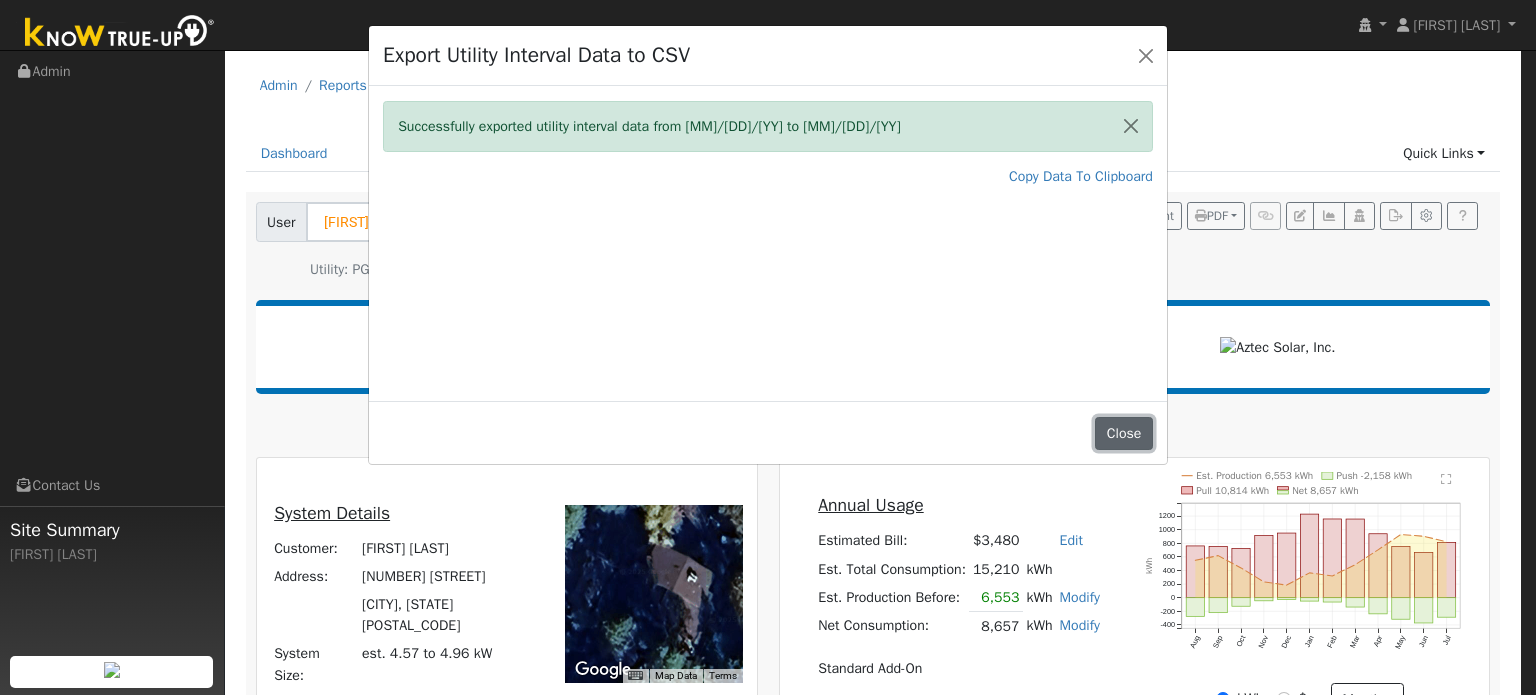 click on "Close" at bounding box center (1124, 434) 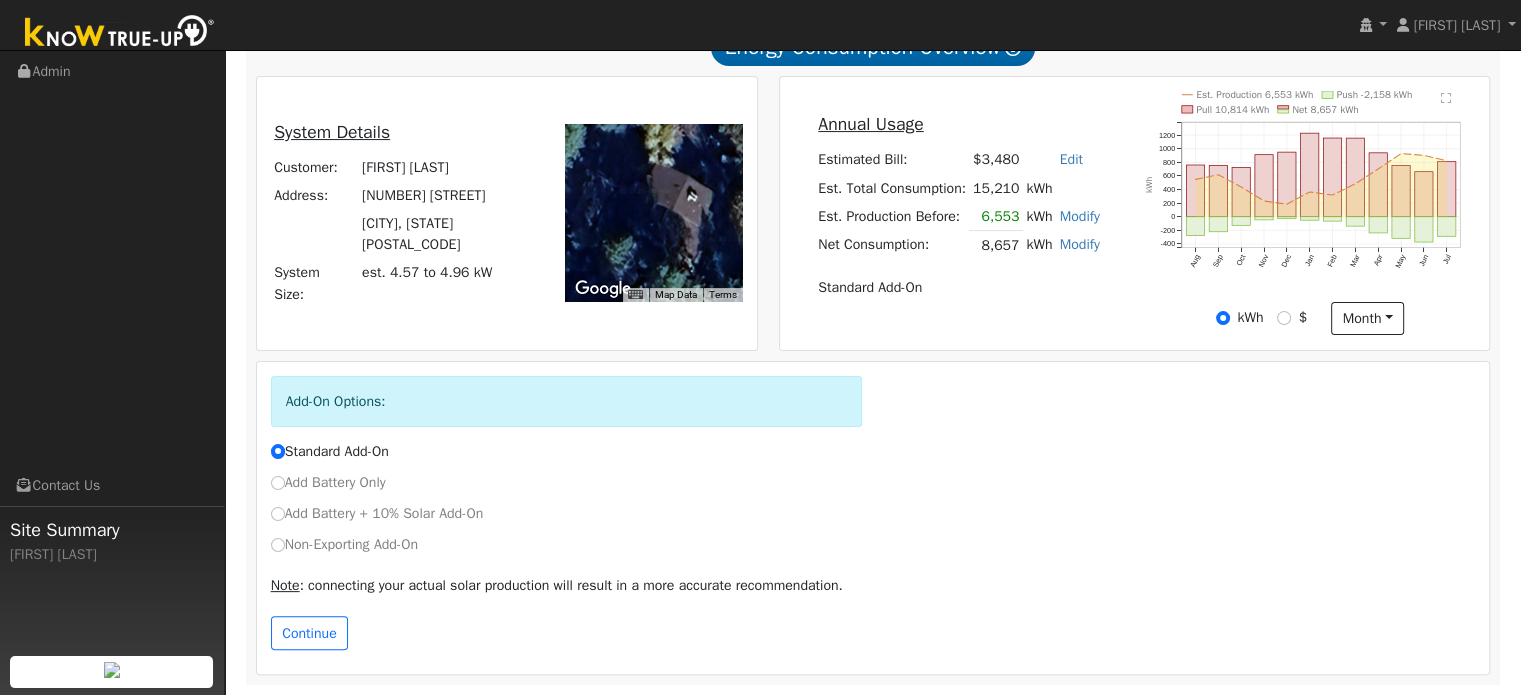scroll, scrollTop: 385, scrollLeft: 0, axis: vertical 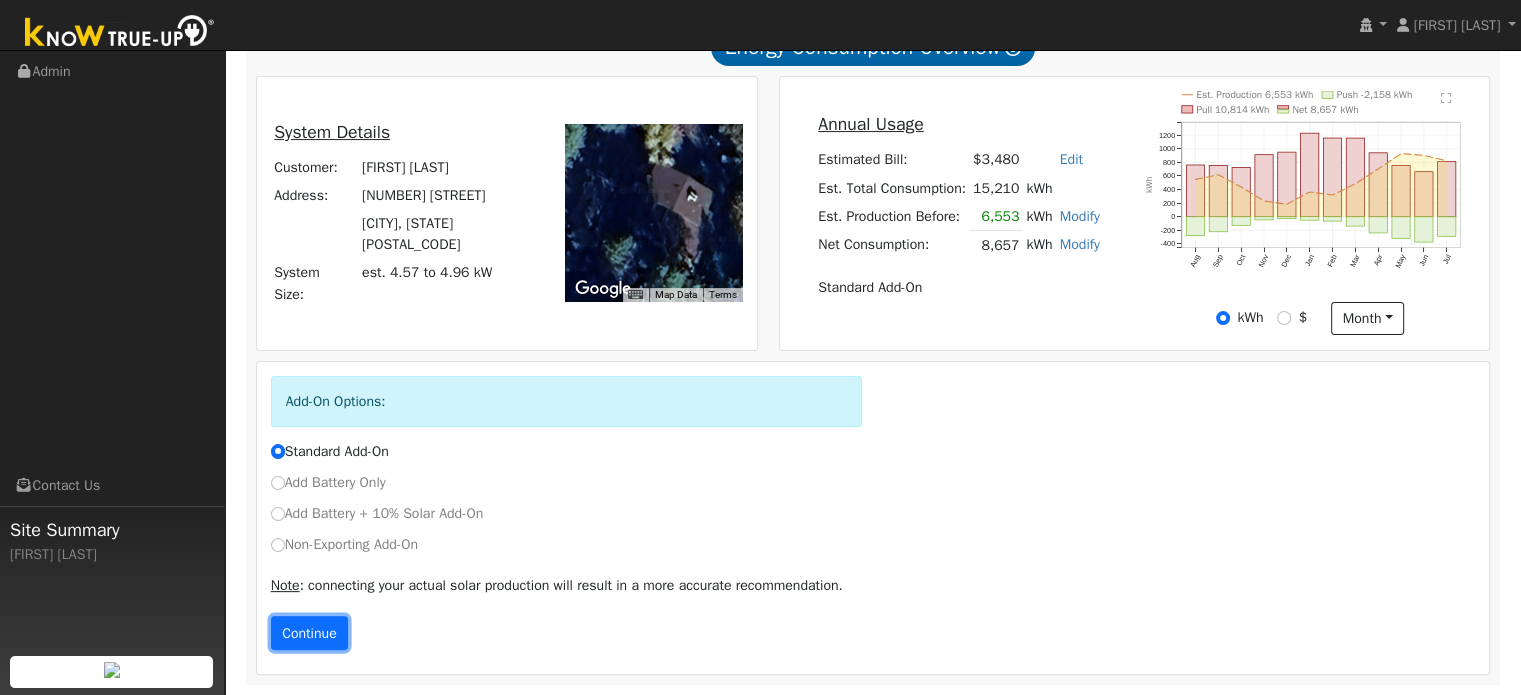 click on "Continue" at bounding box center (310, 633) 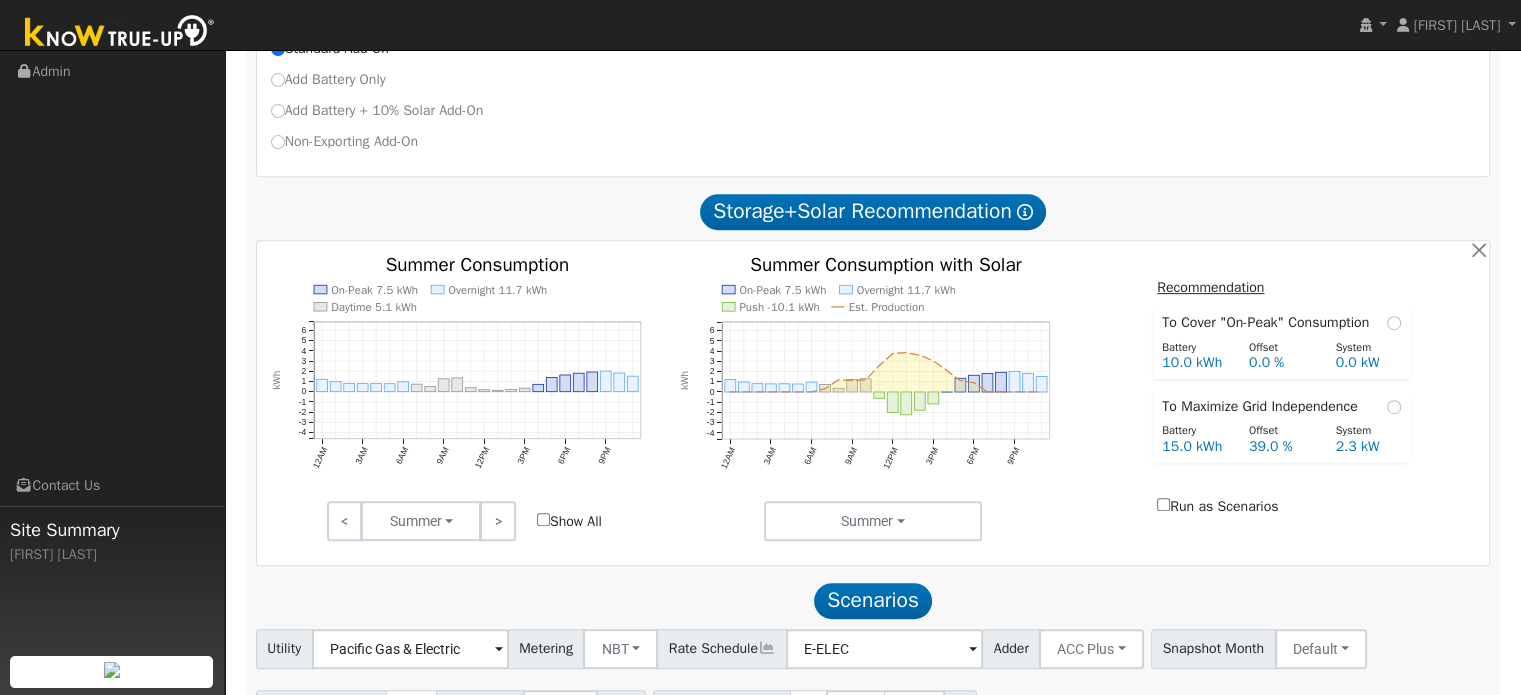 scroll, scrollTop: 904, scrollLeft: 0, axis: vertical 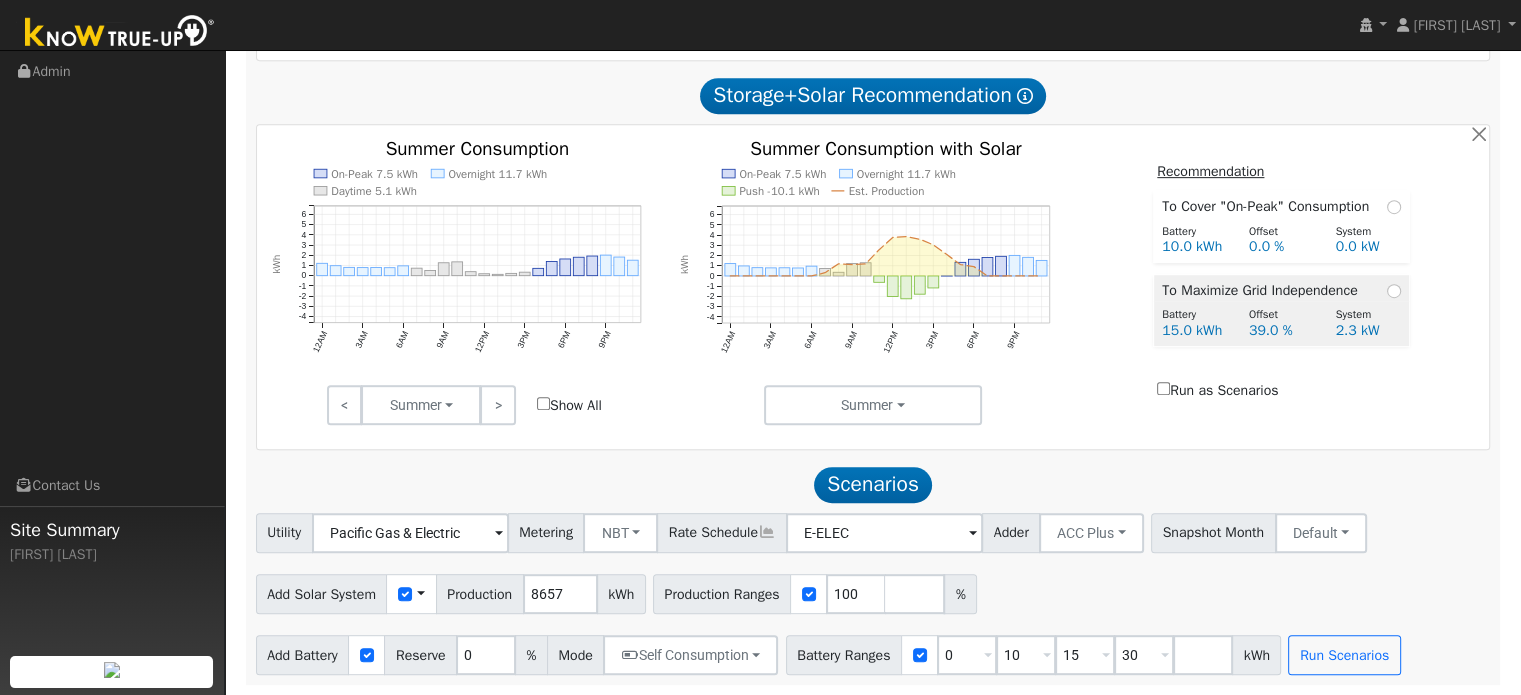 click on "To Maximize Grid Independence" at bounding box center (1263, 290) 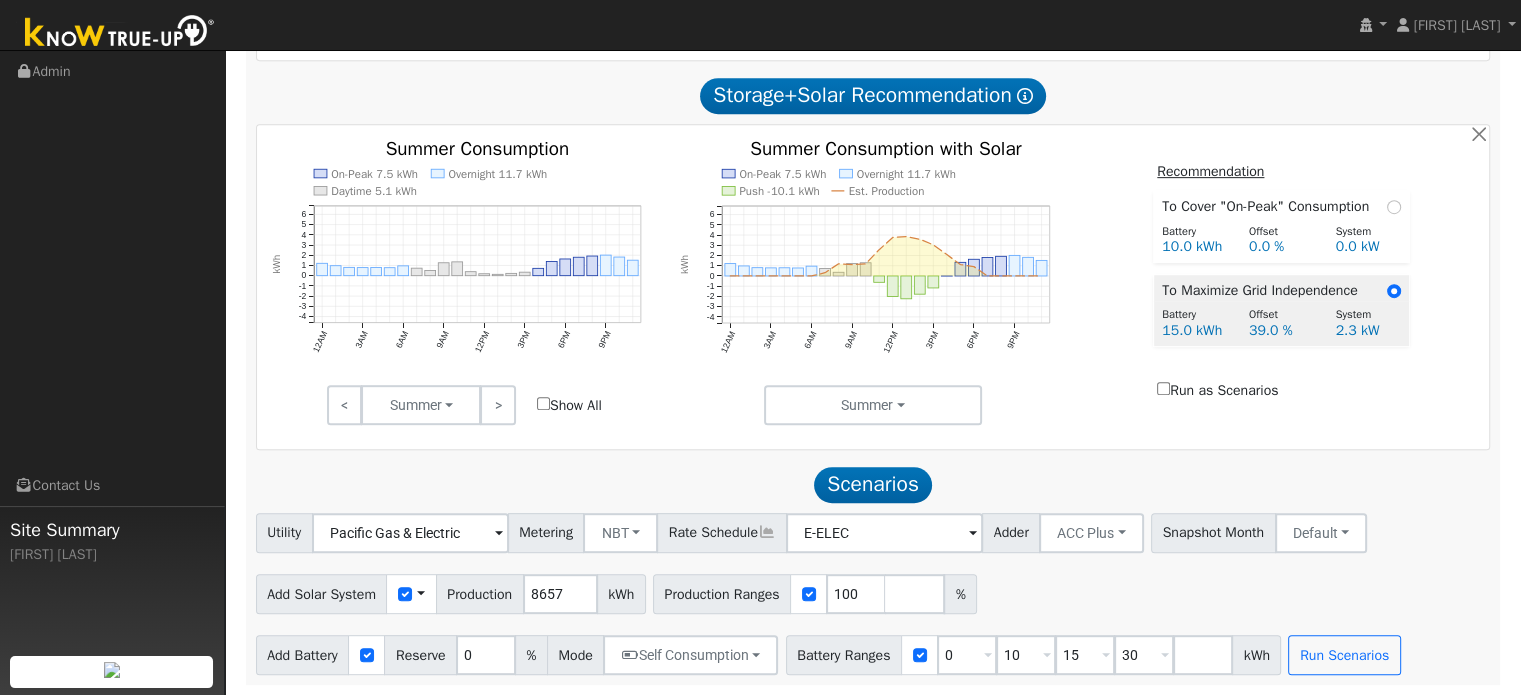 radio on "true" 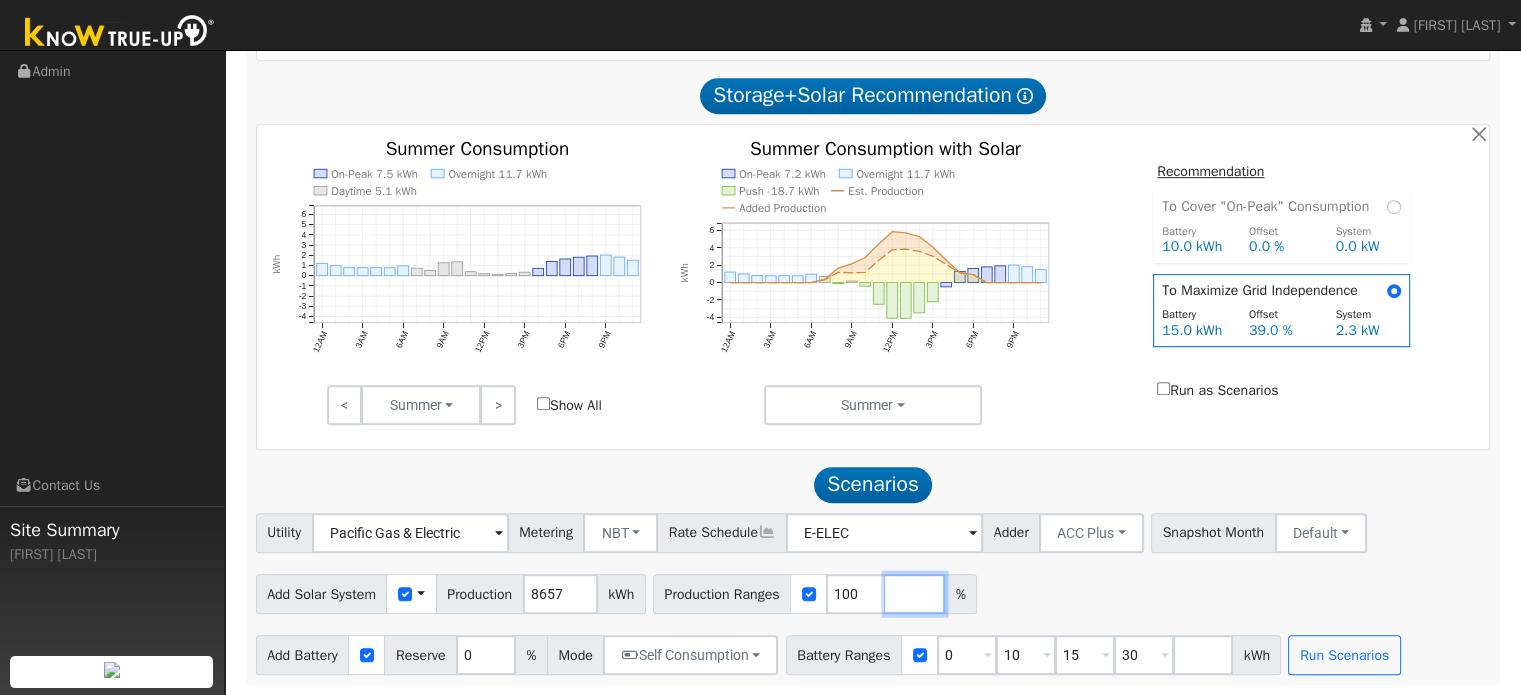 click at bounding box center [915, 594] 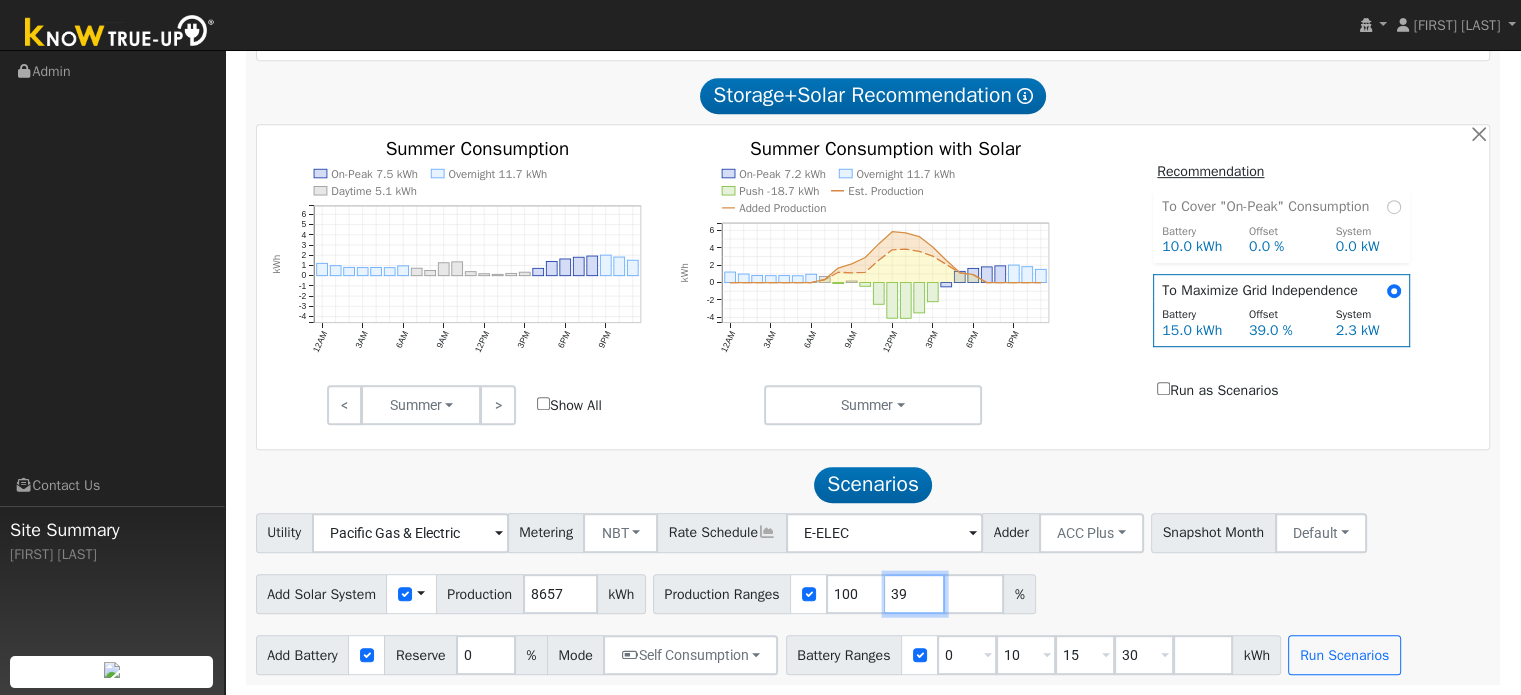type on "39" 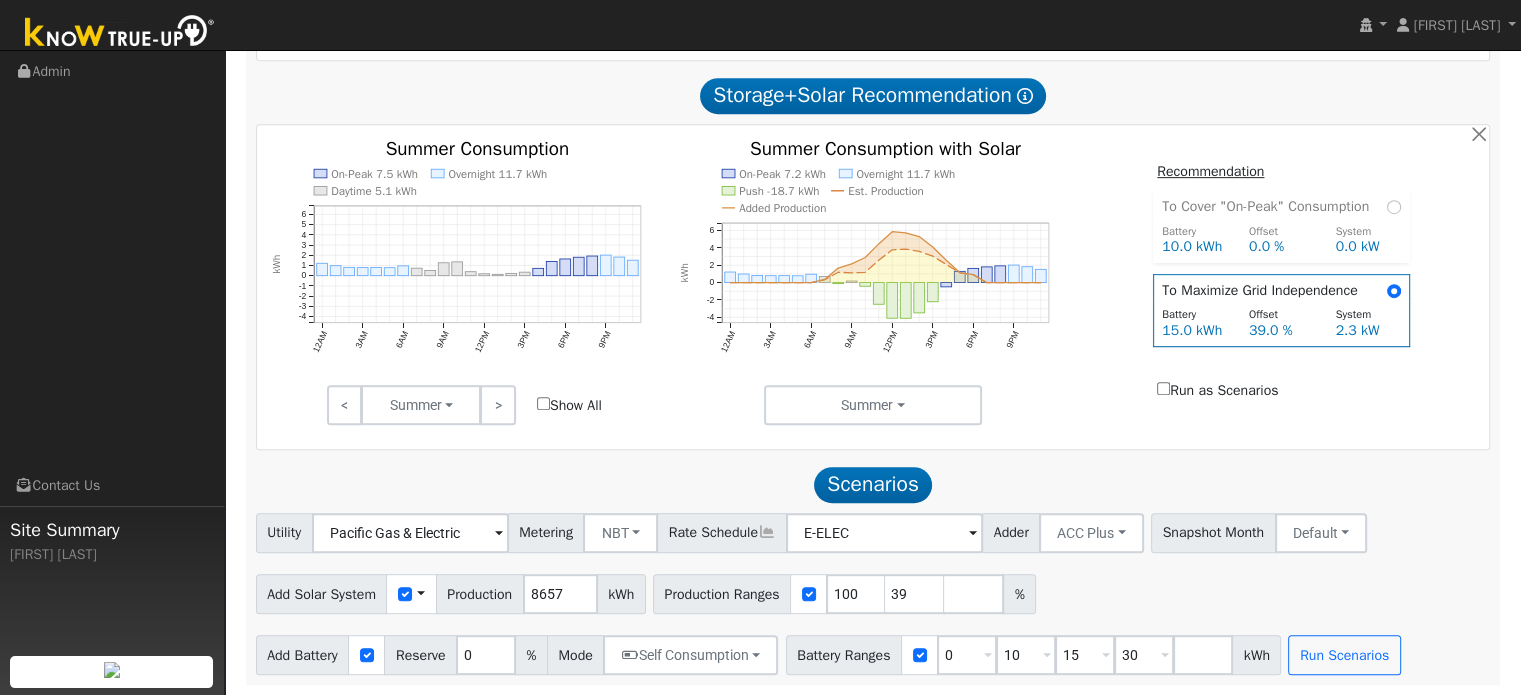 type on "39" 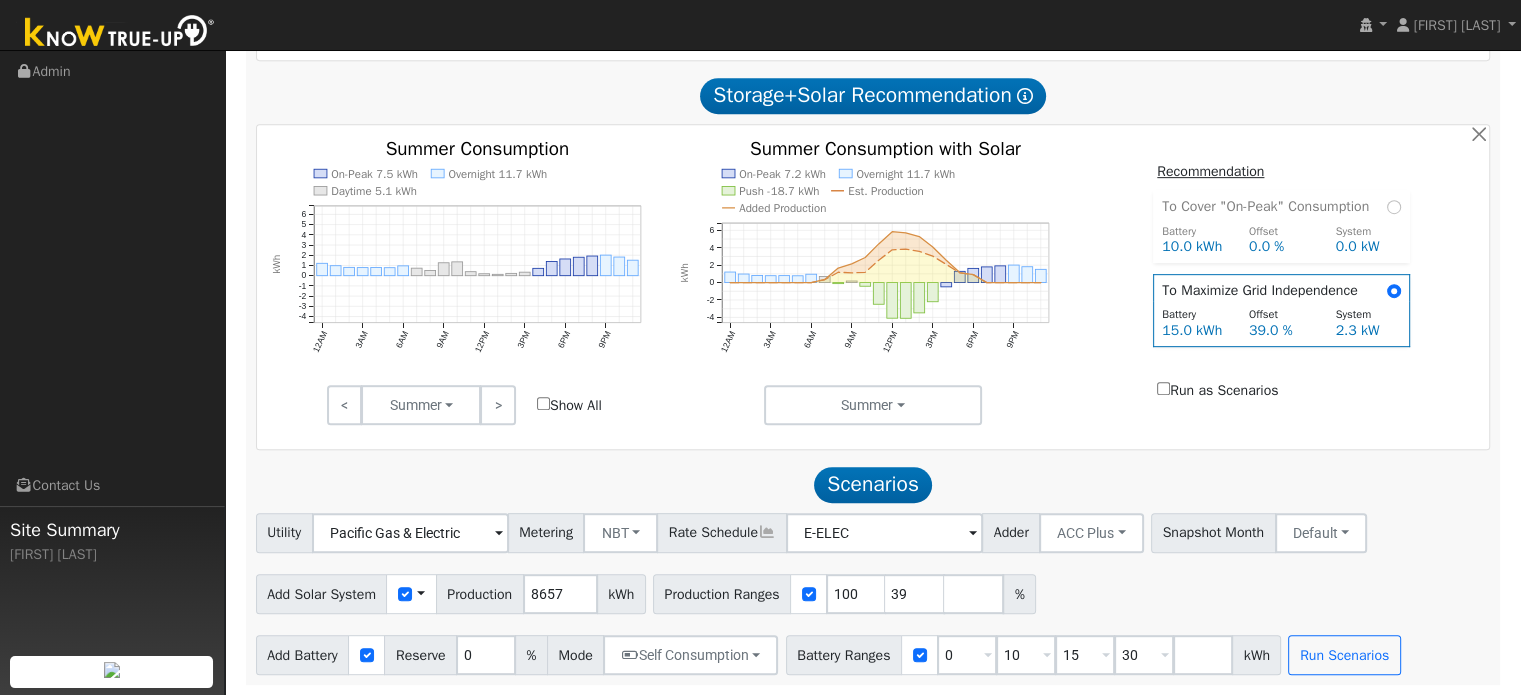 type on "100" 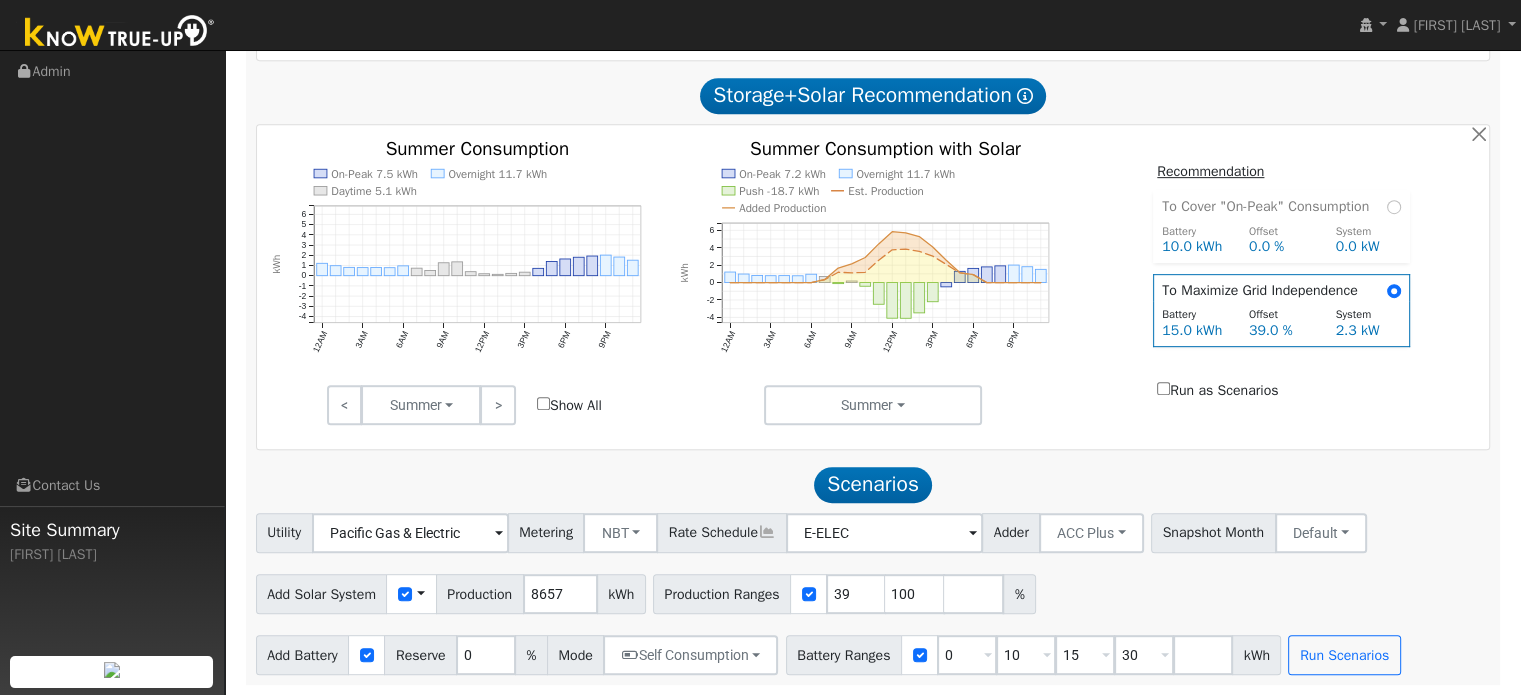 click on "Add Solar System Use CSV Data Production 8657 kWh Production Ranges 39 100 %" at bounding box center (873, 590) 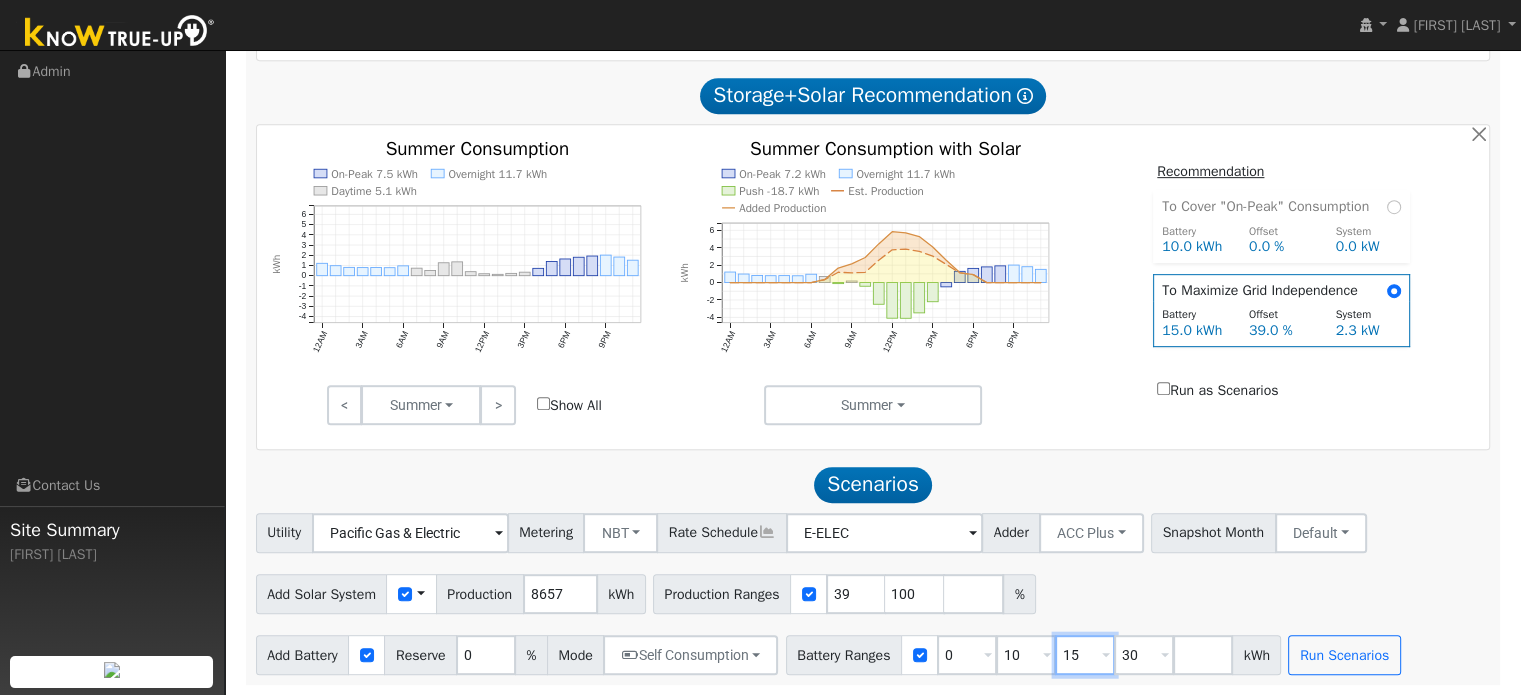 drag, startPoint x: 1086, startPoint y: 649, endPoint x: 1066, endPoint y: 655, distance: 20.880613 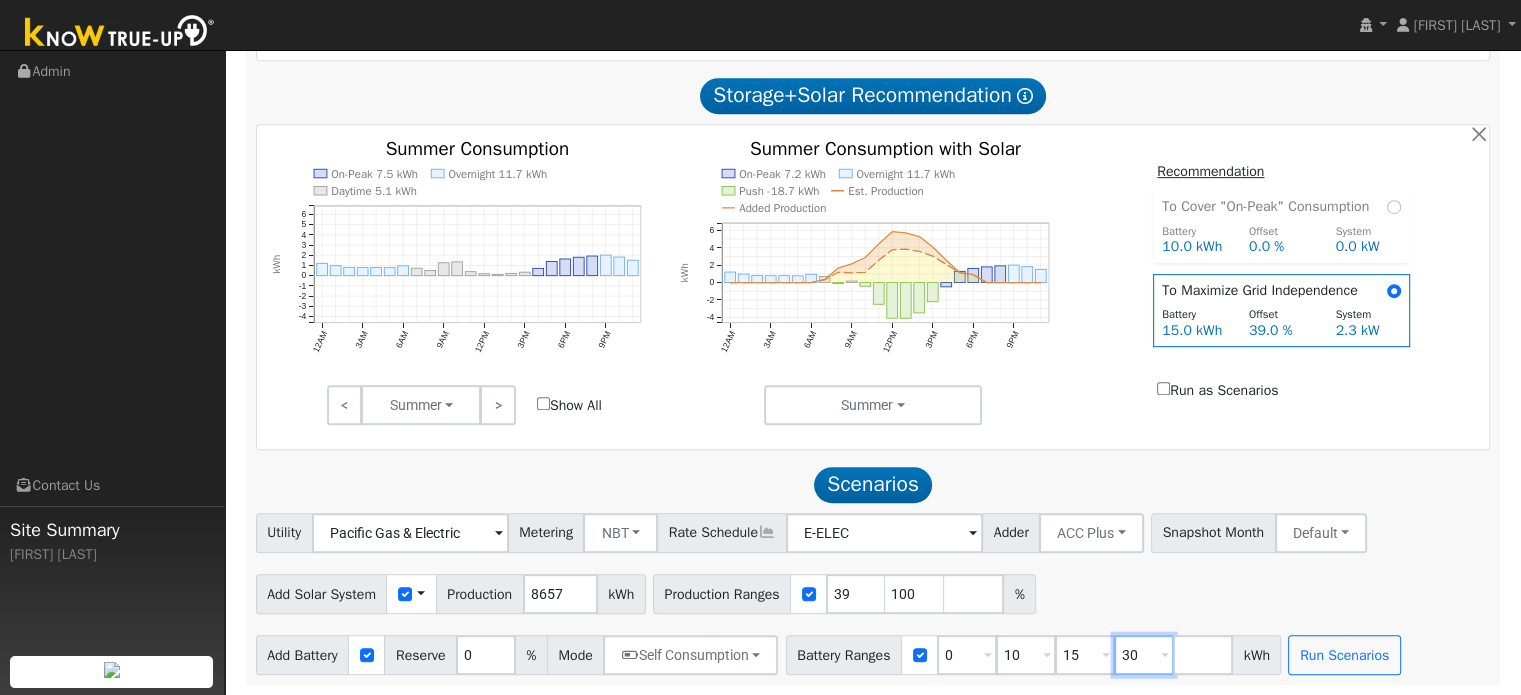 click on "30" at bounding box center [1144, 655] 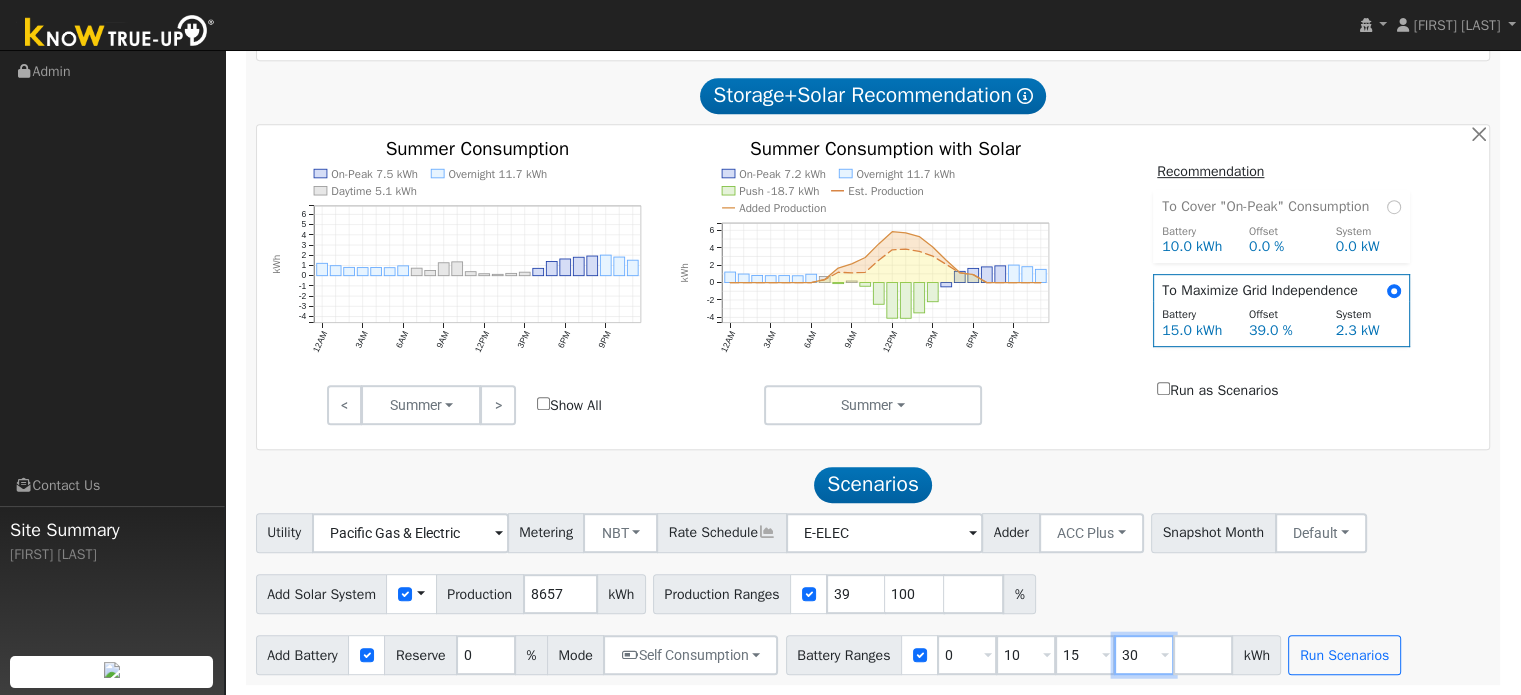 type on "3" 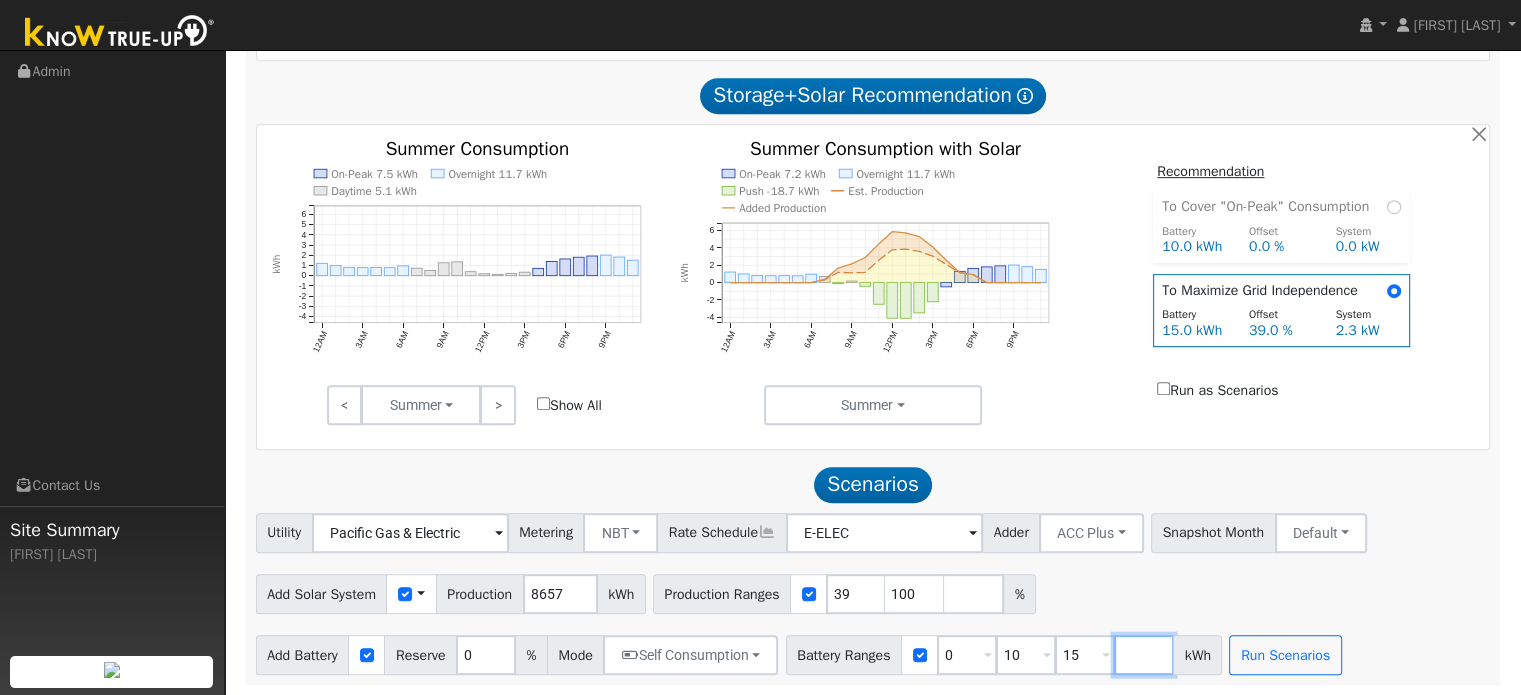 type 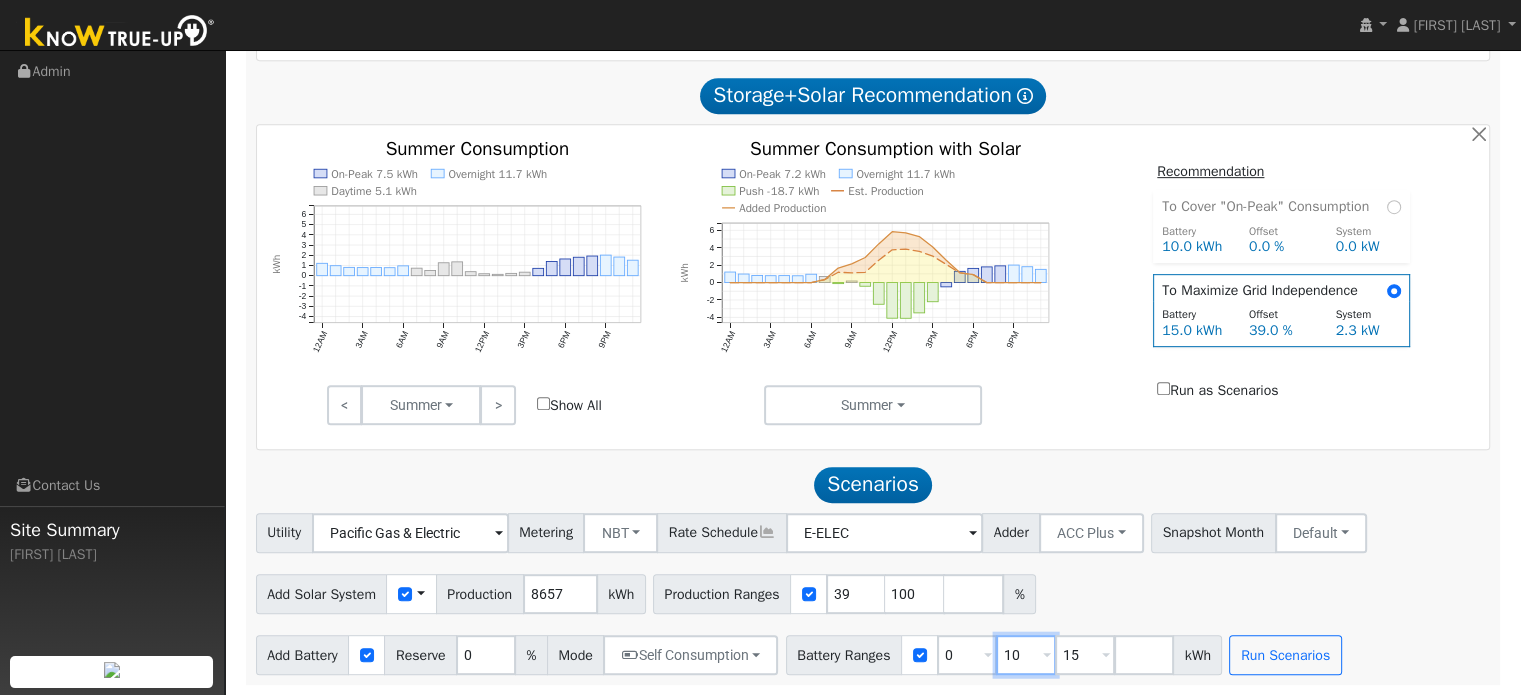 click on "10" at bounding box center (1026, 655) 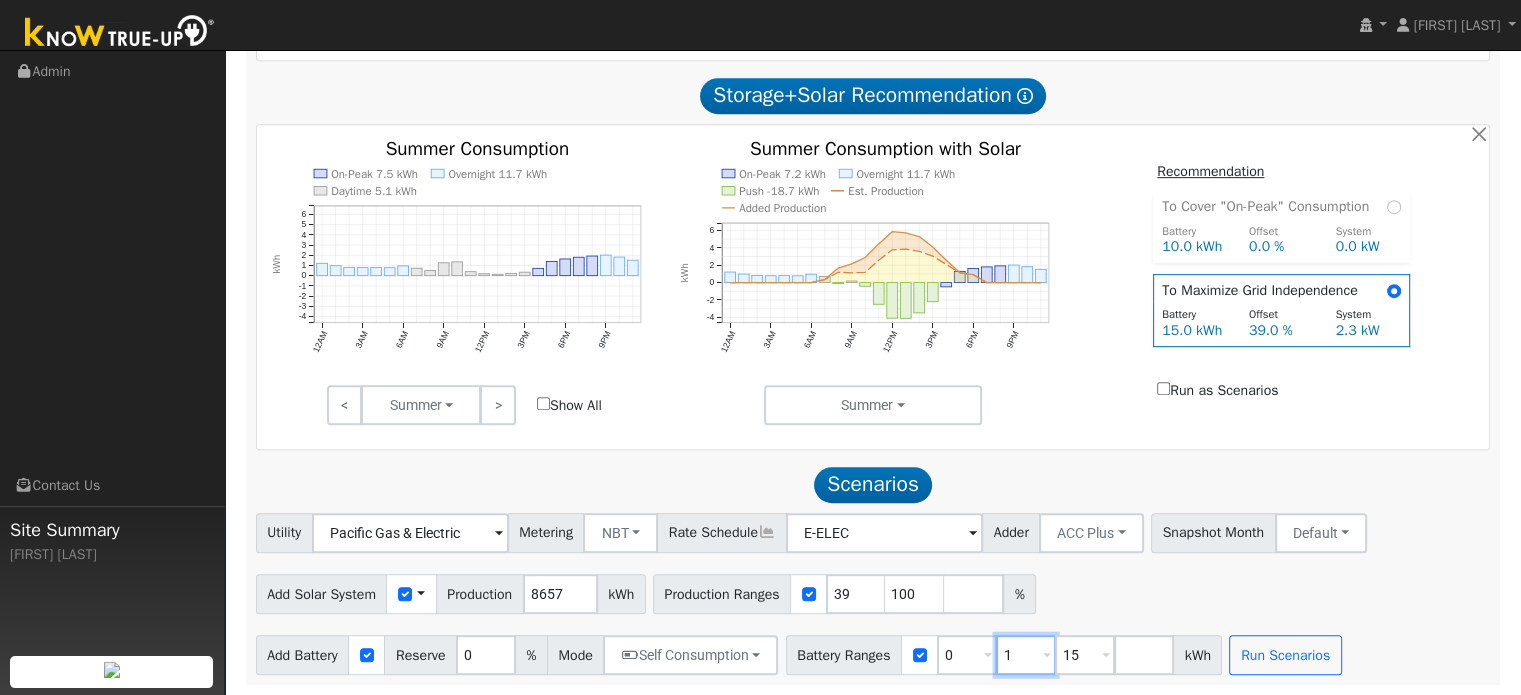 type on "15" 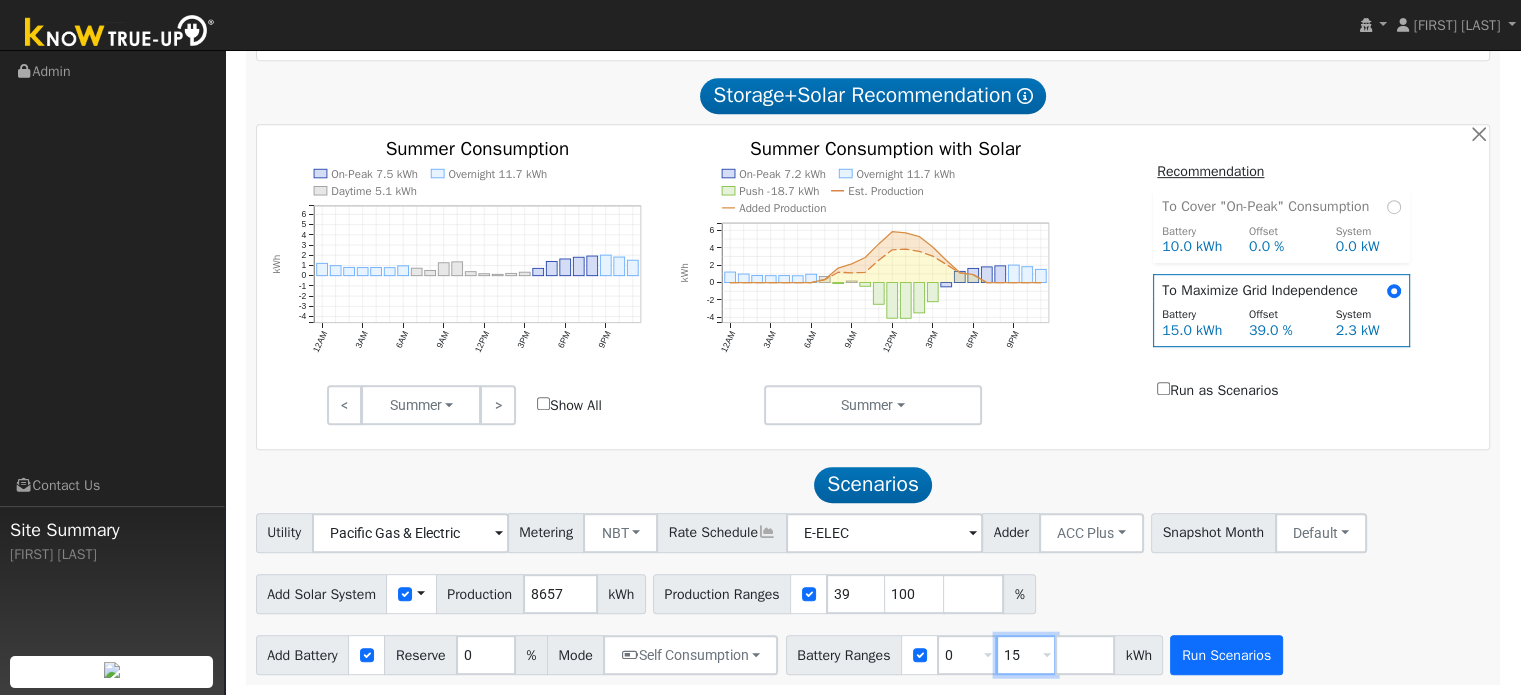 type on "15" 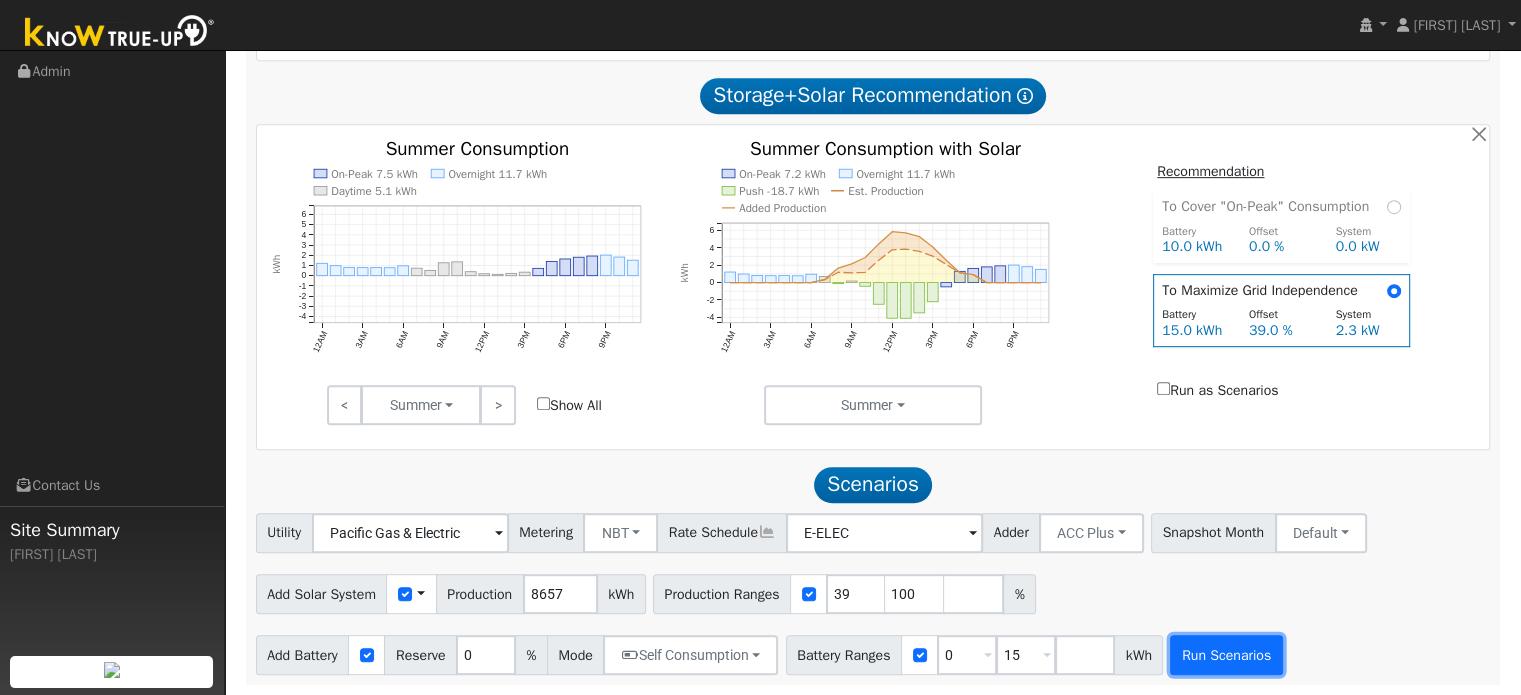 click on "Run Scenarios" at bounding box center (1226, 655) 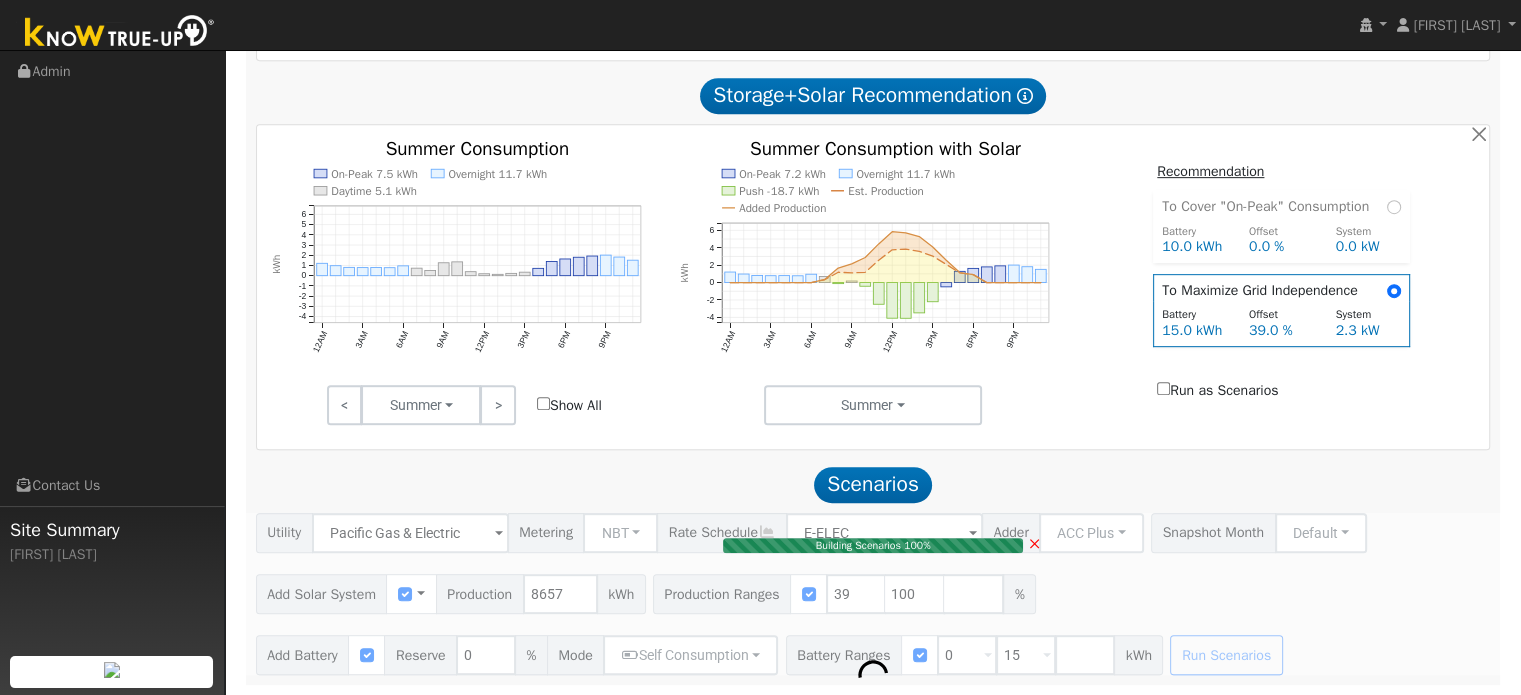 type on "5.8" 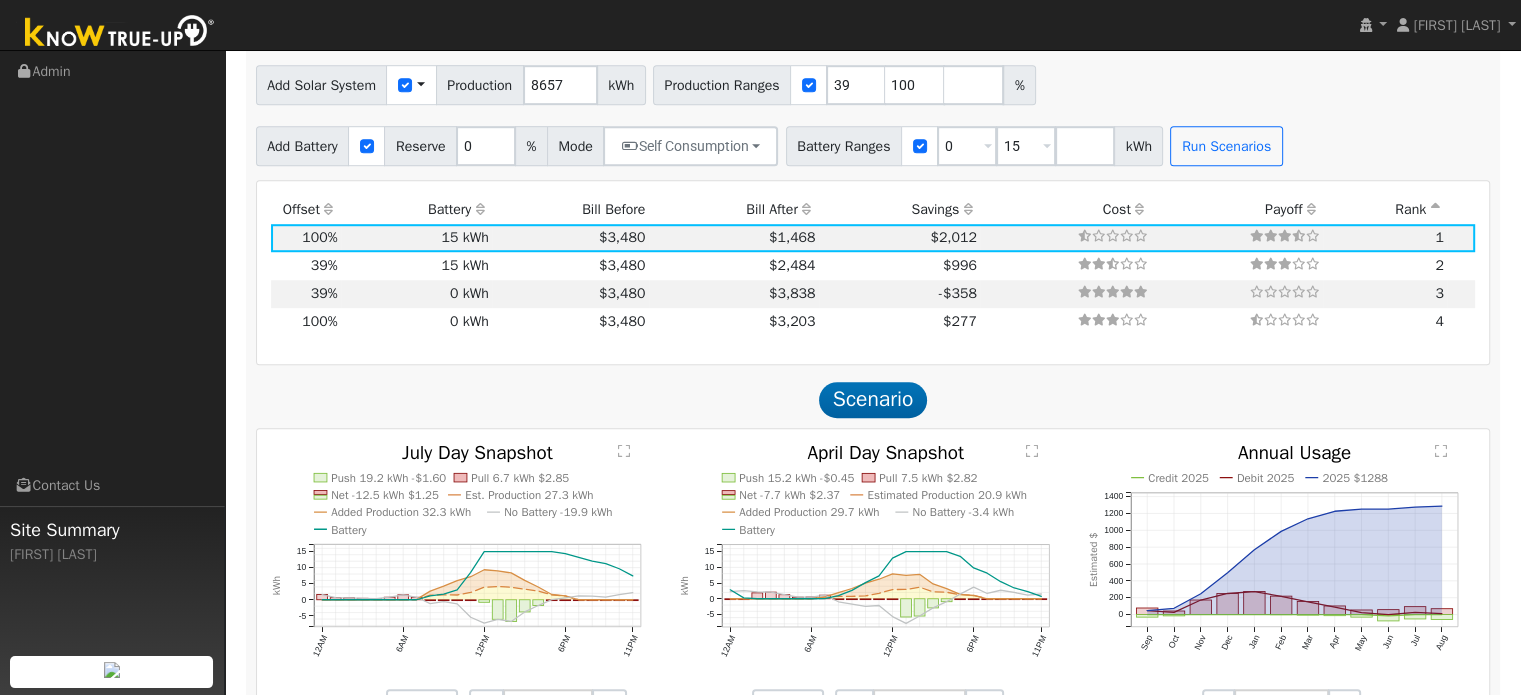 scroll, scrollTop: 1209, scrollLeft: 0, axis: vertical 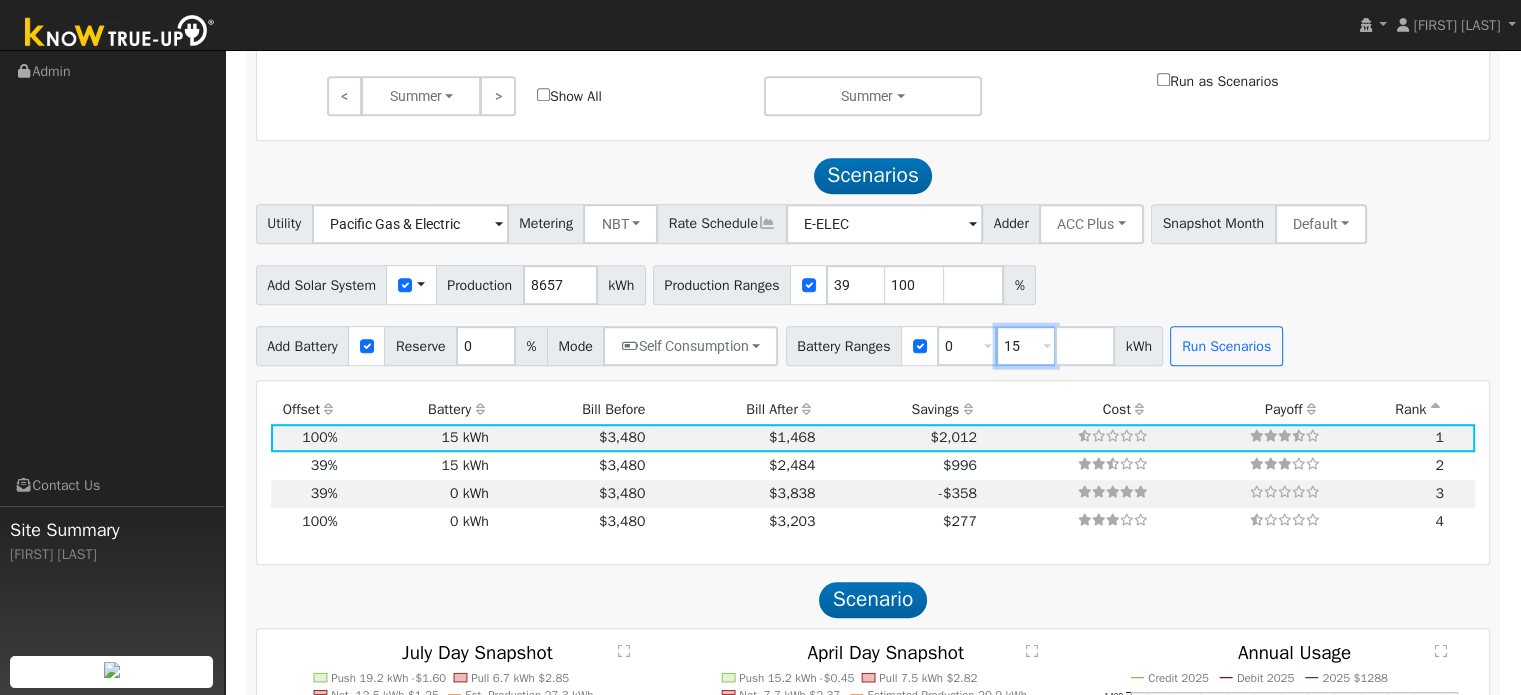drag, startPoint x: 1031, startPoint y: 344, endPoint x: 997, endPoint y: 353, distance: 35.17101 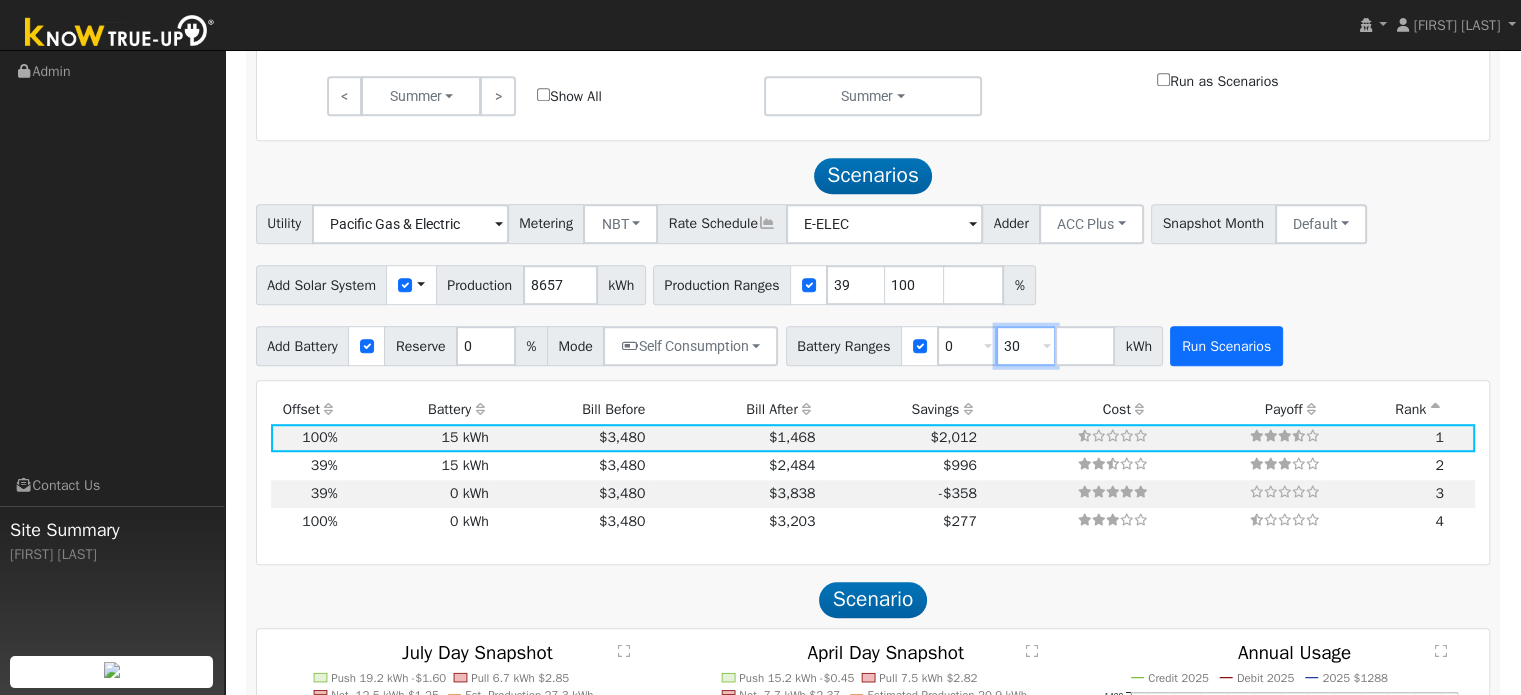 type on "30" 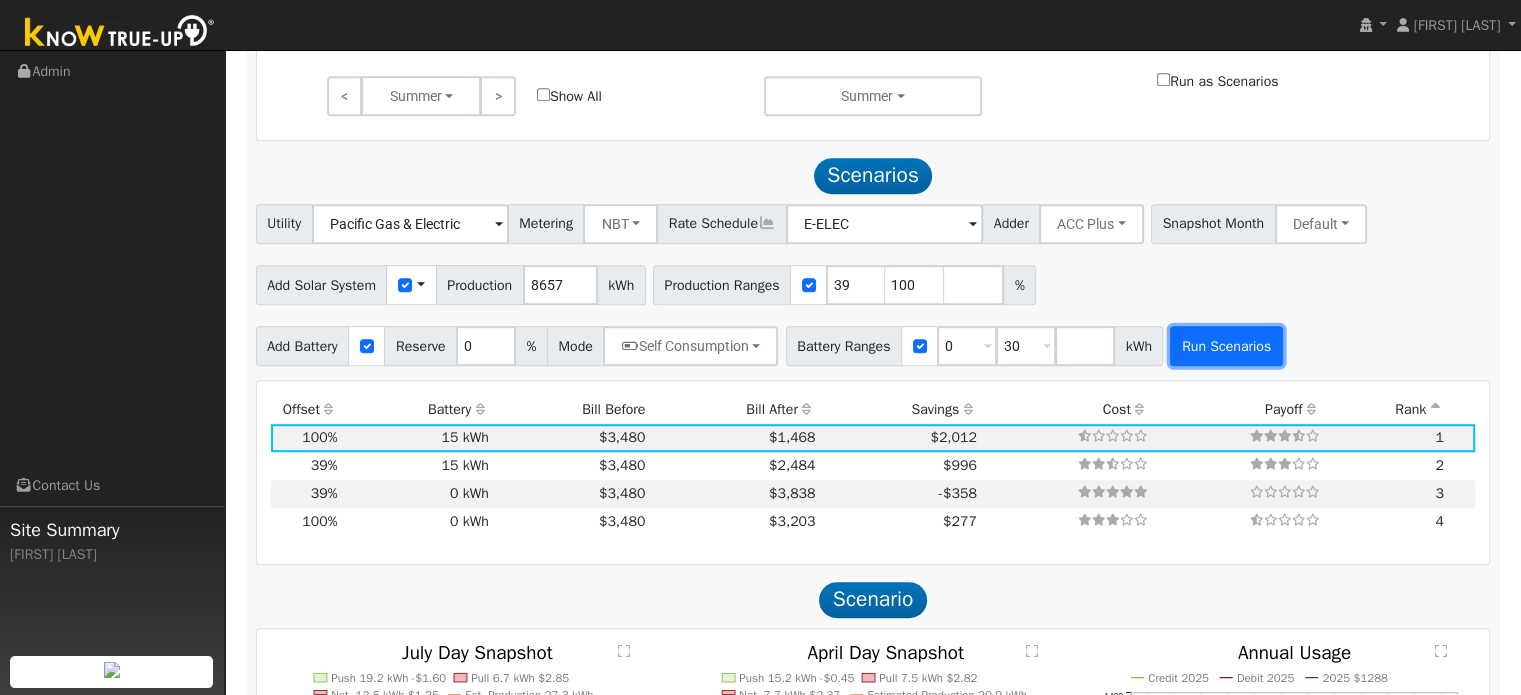 click on "Run Scenarios" at bounding box center [1226, 346] 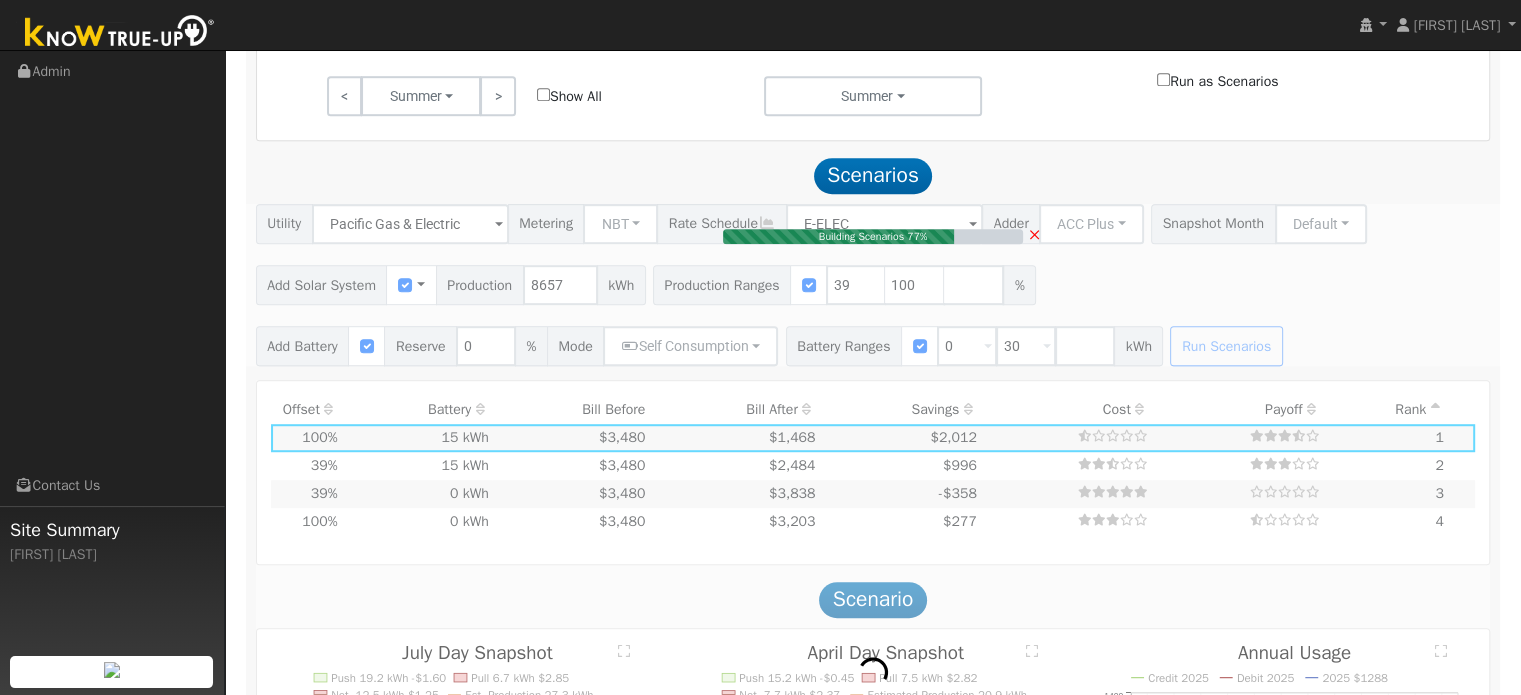type on "$36,000" 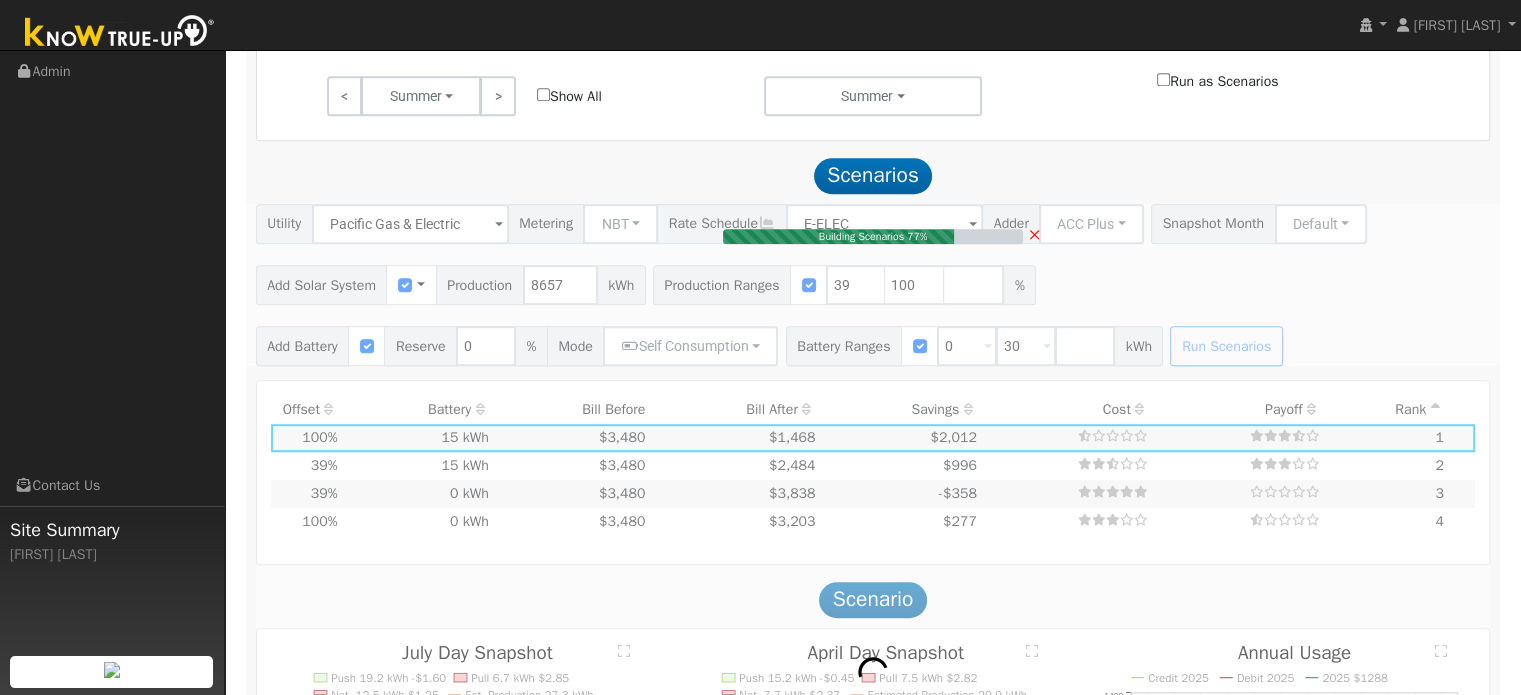 type on "$16,860" 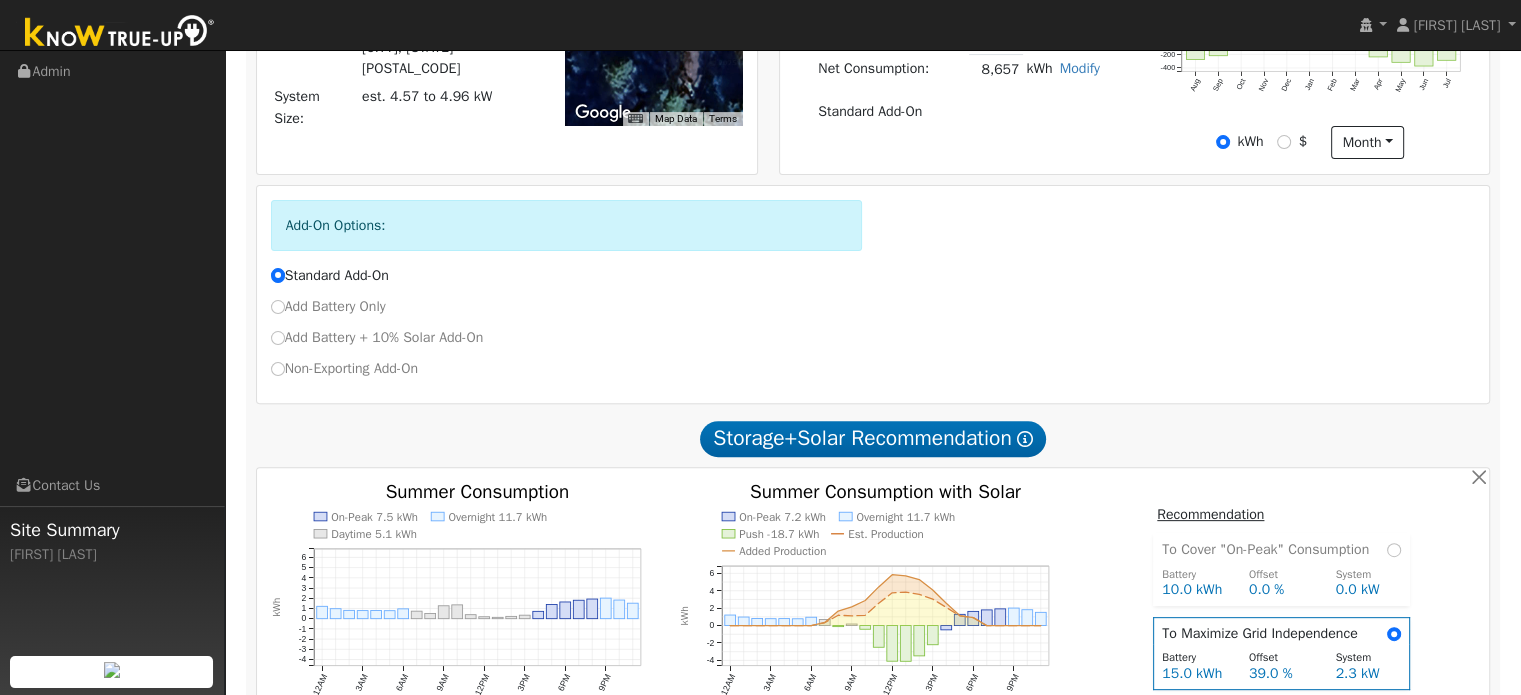 scroll, scrollTop: 309, scrollLeft: 0, axis: vertical 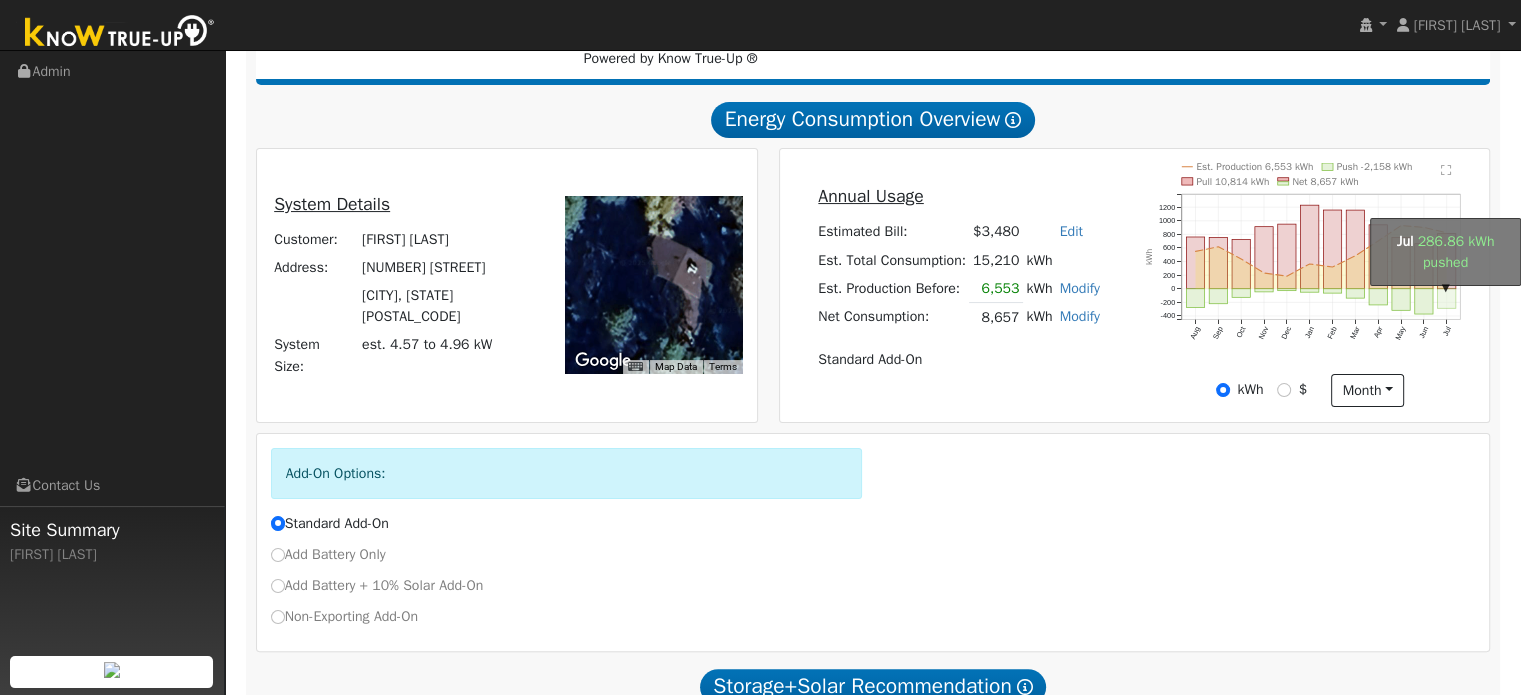 click on "onclick=""" 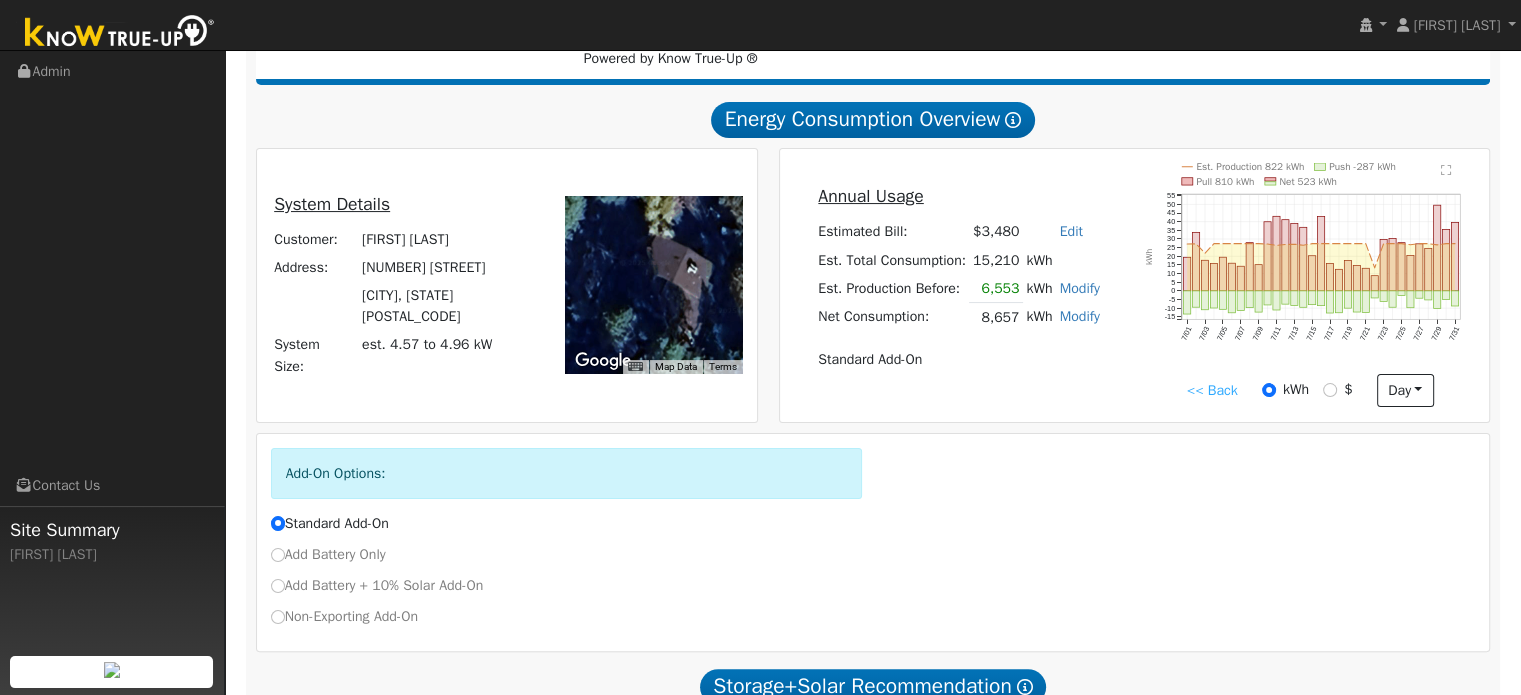 click on "<< Back" at bounding box center (1212, 390) 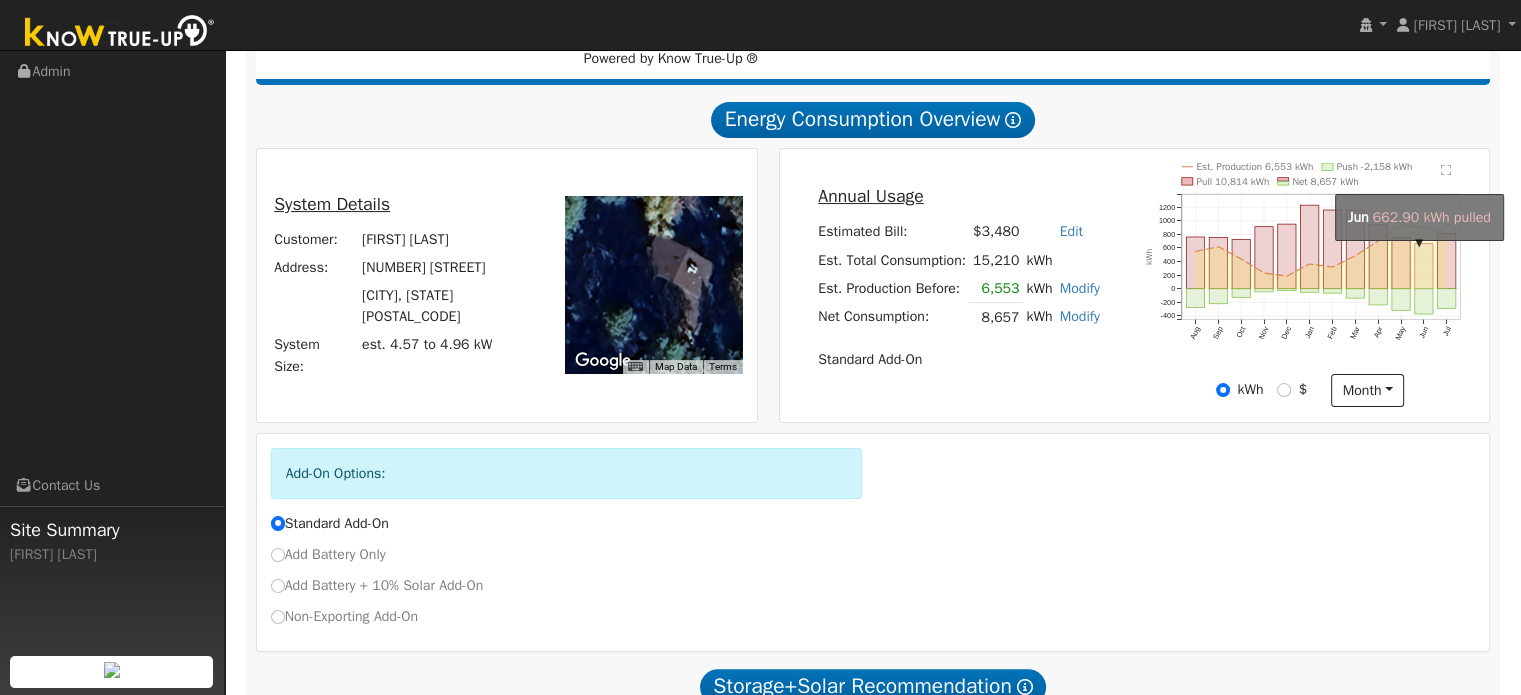 click on "onclick=""" 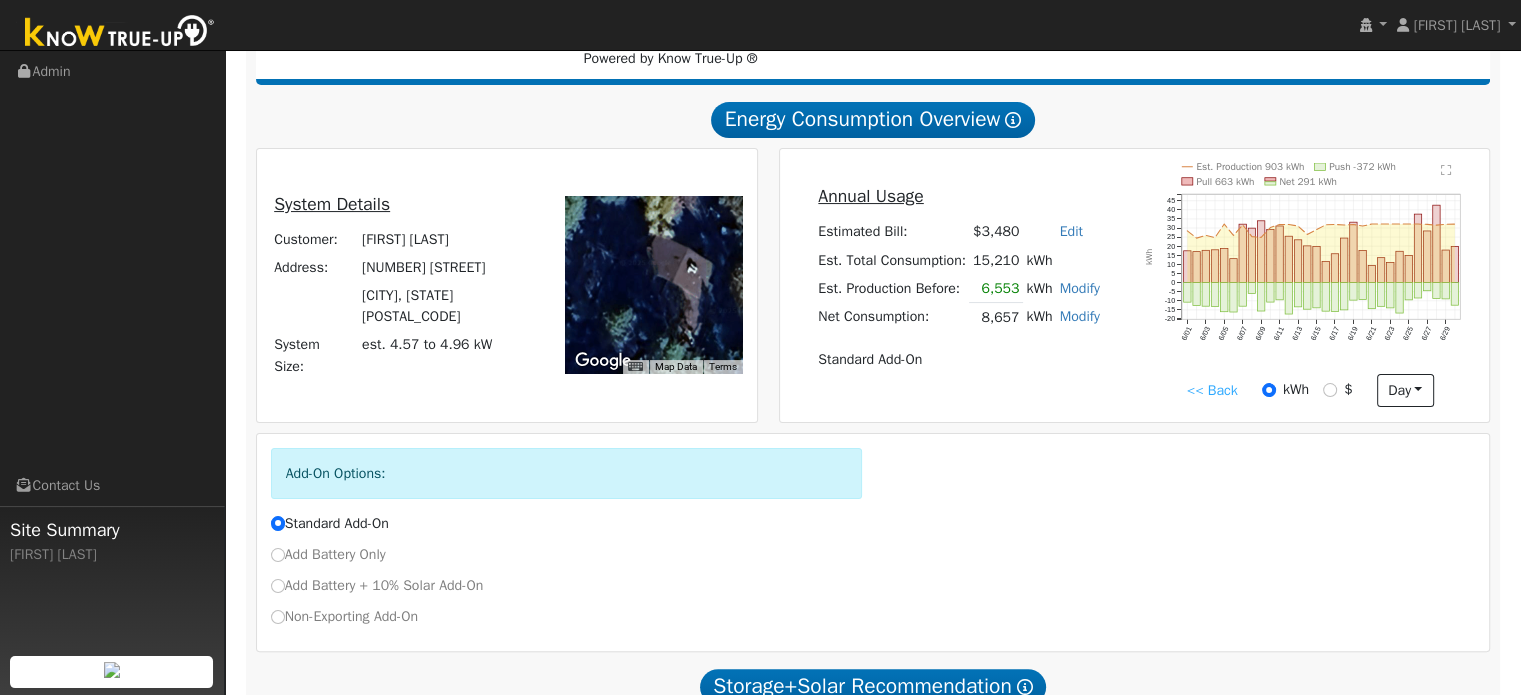 click on "<< Back" at bounding box center (1212, 390) 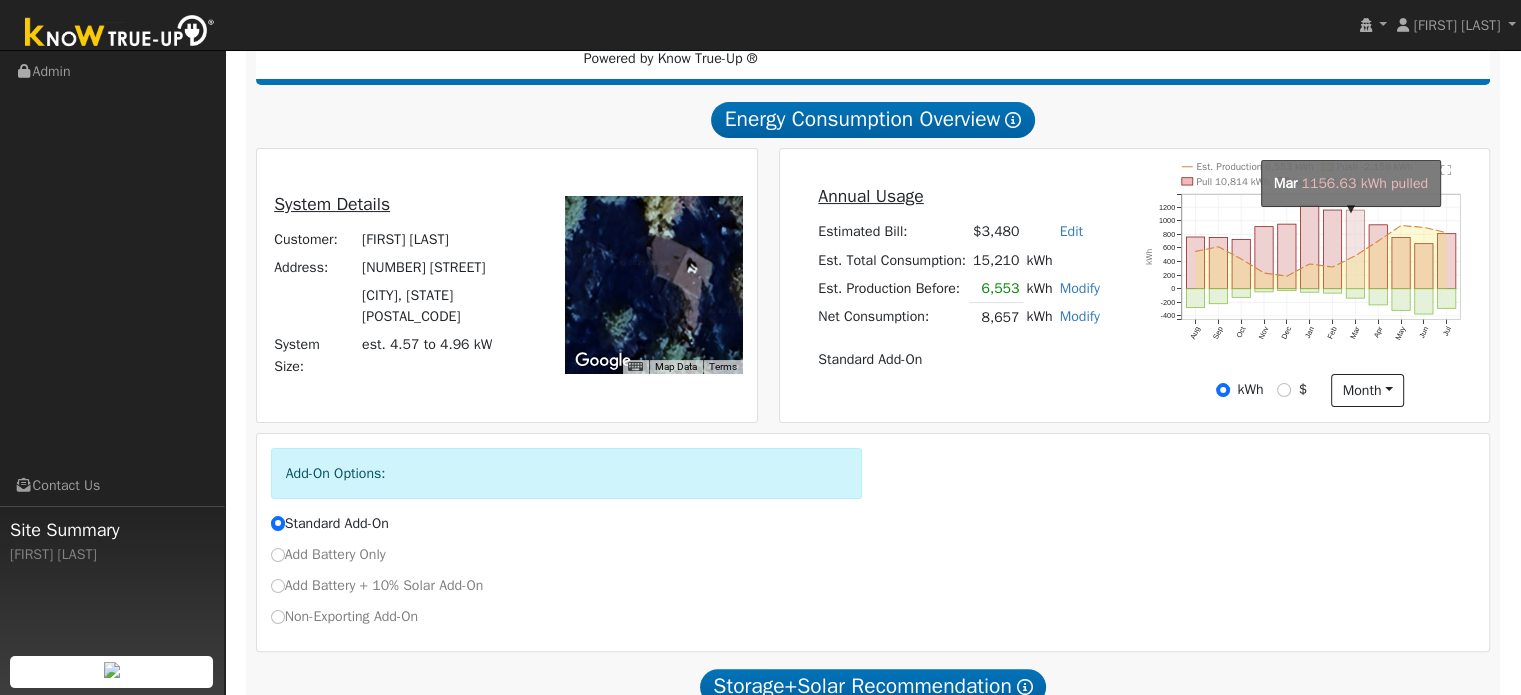 click on "onclick=""" 